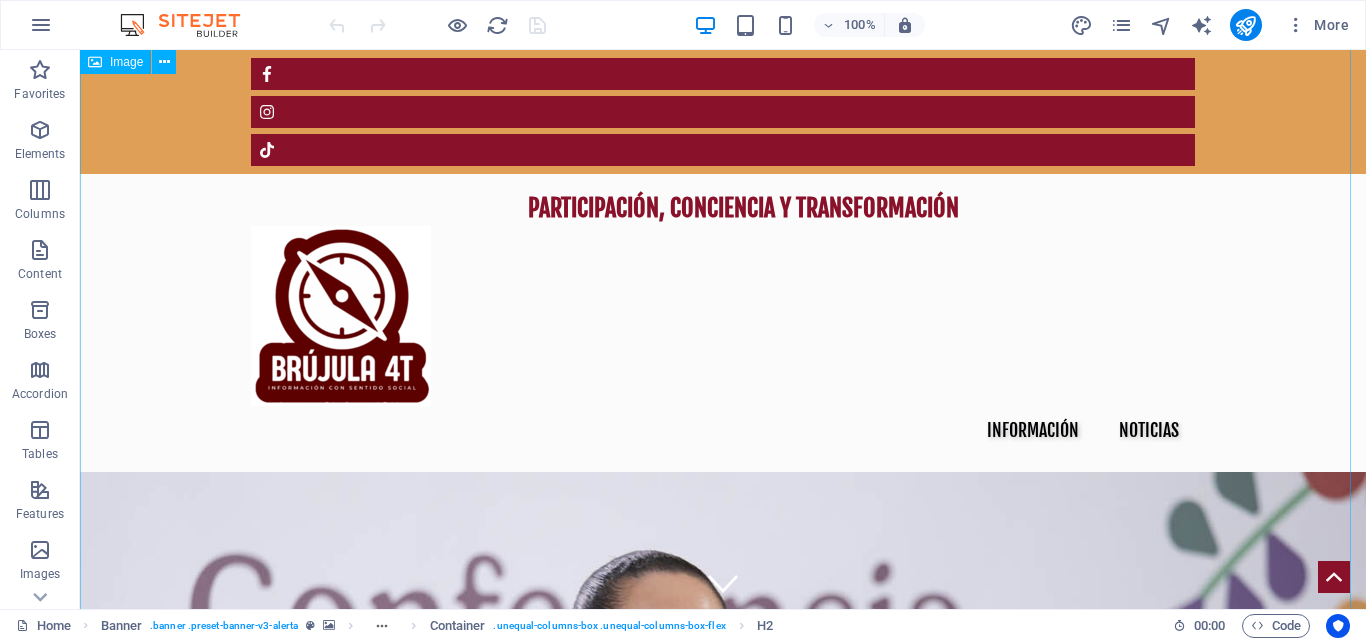 scroll, scrollTop: 473, scrollLeft: 0, axis: vertical 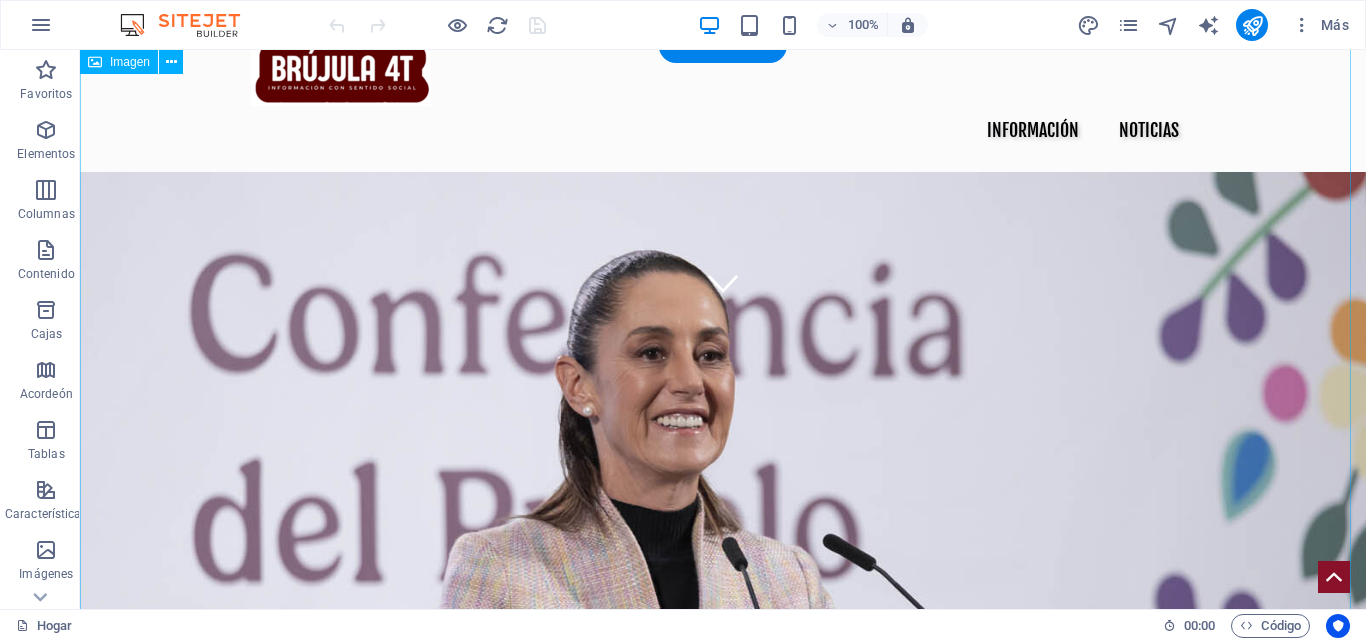 click at bounding box center [723, 600] 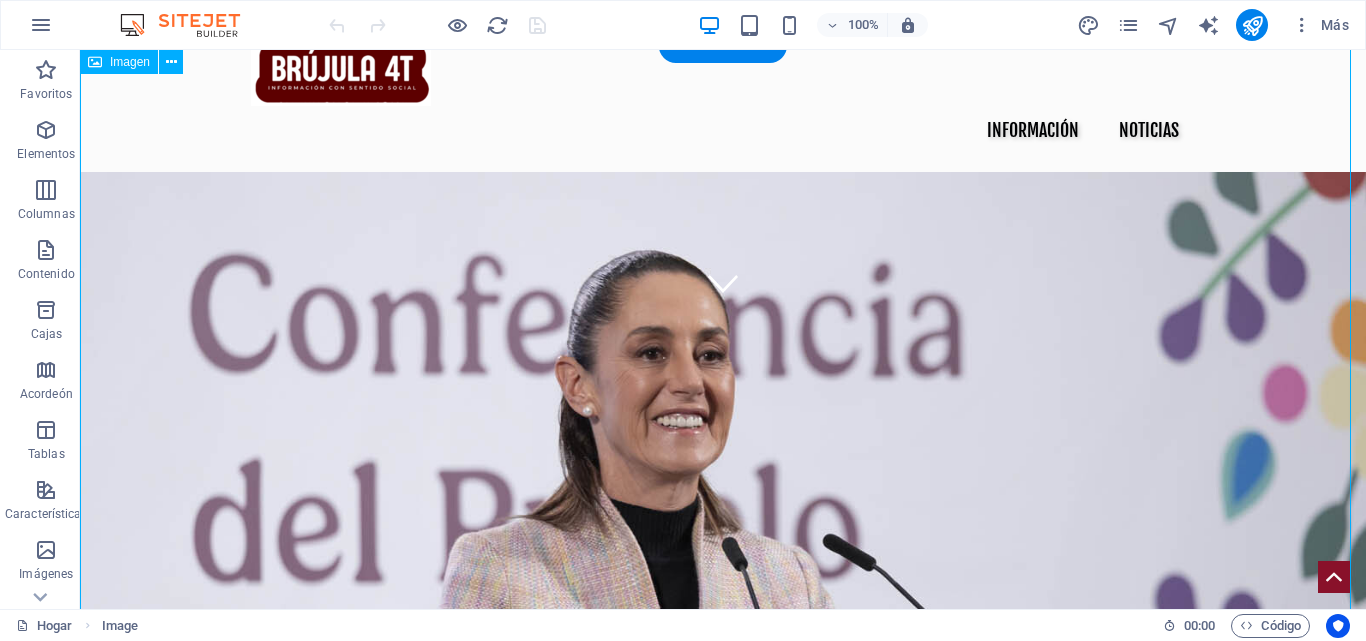 click at bounding box center [723, 600] 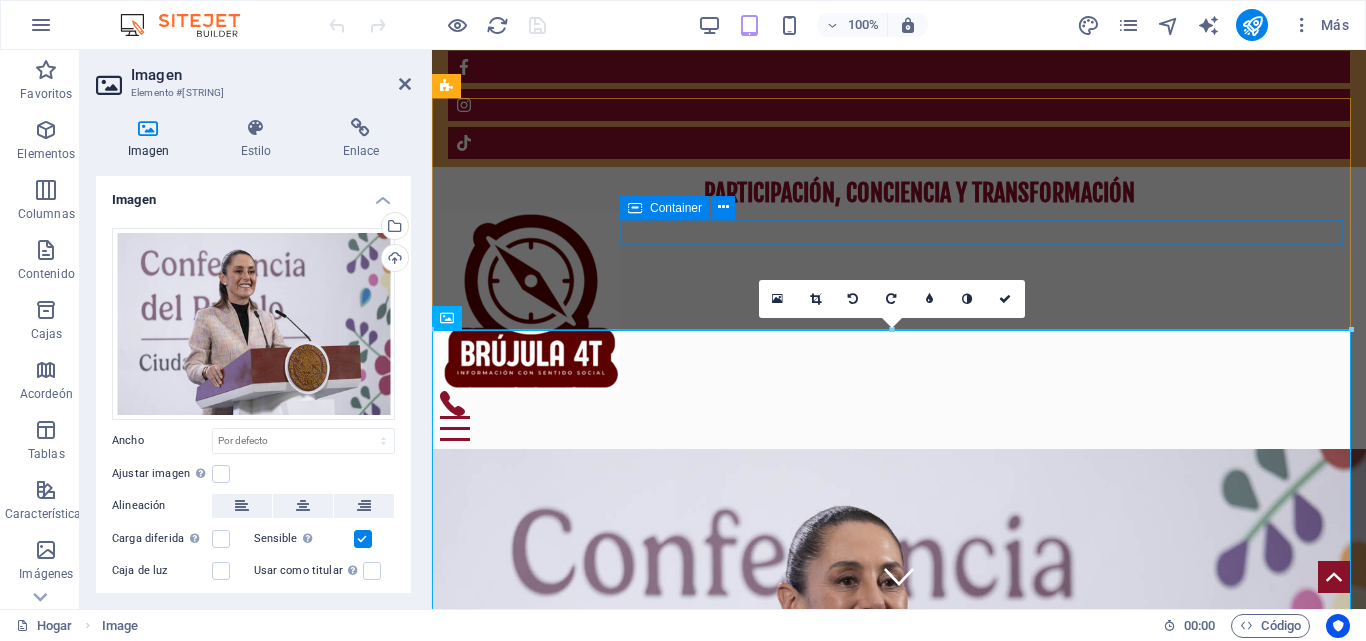 scroll, scrollTop: 0, scrollLeft: 0, axis: both 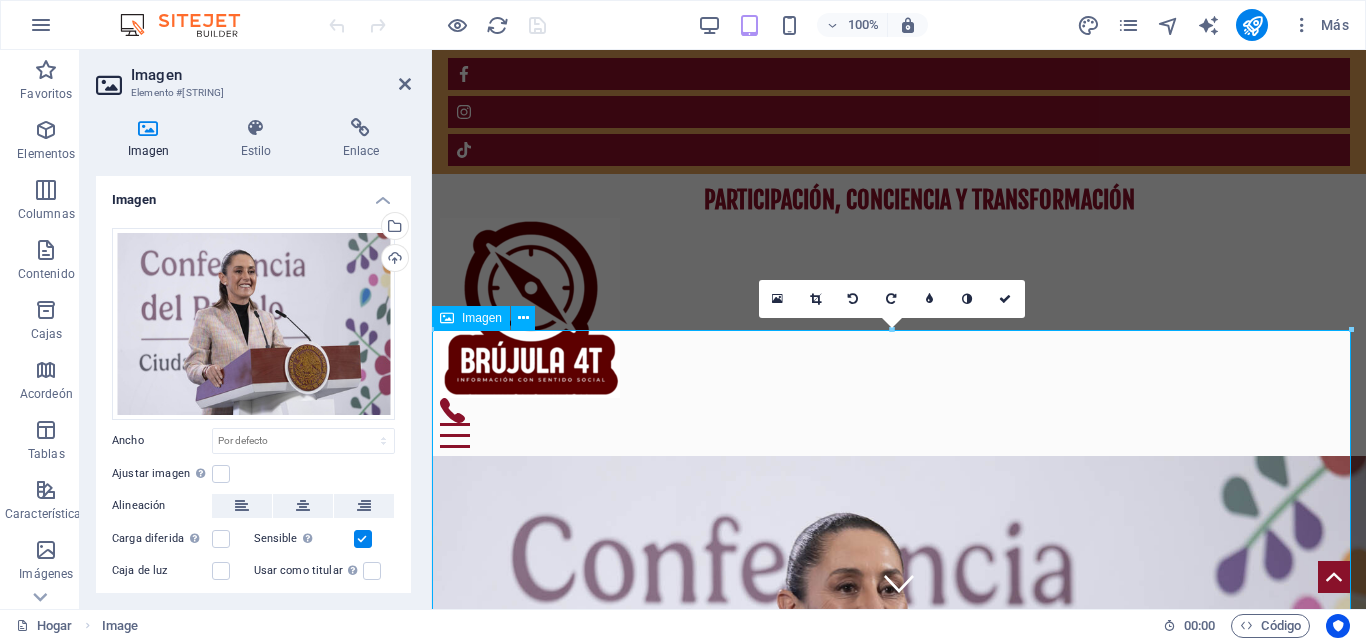 click at bounding box center (899, 767) 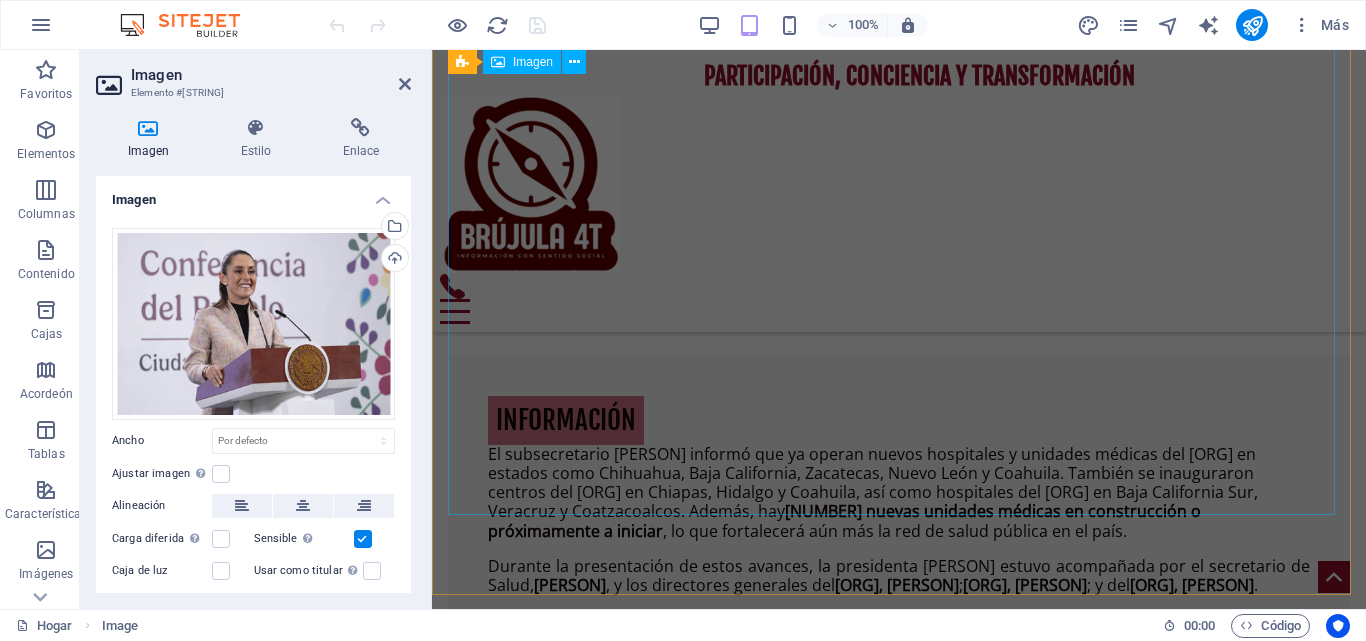 scroll, scrollTop: 2659, scrollLeft: 0, axis: vertical 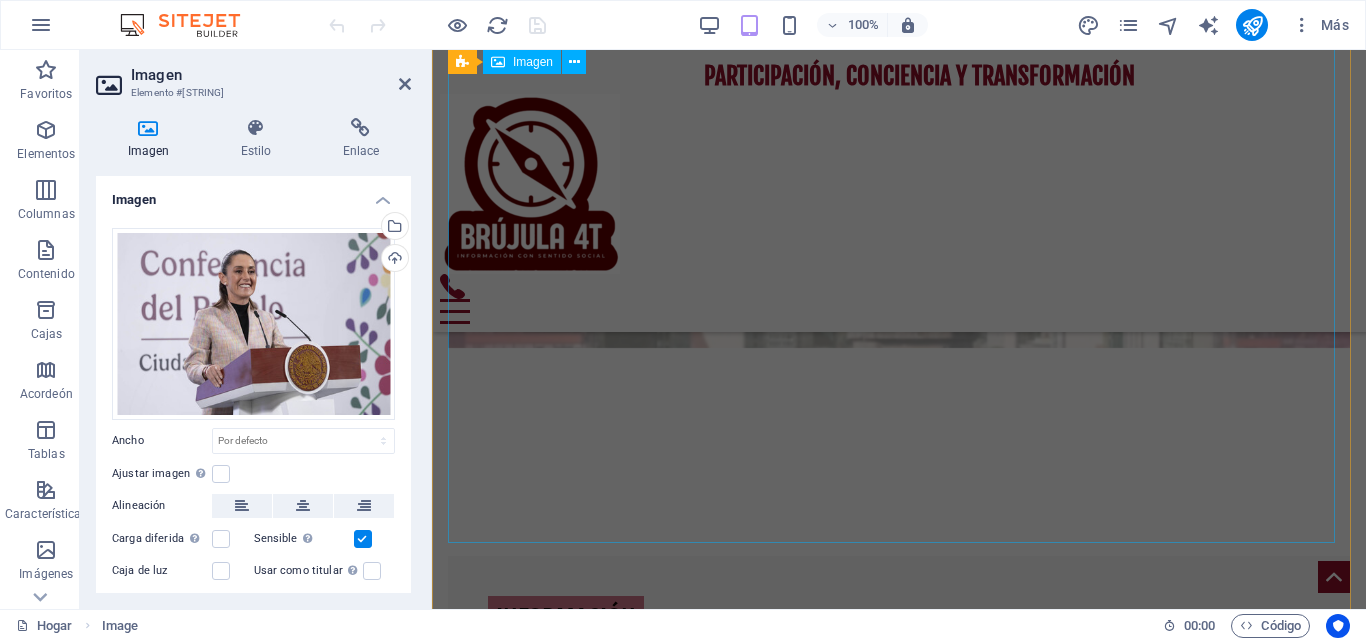 click at bounding box center [899, 2458] 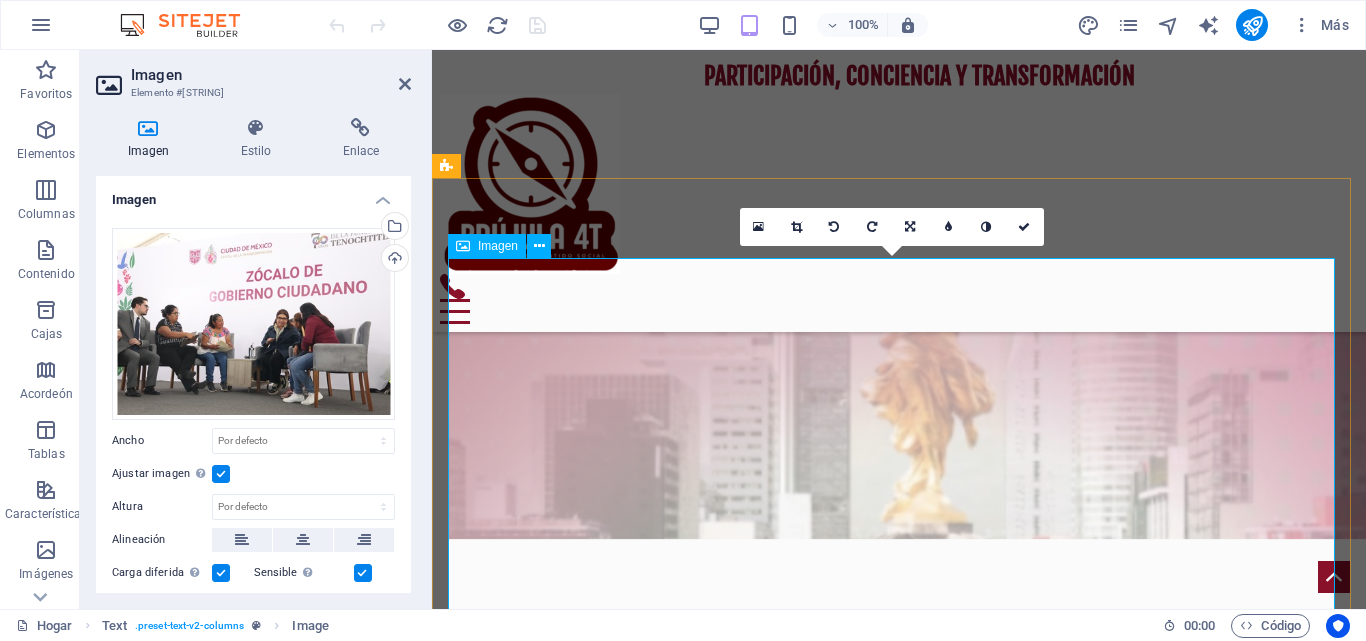 scroll, scrollTop: 2258, scrollLeft: 0, axis: vertical 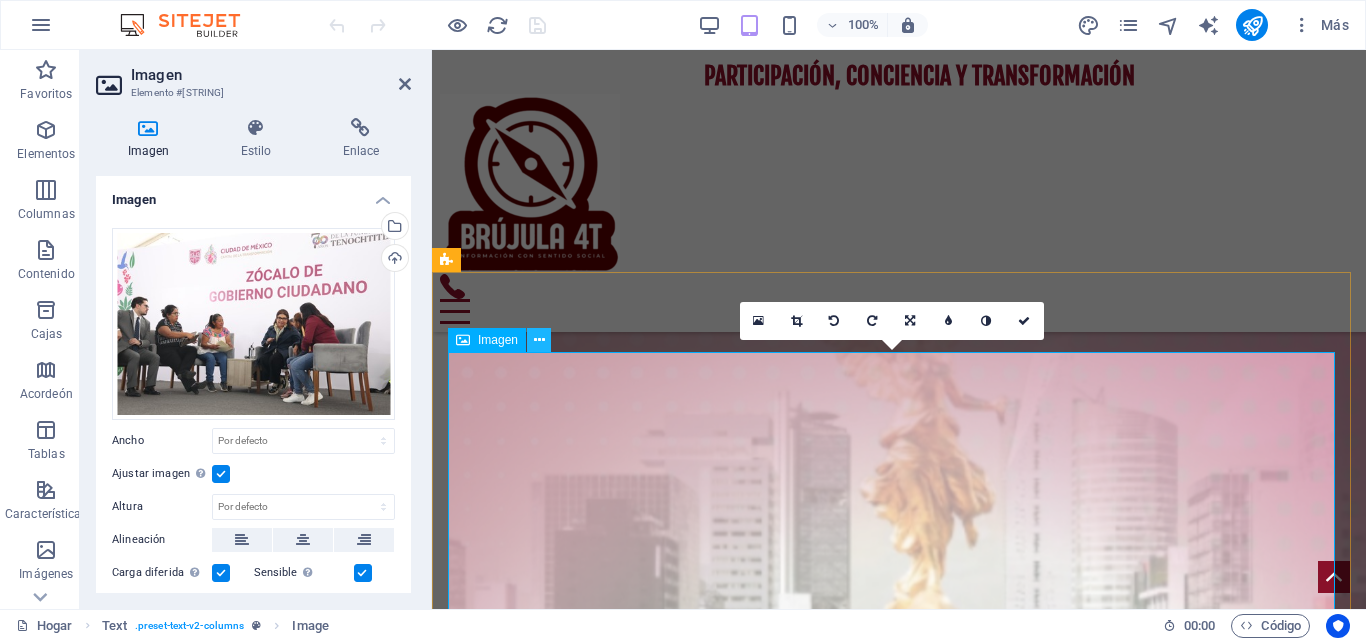 click at bounding box center [539, 340] 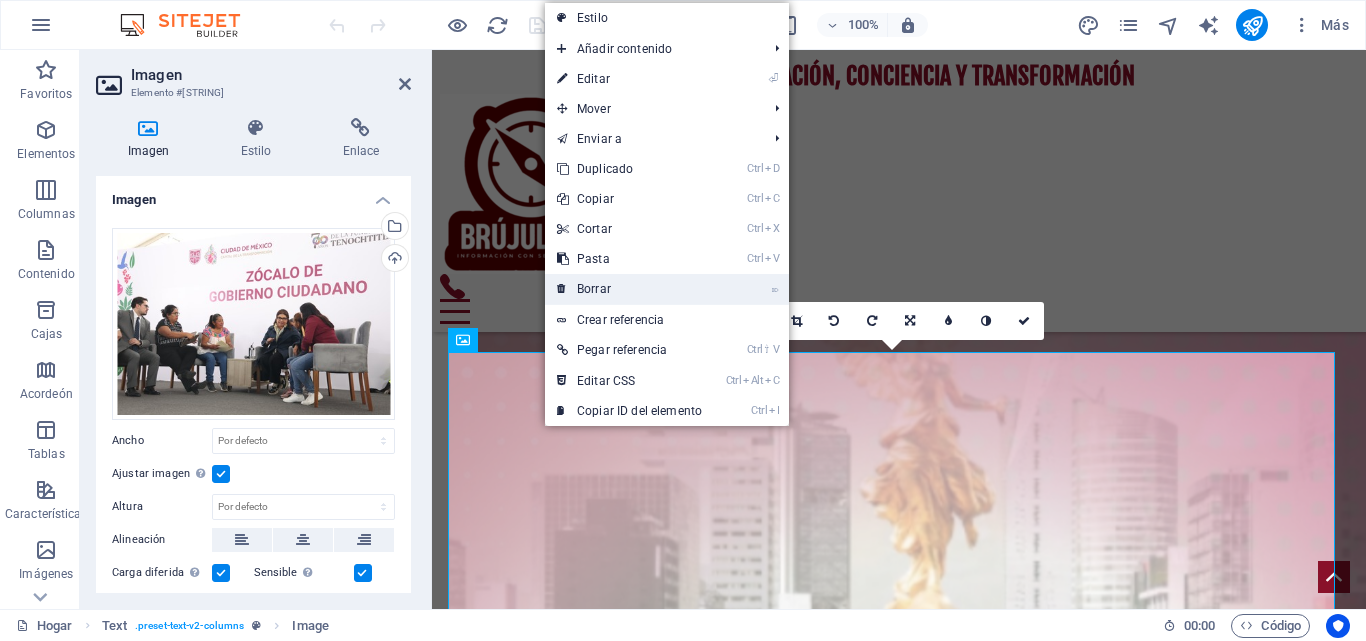 click on "⌦ Borrar" at bounding box center (629, 289) 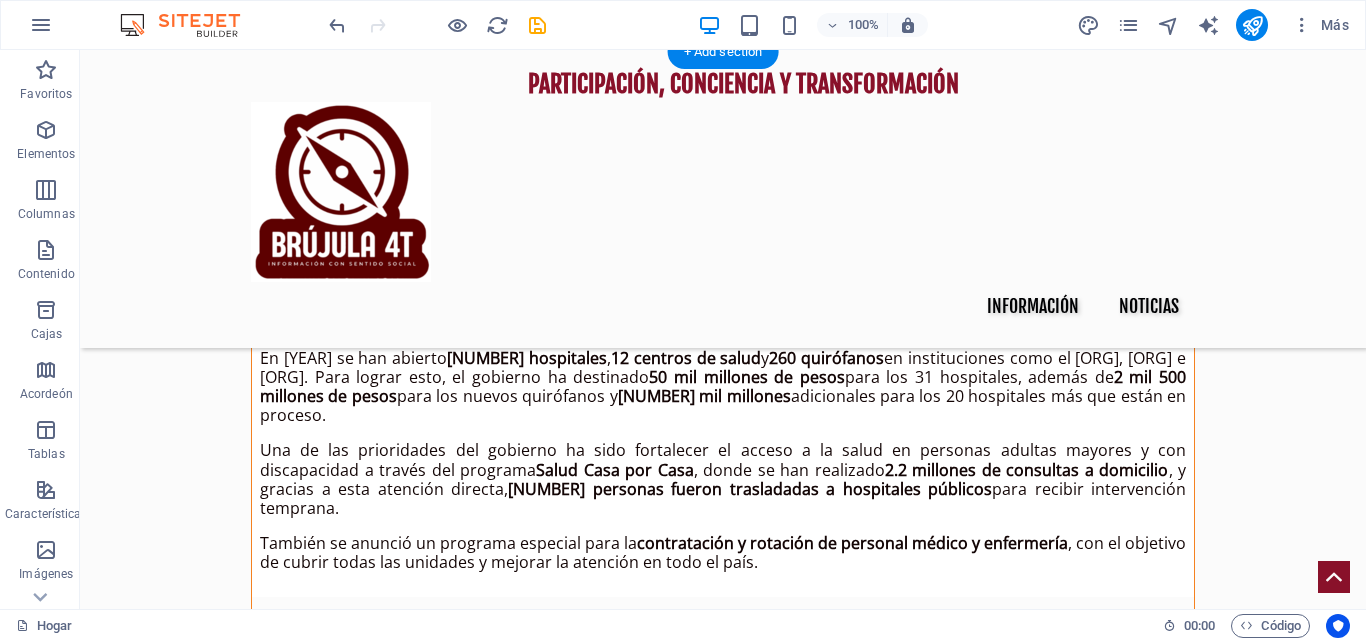 scroll, scrollTop: 1989, scrollLeft: 0, axis: vertical 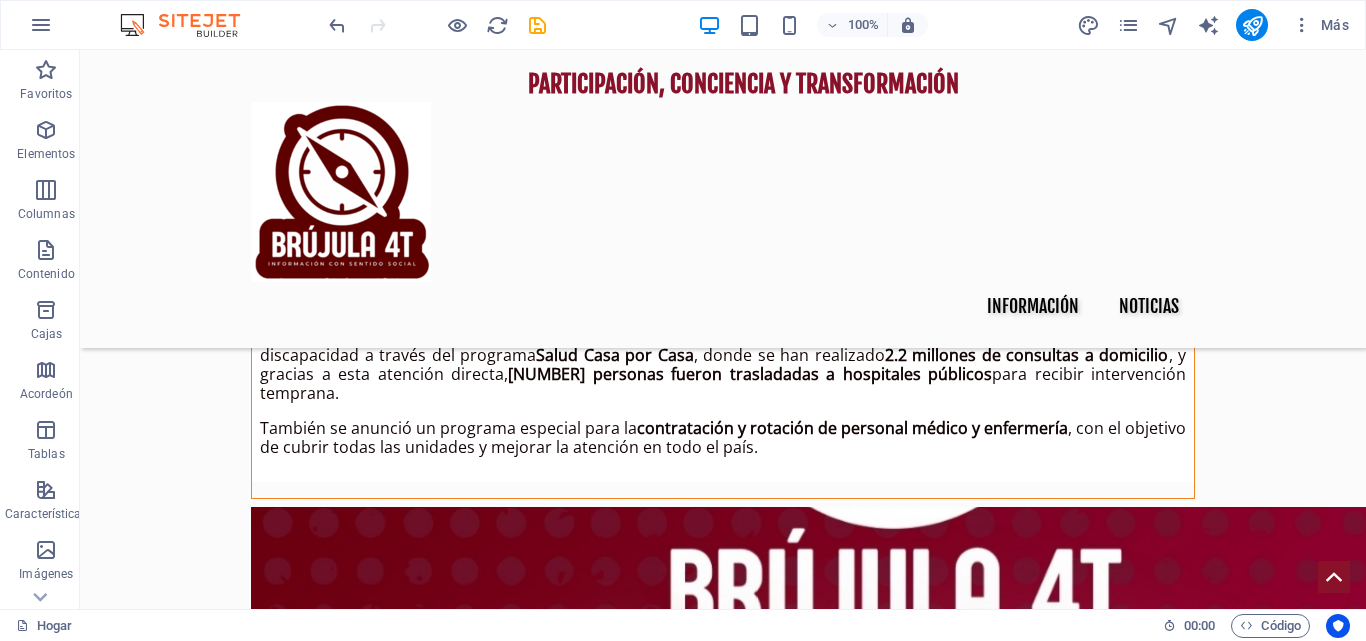 click at bounding box center (568, 1906) 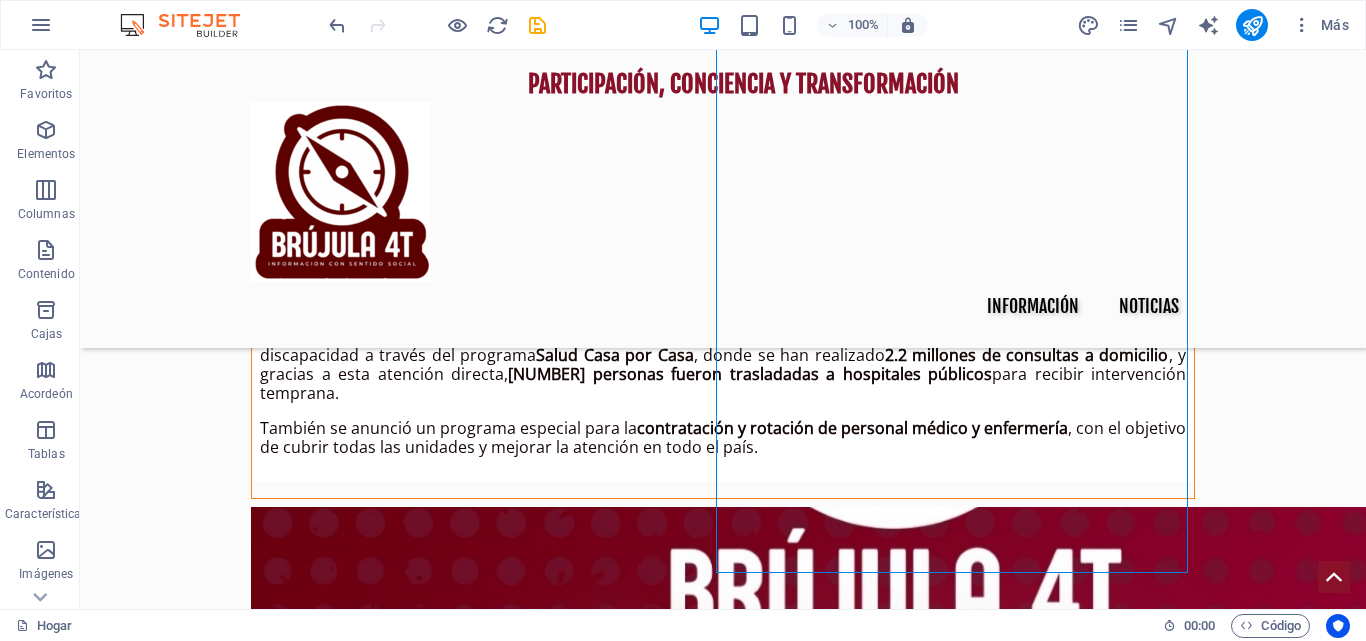 click at bounding box center [568, 1906] 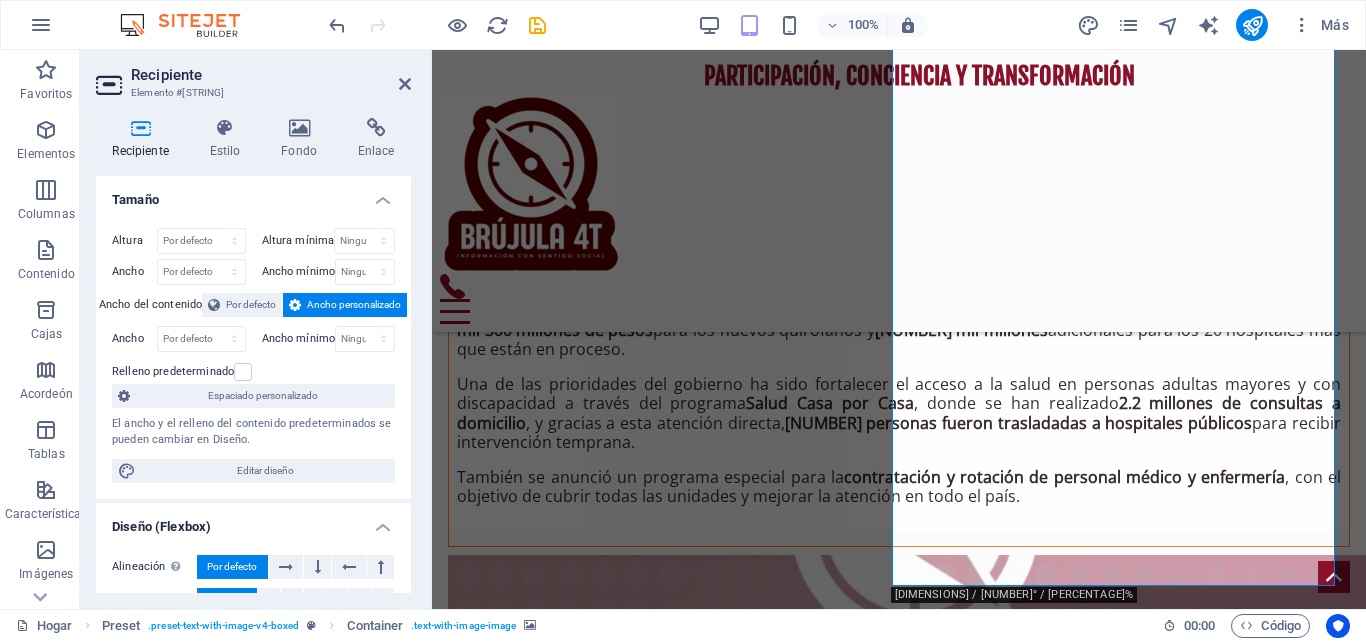 scroll, scrollTop: 1864, scrollLeft: 0, axis: vertical 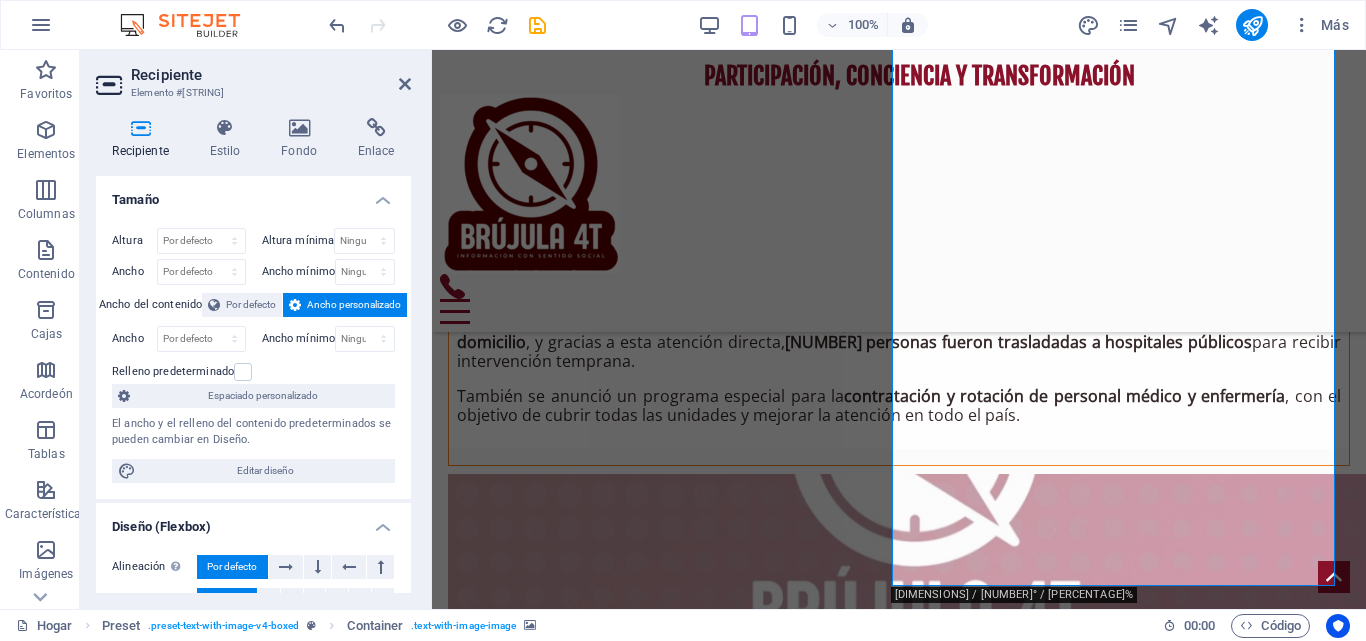 click at bounding box center [899, 2000] 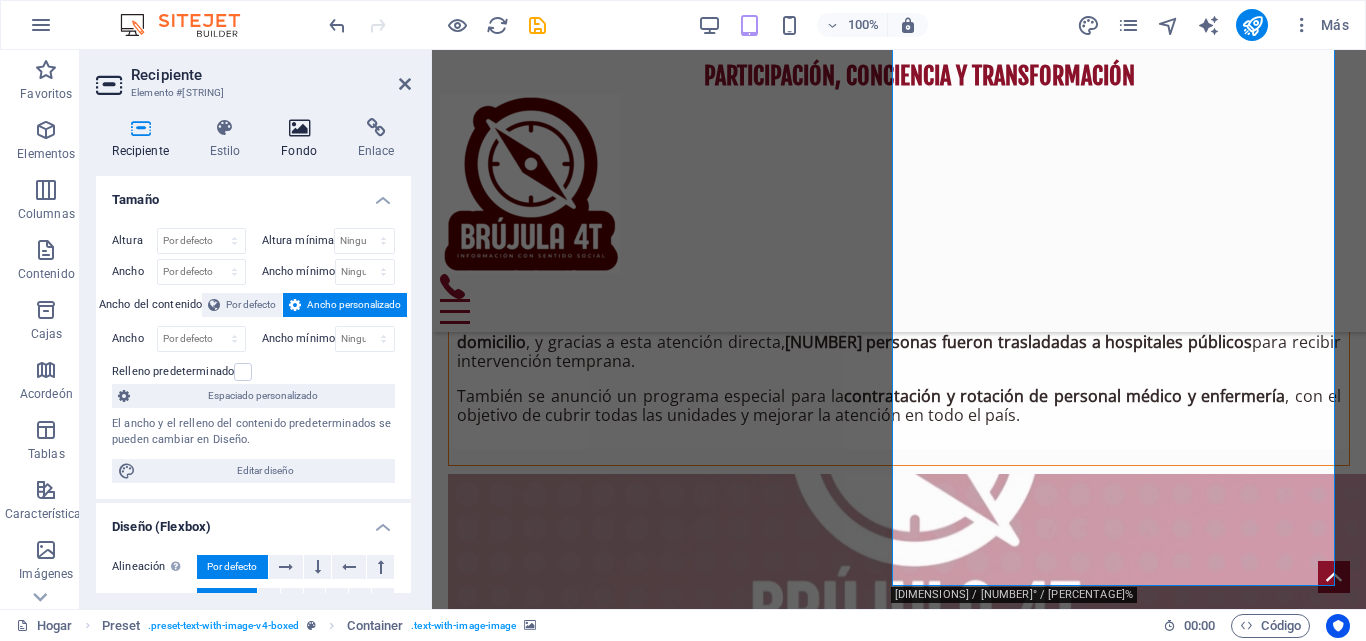 click on "Fondo" at bounding box center [303, 139] 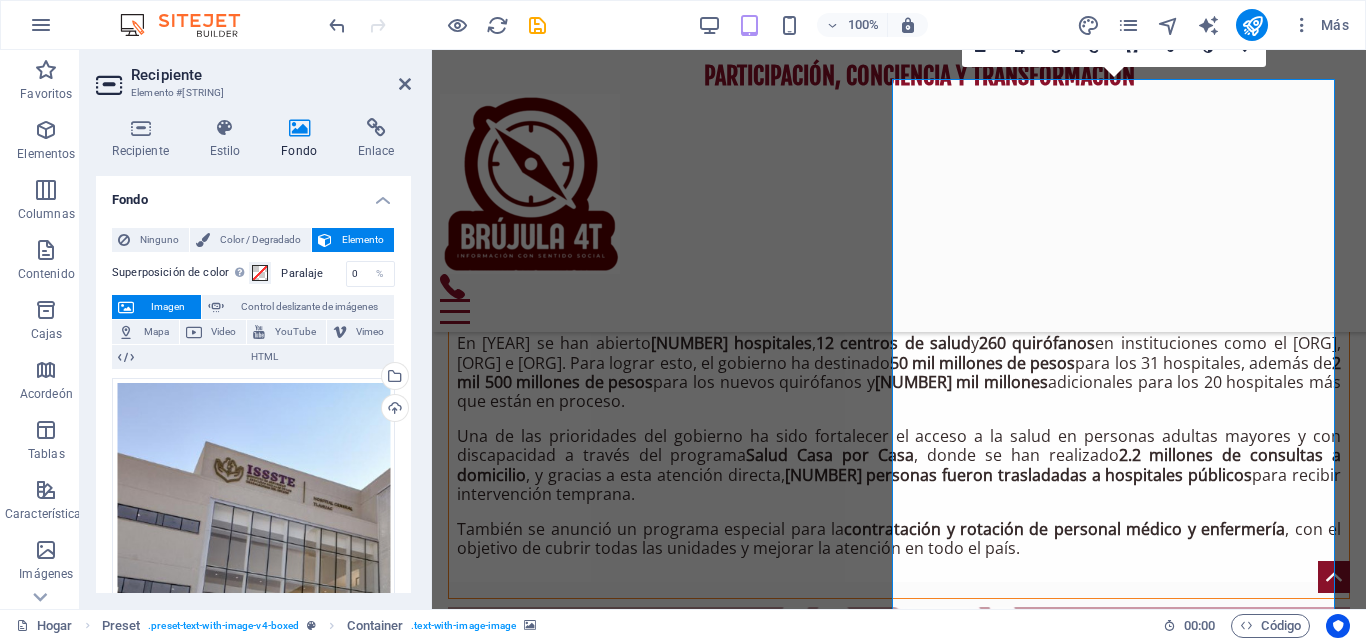 scroll, scrollTop: 1864, scrollLeft: 0, axis: vertical 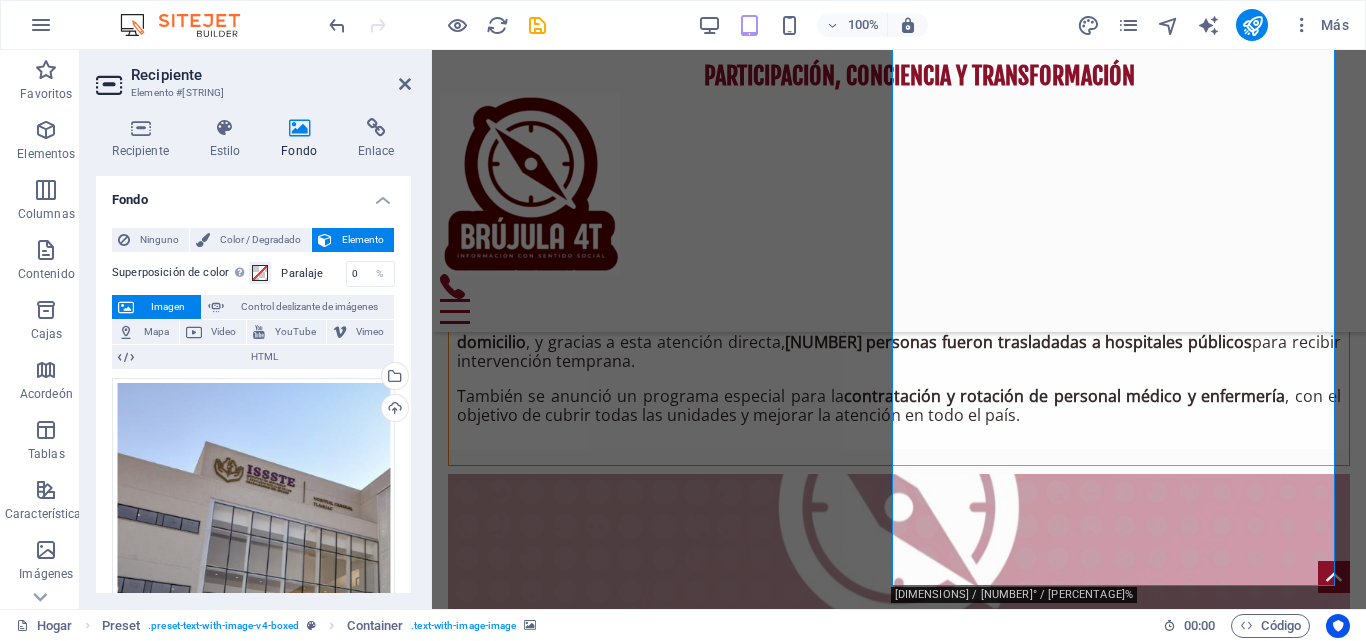 click at bounding box center (899, 2000) 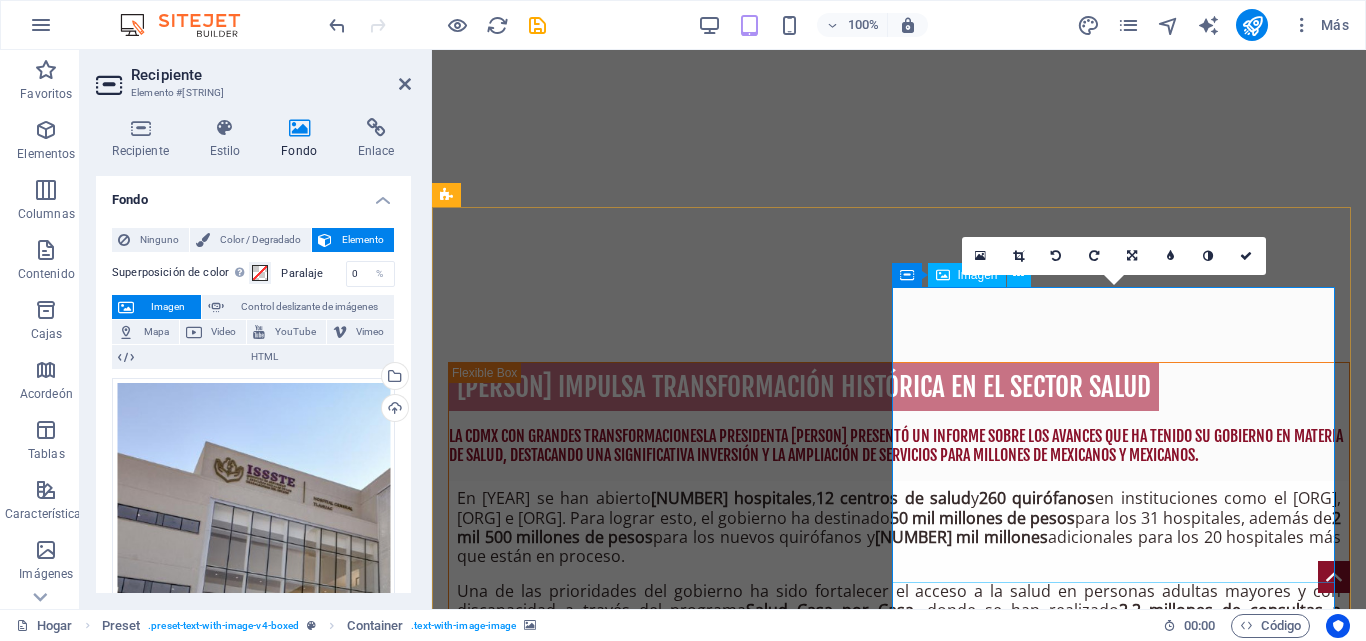 scroll, scrollTop: 1564, scrollLeft: 0, axis: vertical 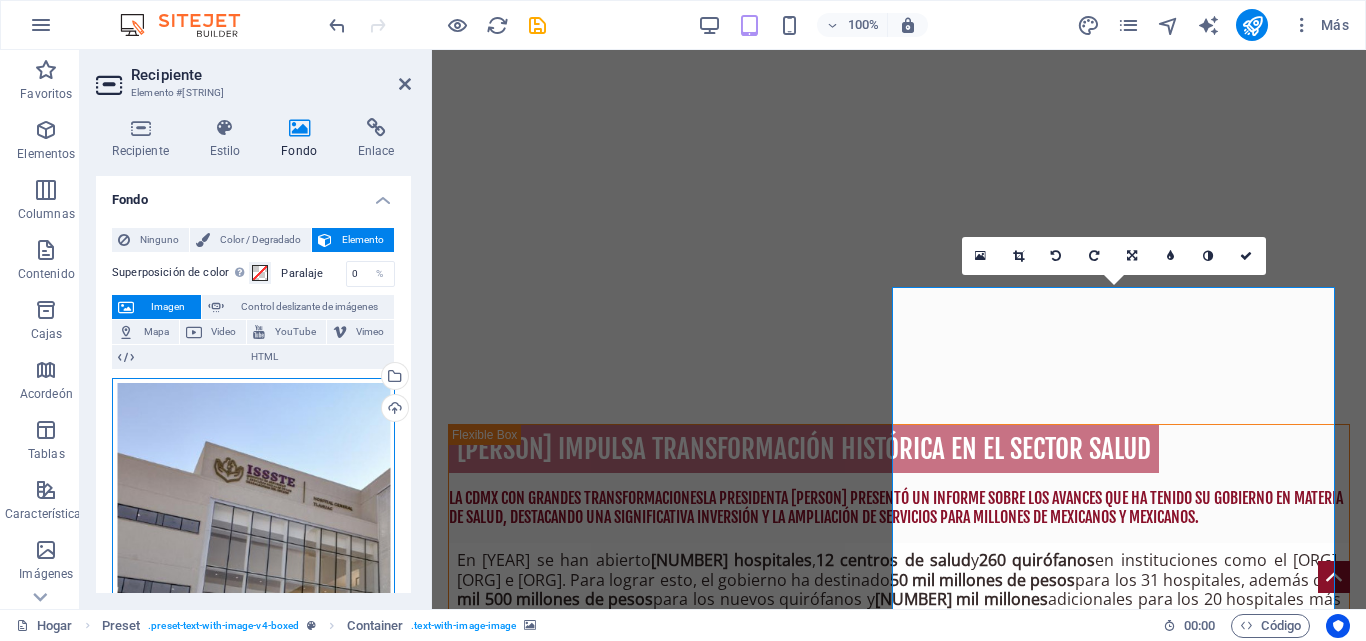 click on "Arrastre los archivos aquí, haga clic para elegir archivos o  seleccione archivos de Archivos o de nuestras fotos y videos de archivo gratuitos" at bounding box center [253, 558] 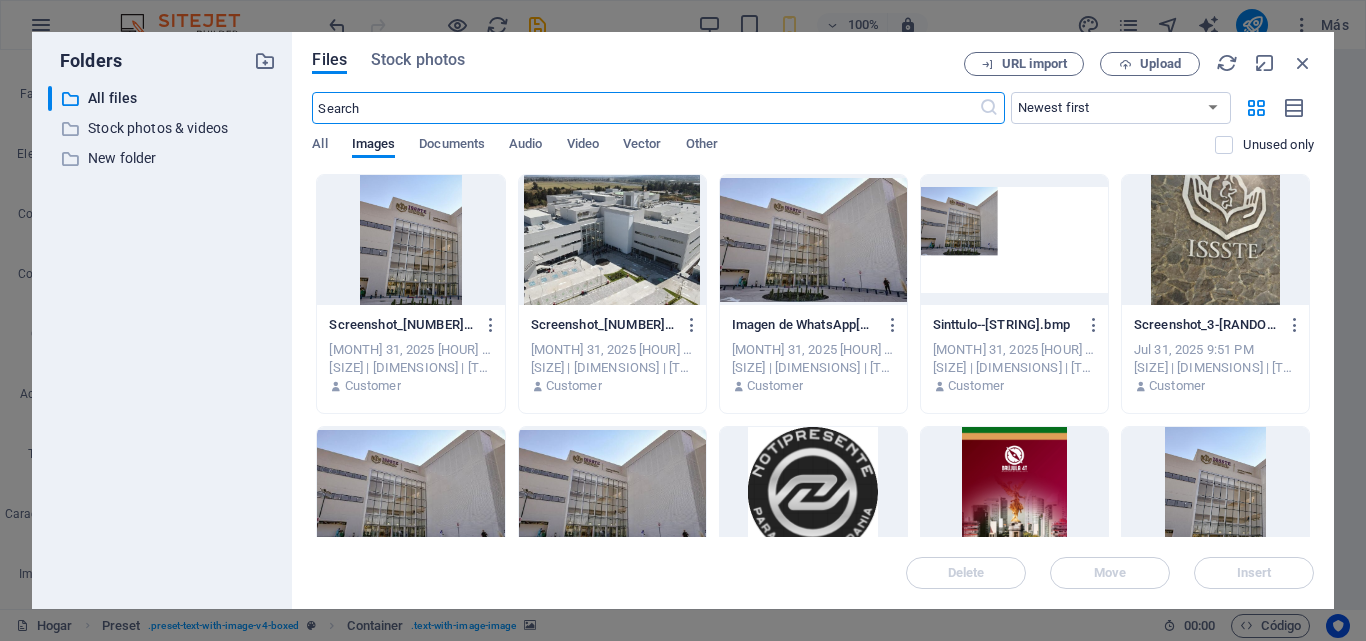 scroll, scrollTop: 1980, scrollLeft: 0, axis: vertical 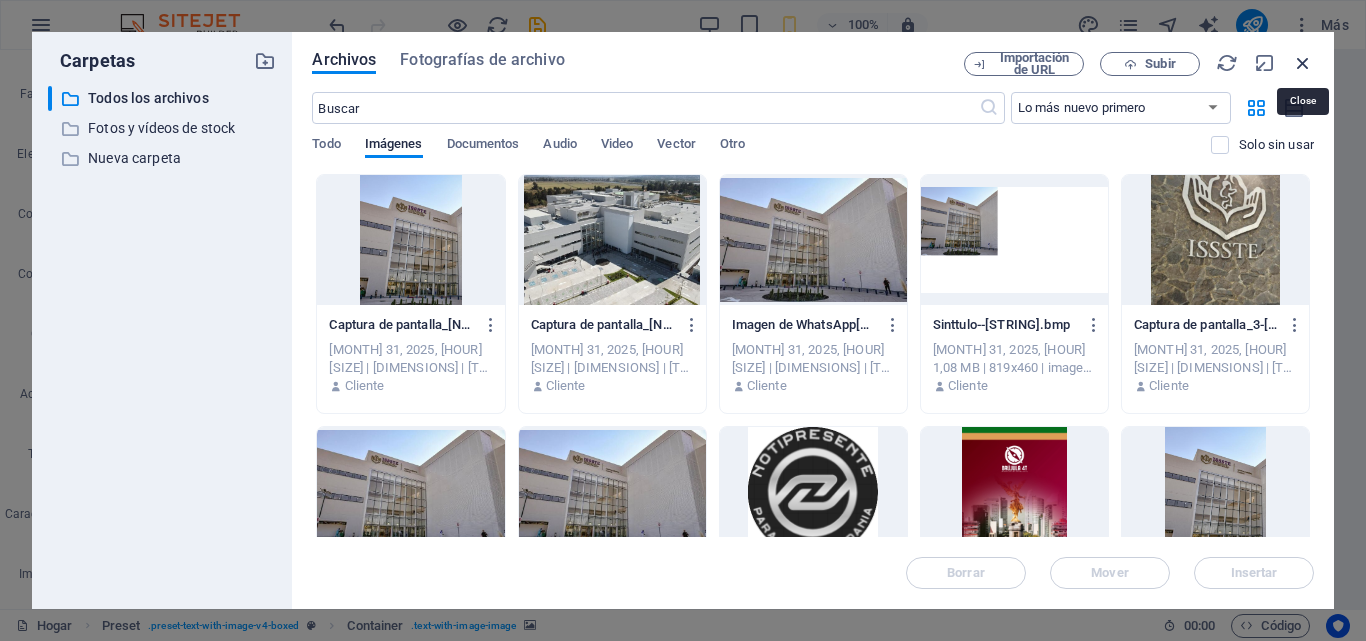 click at bounding box center [1303, 63] 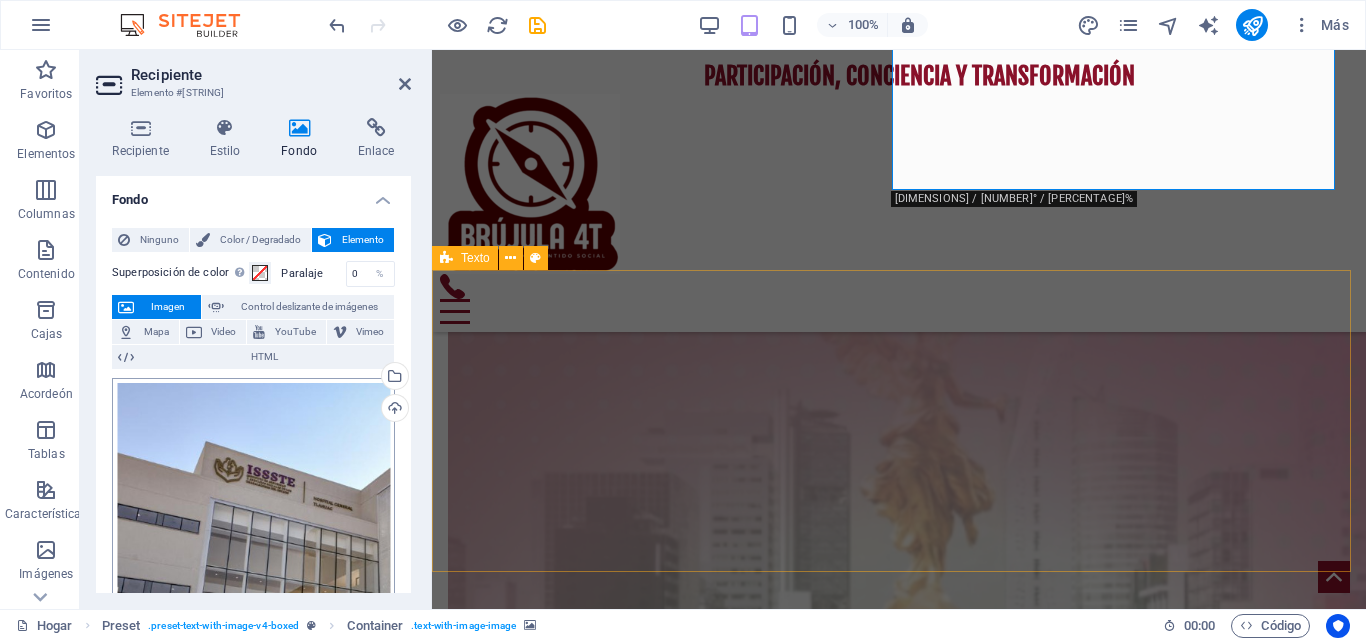 scroll, scrollTop: 2360, scrollLeft: 0, axis: vertical 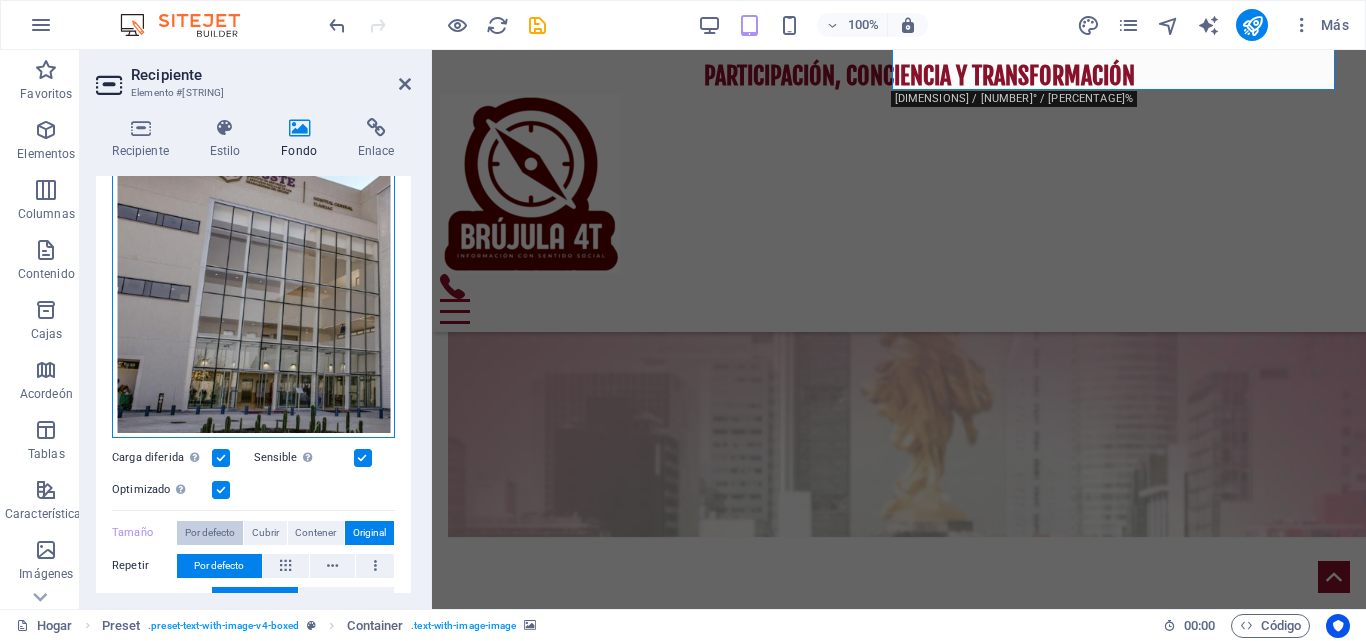 click on "Arrastre los archivos aquí, haga clic para elegir archivos o  seleccione archivos de Archivos o de nuestras fotos y videos de archivo gratuitos" at bounding box center [253, 258] 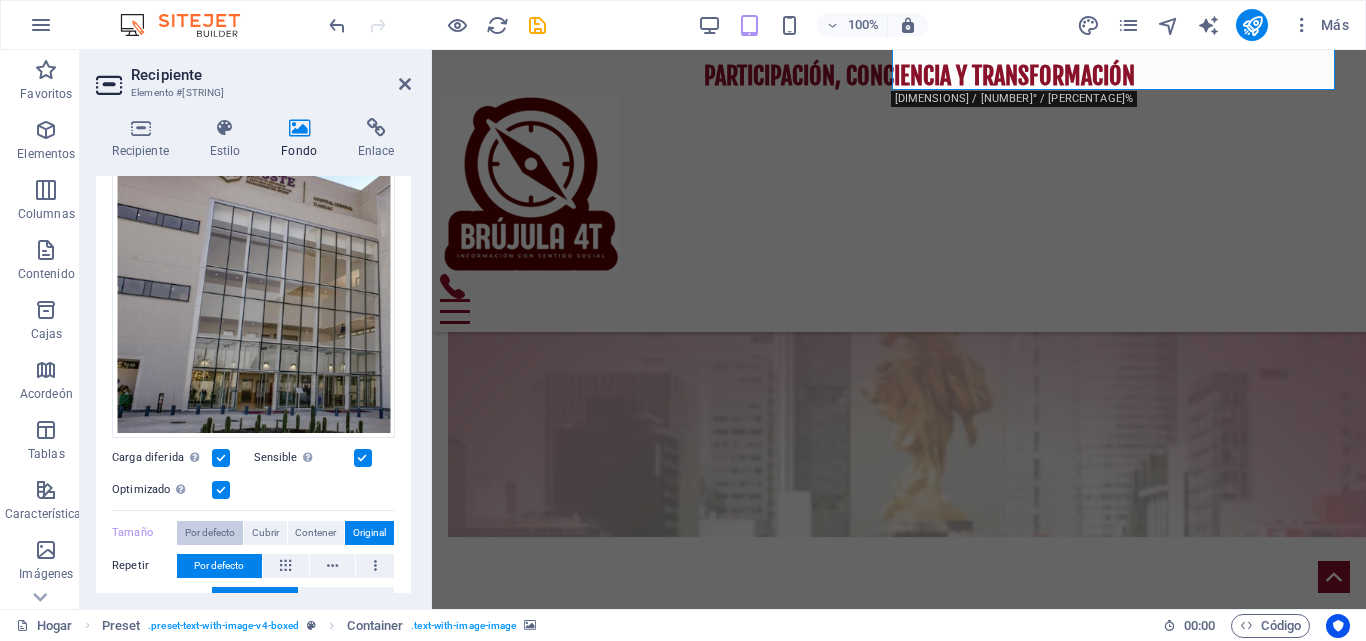 scroll, scrollTop: 1980, scrollLeft: 0, axis: vertical 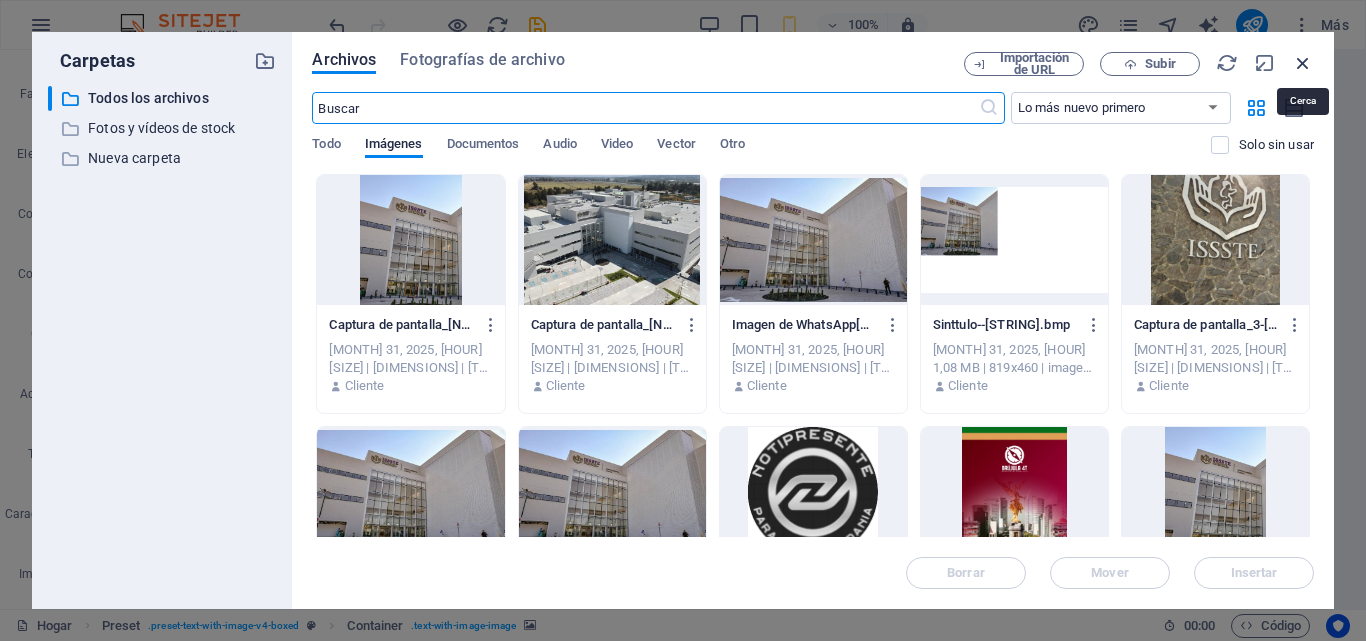click at bounding box center (1303, 63) 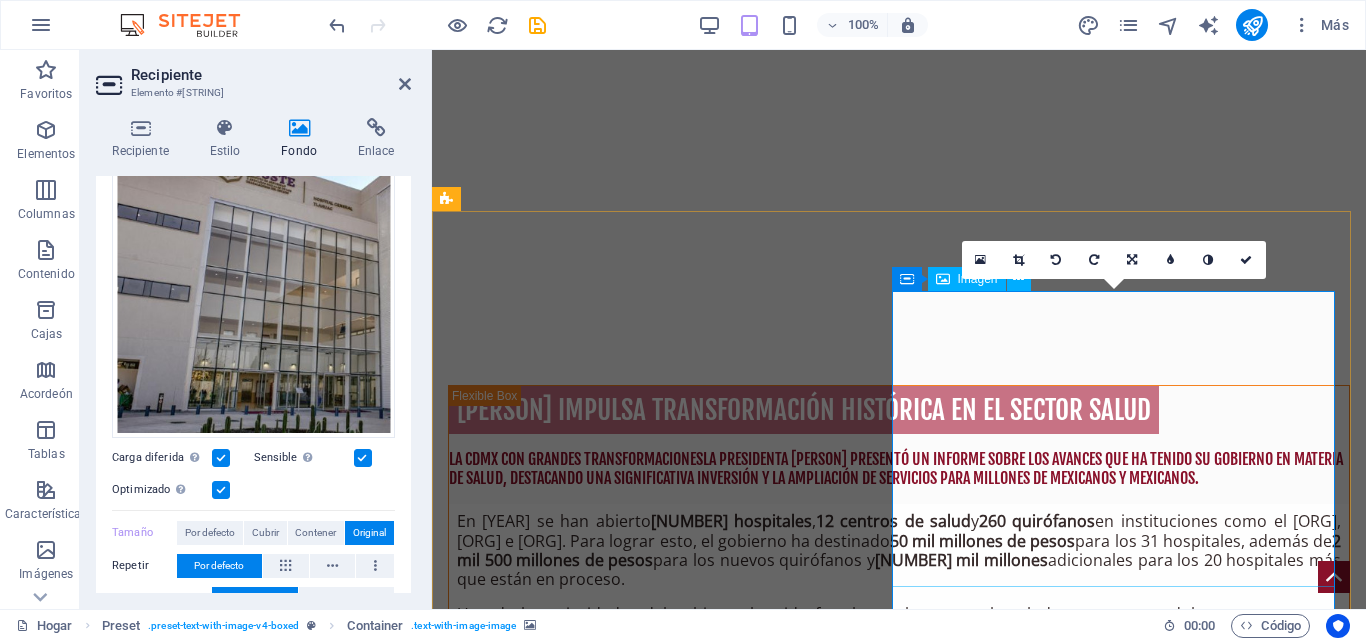 scroll, scrollTop: 1560, scrollLeft: 0, axis: vertical 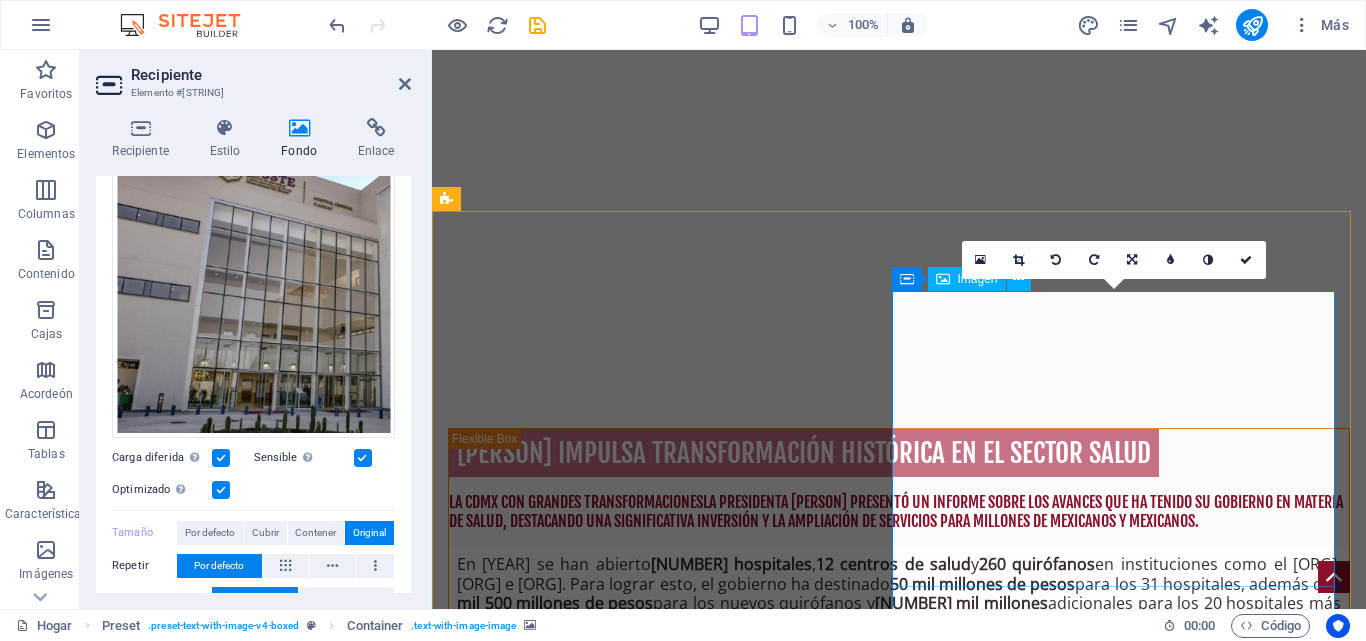 click at bounding box center (899, 2880) 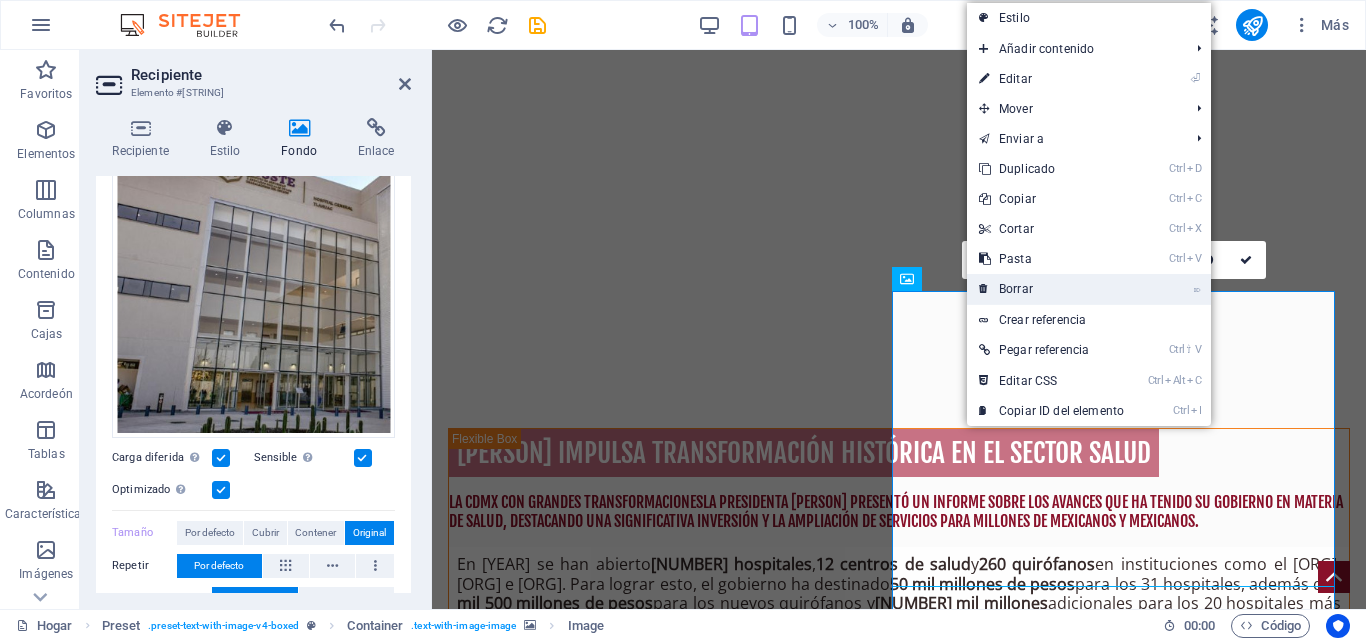 click on "⌦ Borrar" at bounding box center [1051, 289] 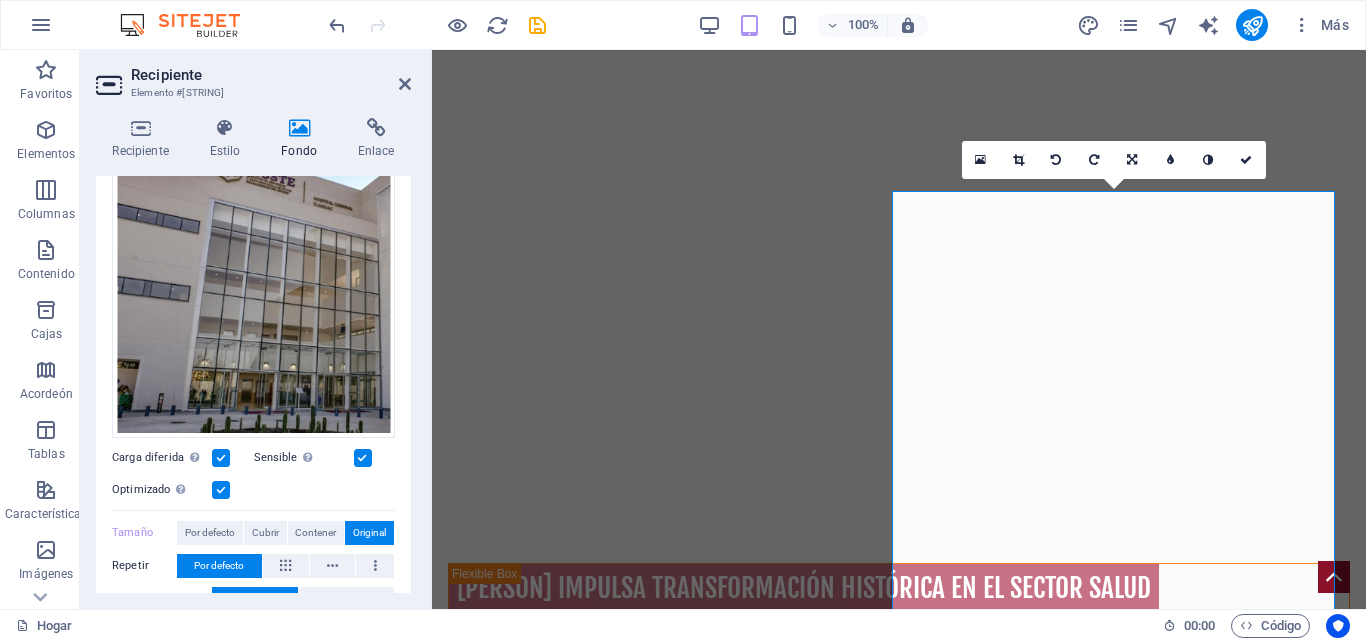 scroll, scrollTop: 1660, scrollLeft: 0, axis: vertical 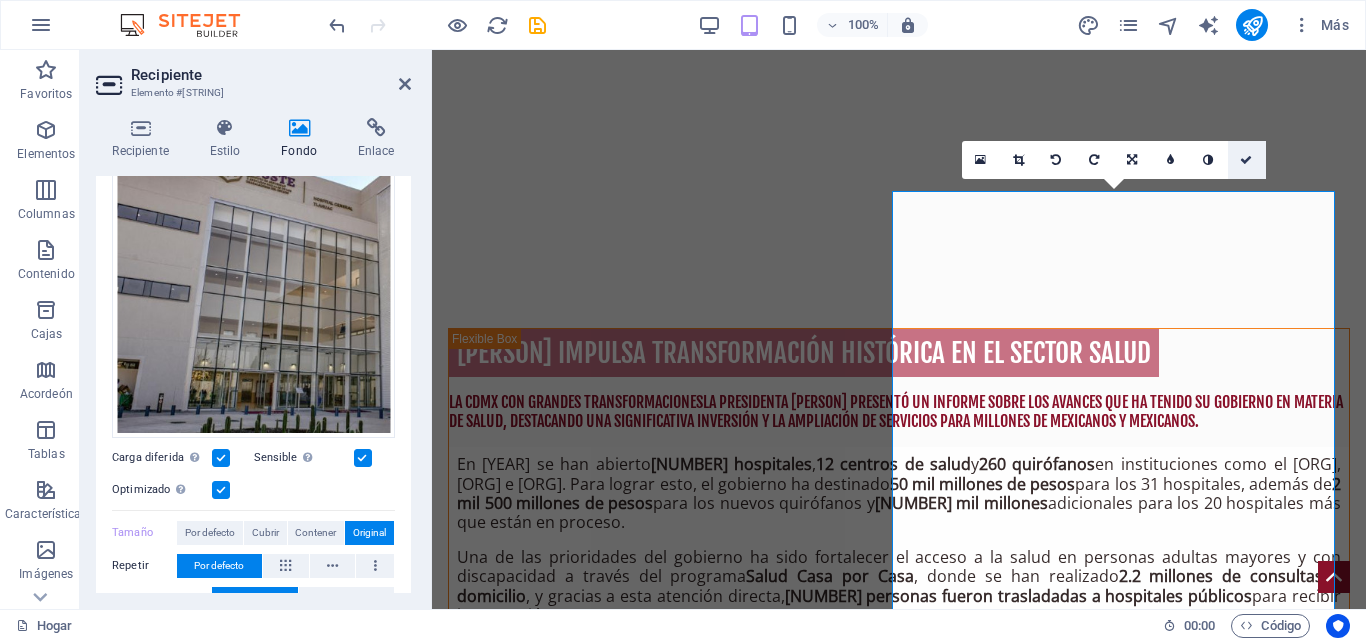 click at bounding box center [1246, 160] 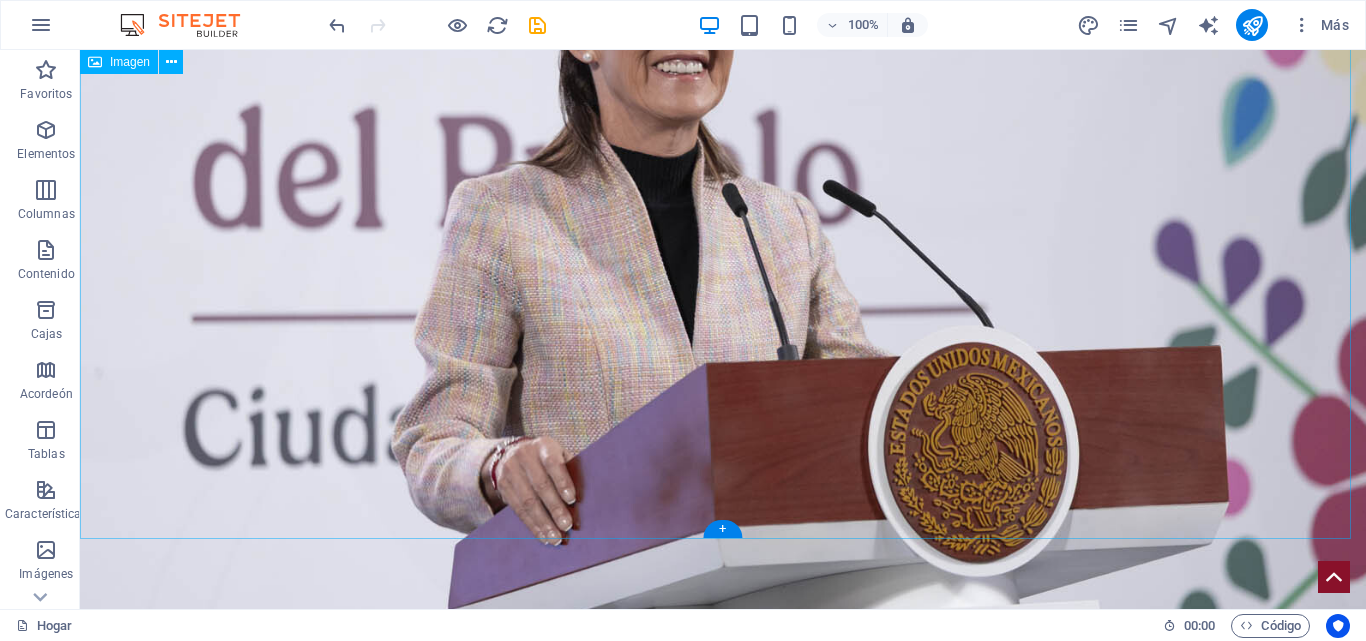 scroll, scrollTop: 485, scrollLeft: 0, axis: vertical 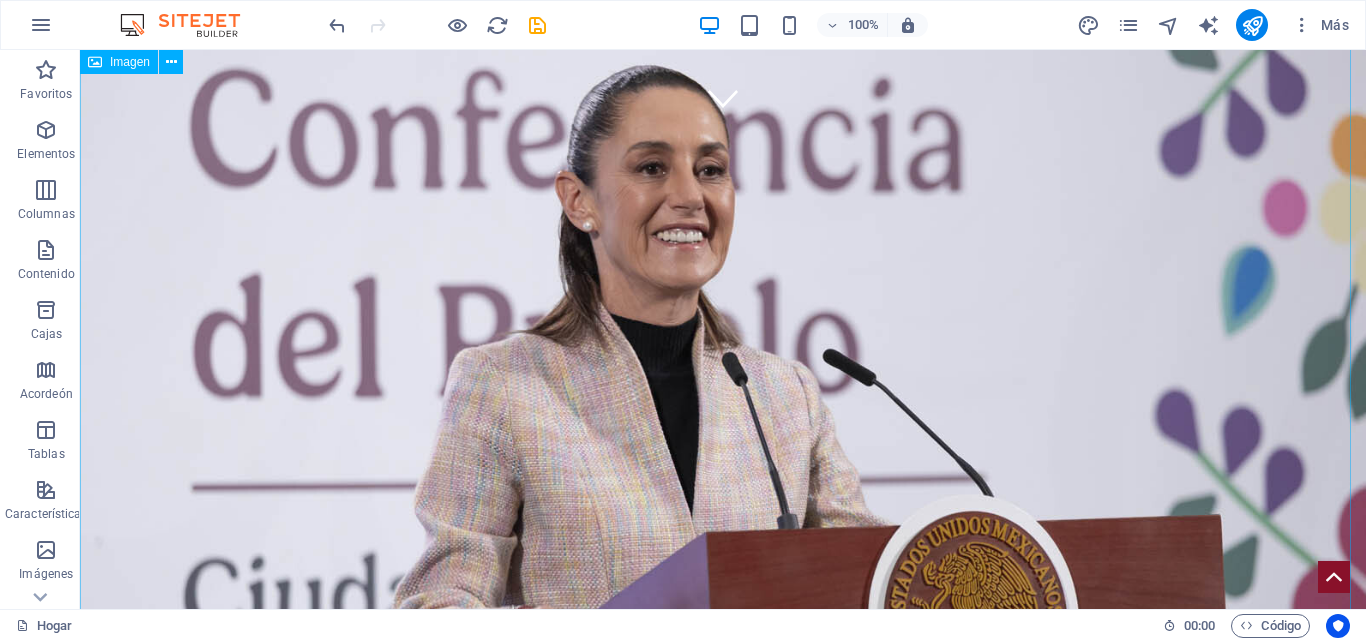 click at bounding box center (723, 415) 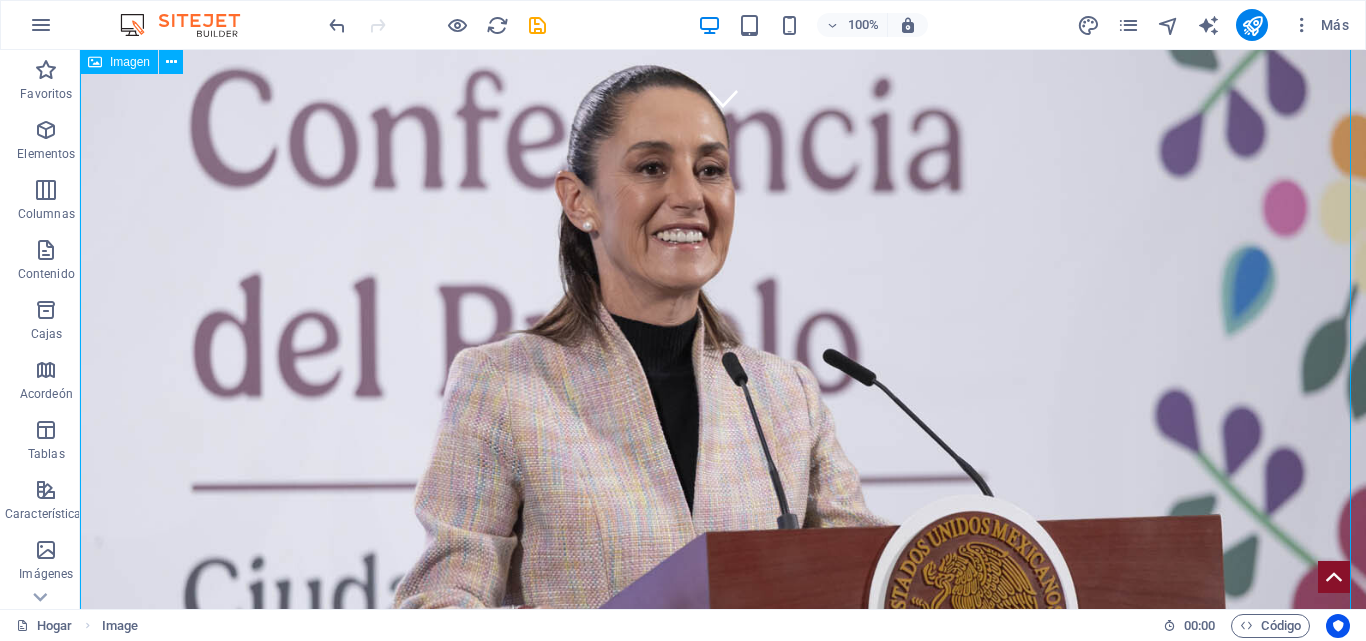 click at bounding box center [723, 415] 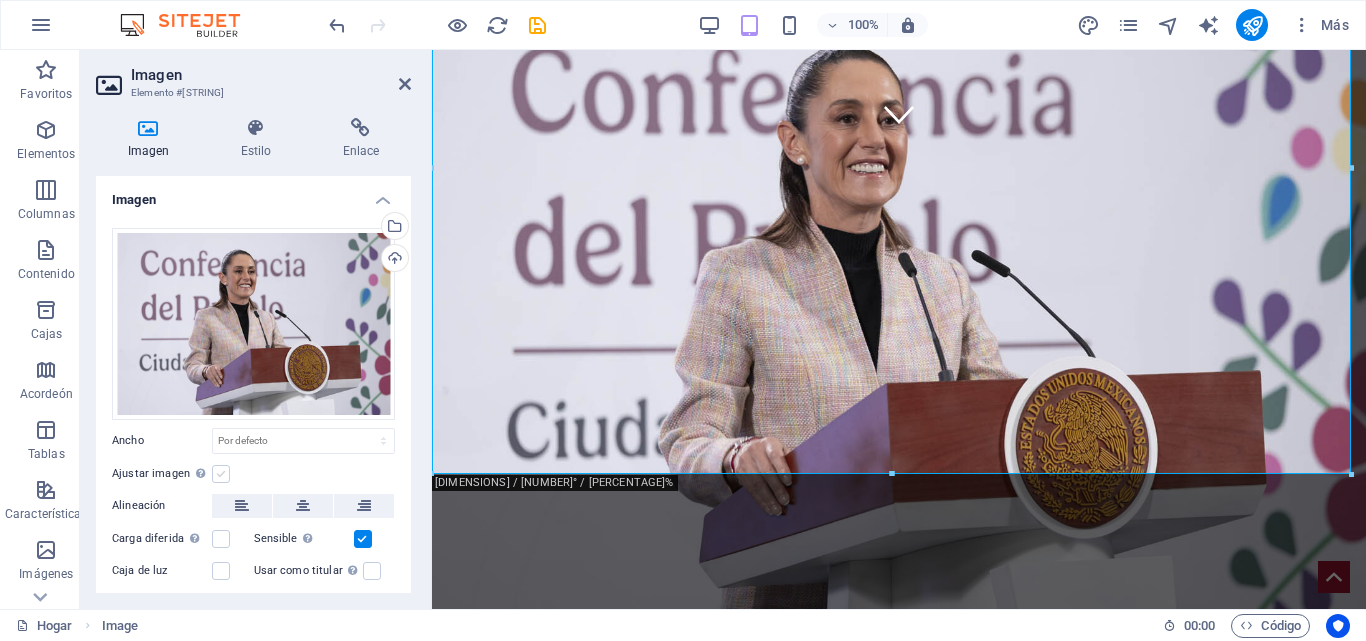 click at bounding box center [221, 474] 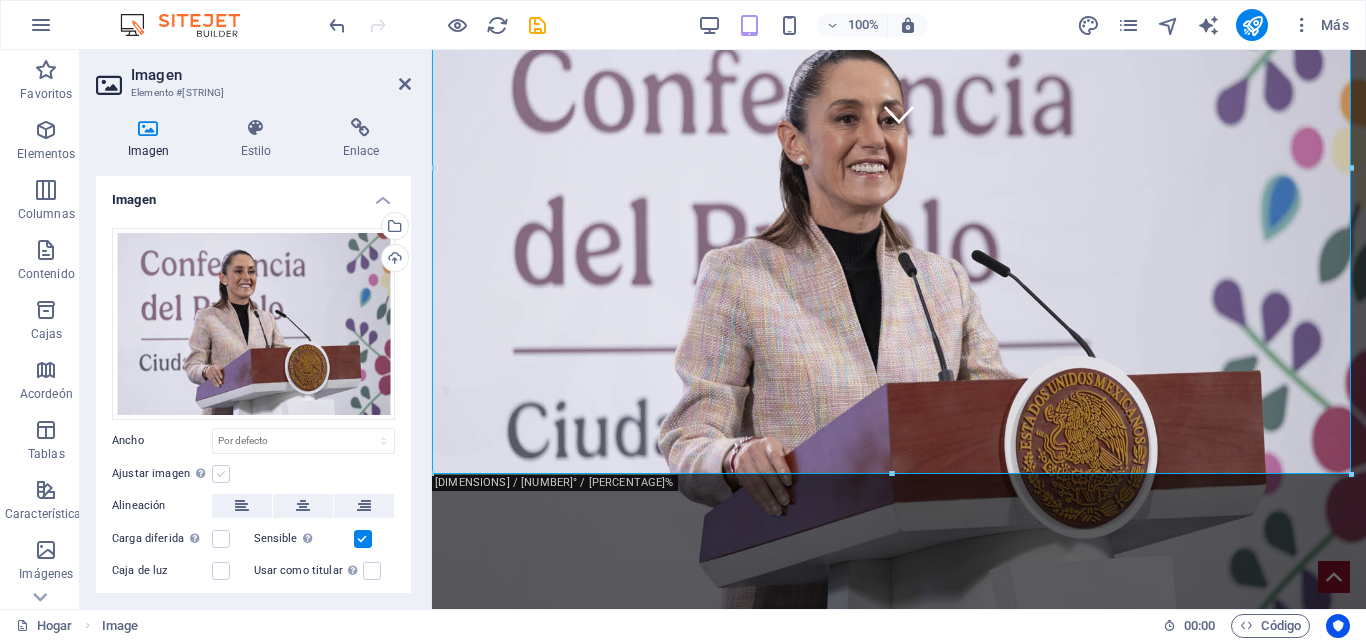 click on "Ajustar imagen Ajustar automáticamente la imagen a un ancho y alto fijos" at bounding box center (0, 0) 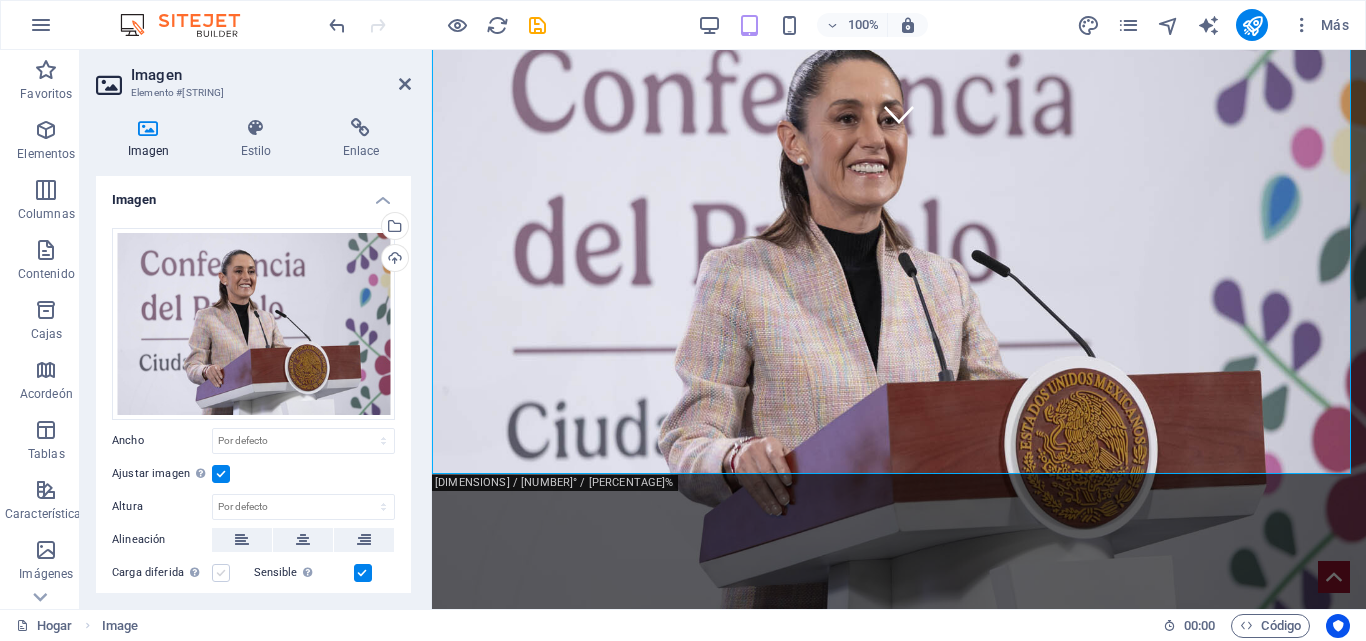 click at bounding box center [221, 573] 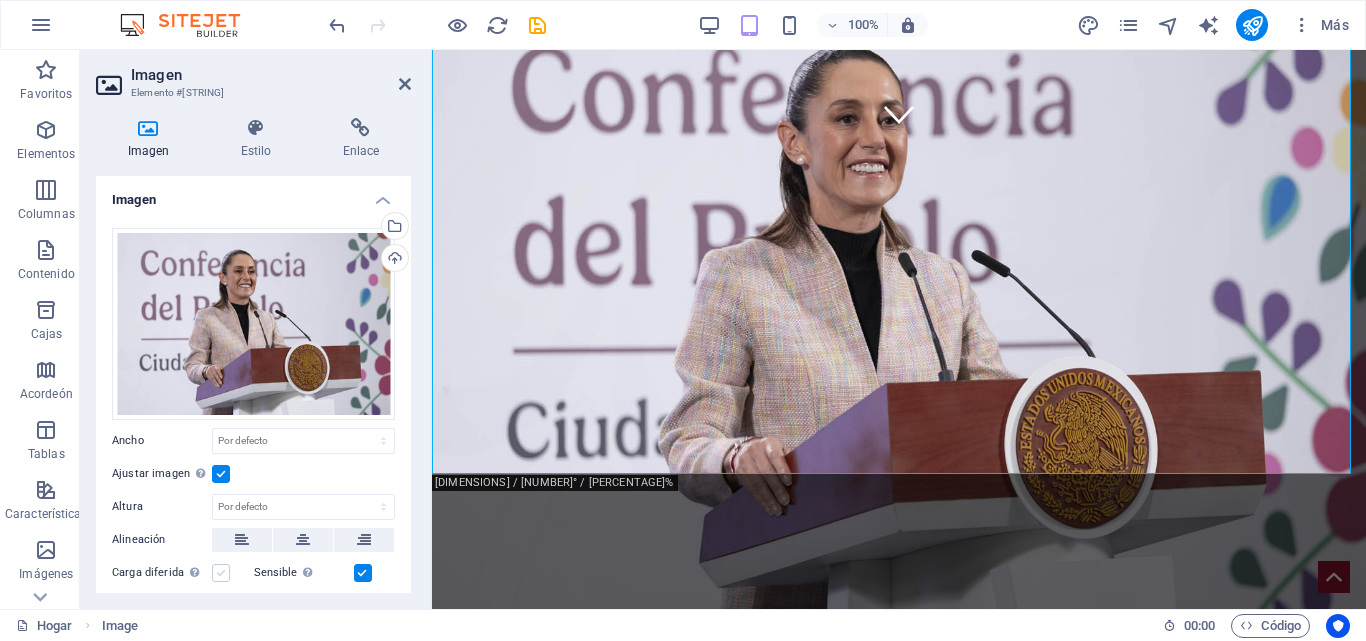 click on "Carga diferida Cargar imágenes después de que se cargue la página mejora la velocidad de la página." at bounding box center (0, 0) 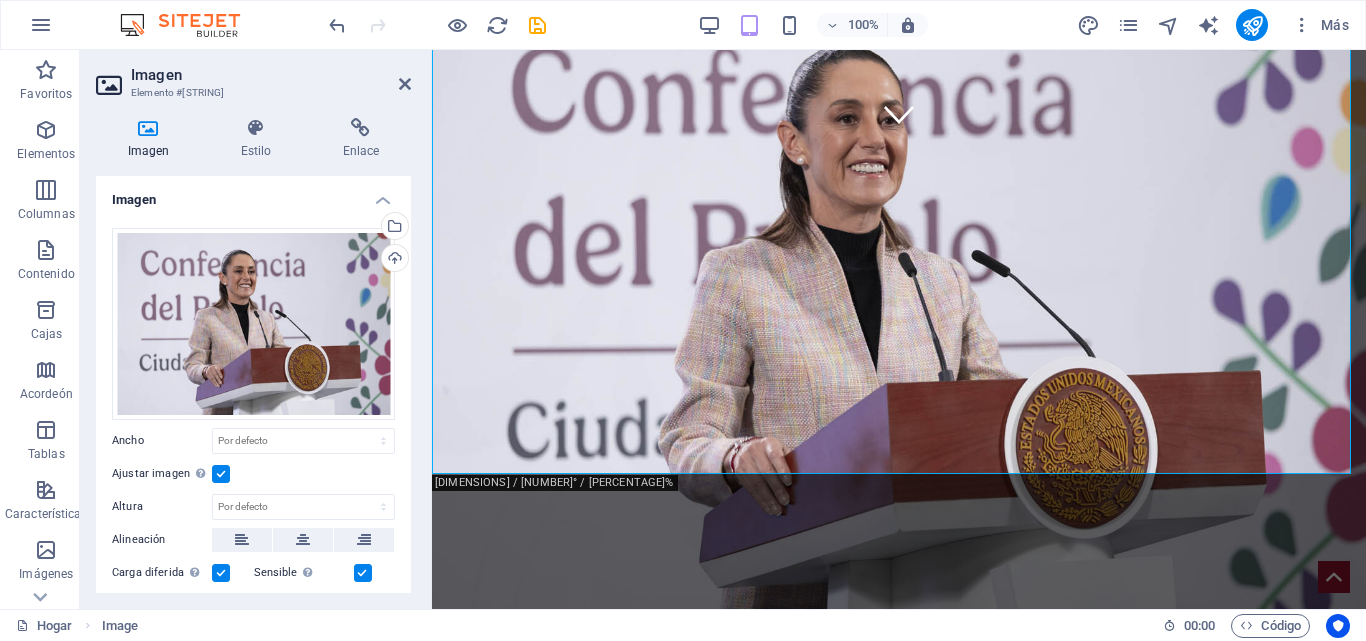 click at bounding box center (221, 573) 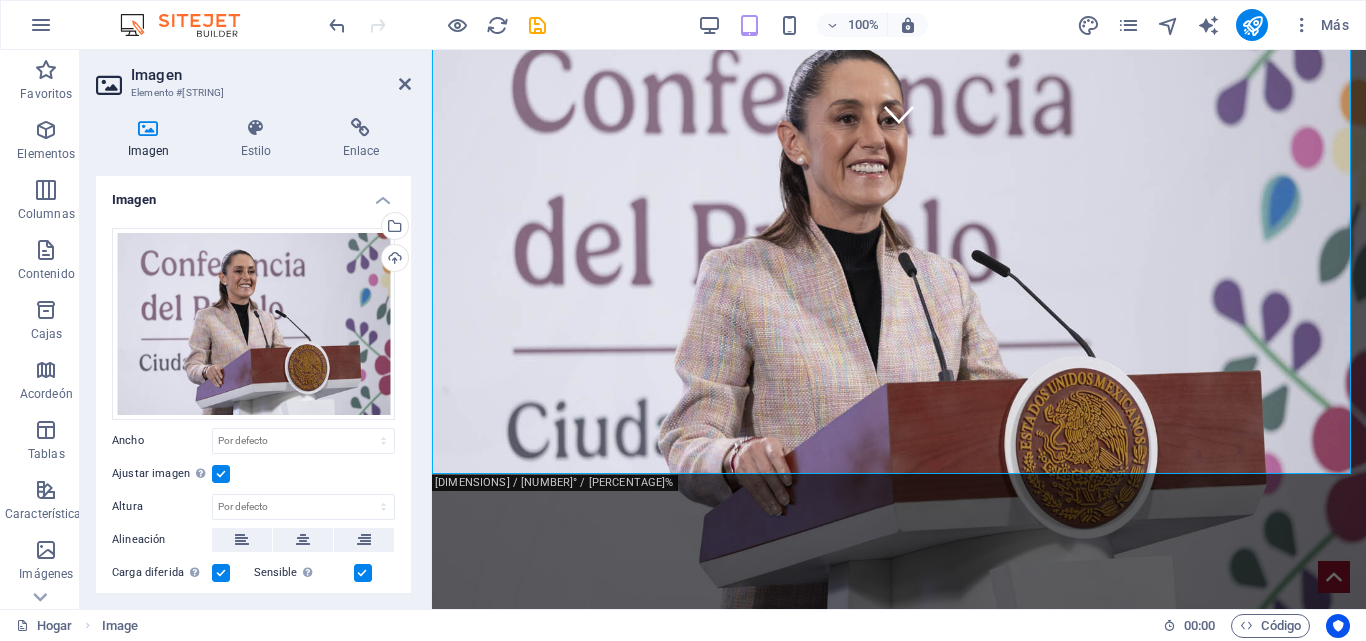 click on "Carga diferida Cargar imágenes después de que se cargue la página mejora la velocidad de la página." at bounding box center [0, 0] 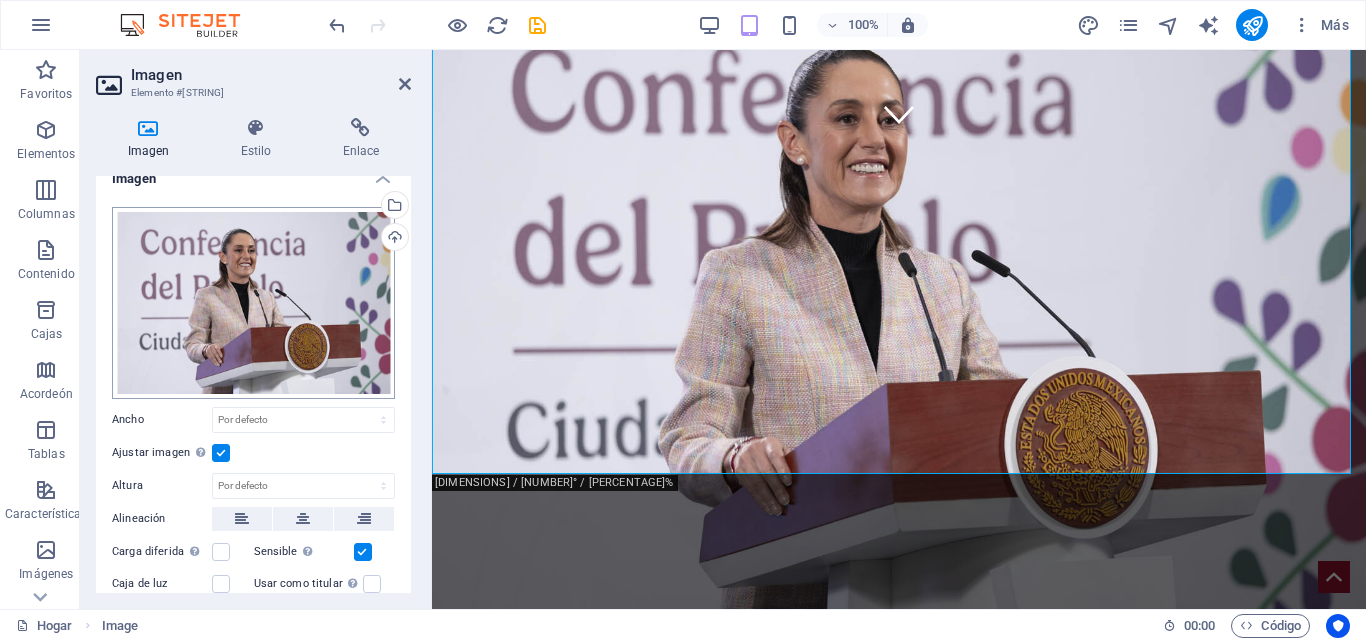 scroll, scrollTop: 0, scrollLeft: 0, axis: both 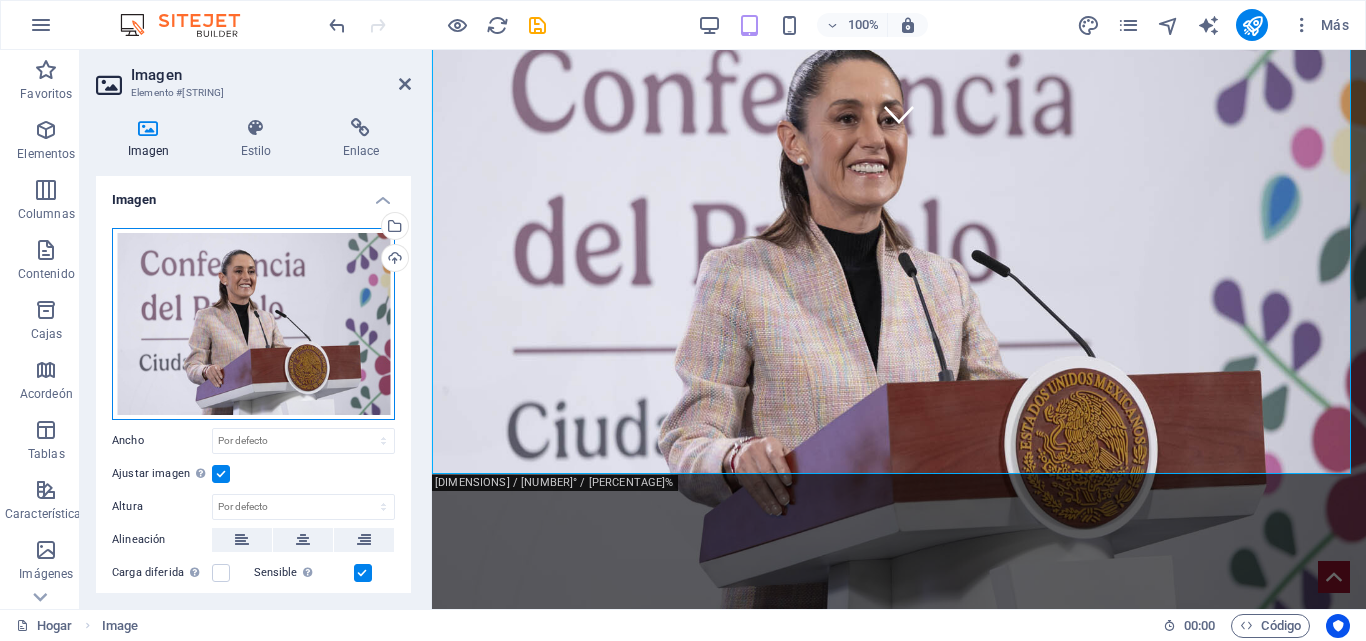 click on "Arrastre los archivos aquí, haga clic para elegir archivos o  seleccione archivos de Archivos o de nuestras fotos y videos de archivo gratuitos" at bounding box center (253, 324) 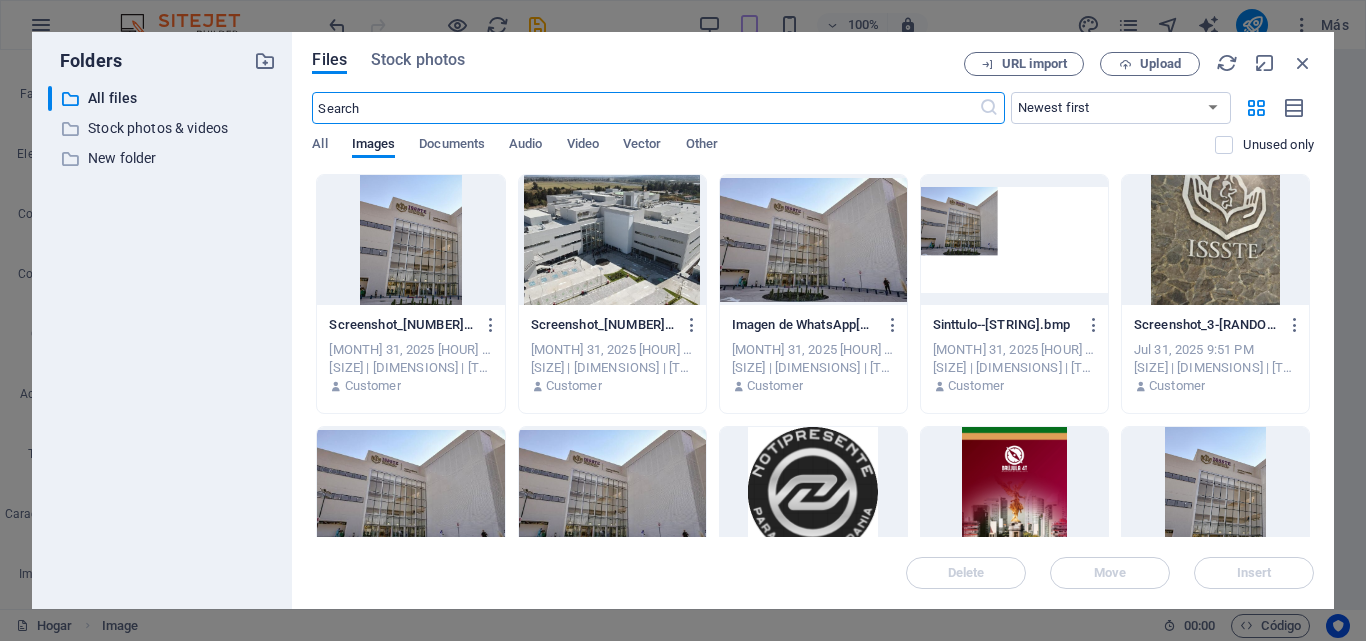 scroll, scrollTop: 505, scrollLeft: 0, axis: vertical 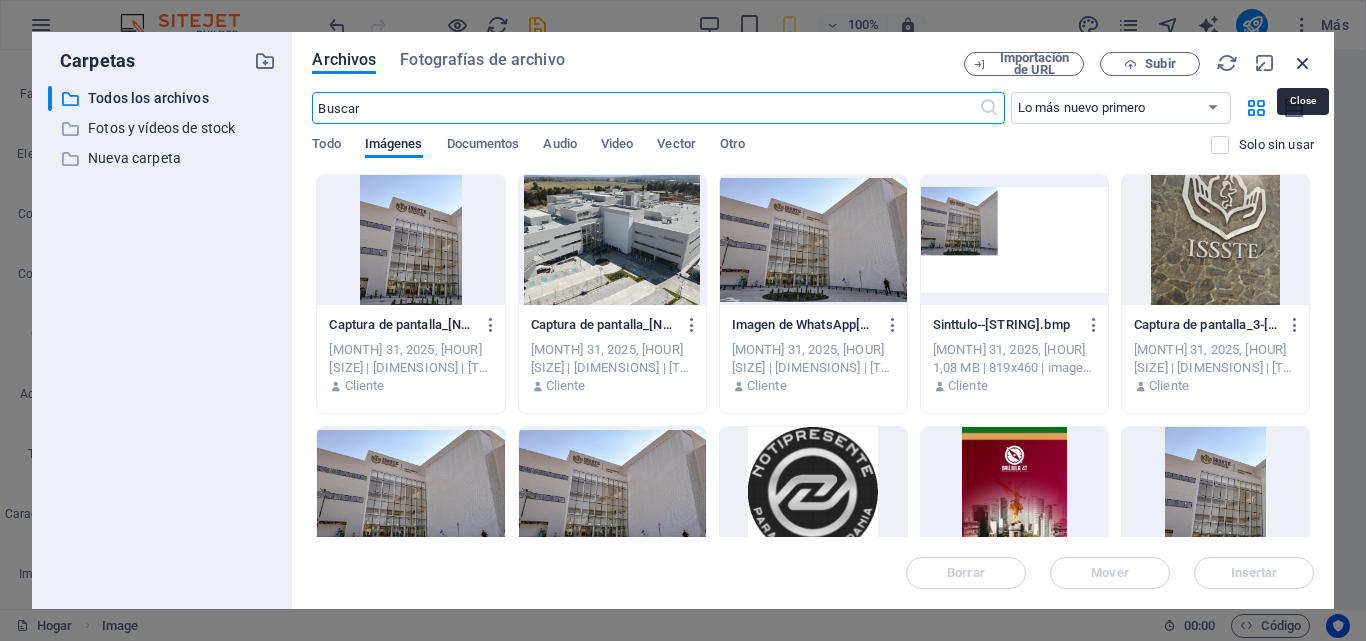 click at bounding box center [1303, 63] 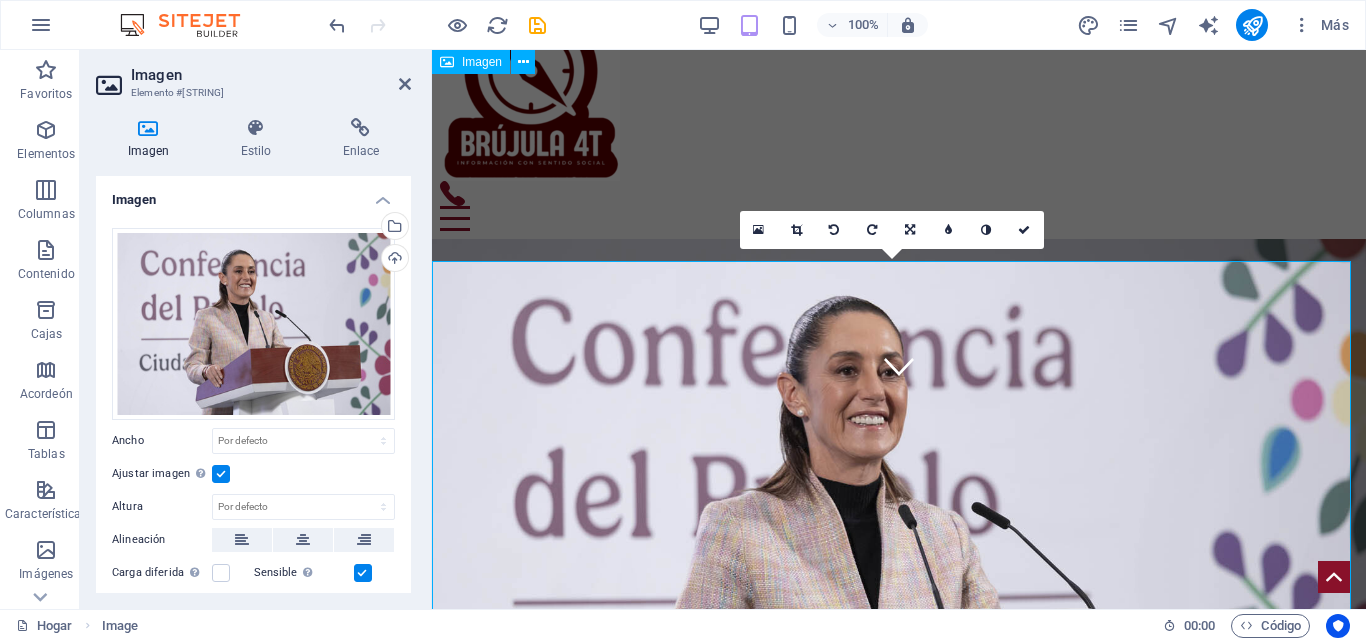 scroll, scrollTop: 69, scrollLeft: 0, axis: vertical 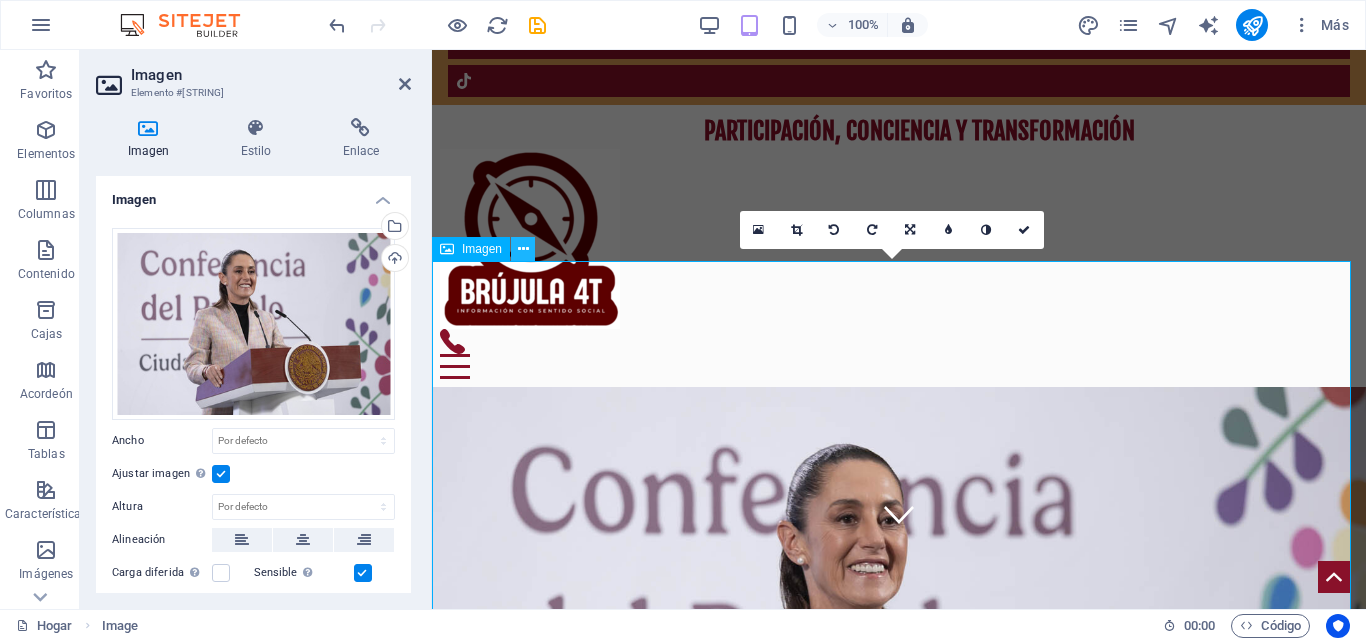 click at bounding box center (523, 249) 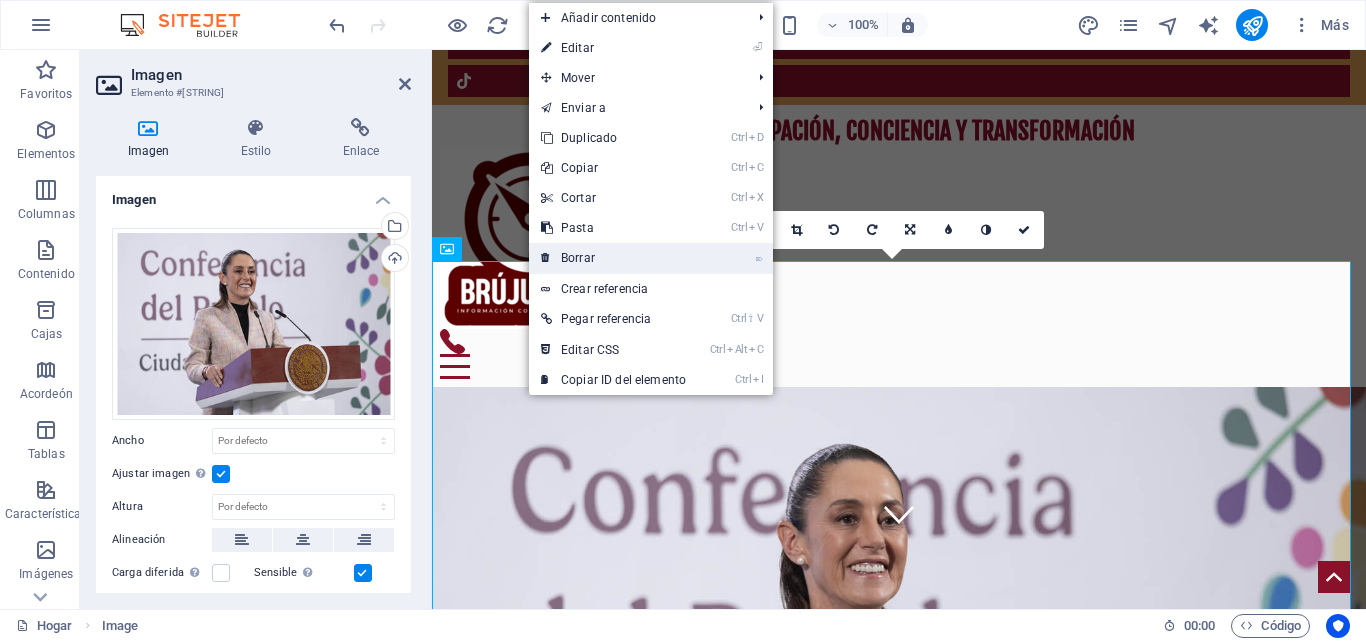 click on "Borrar" at bounding box center (578, 258) 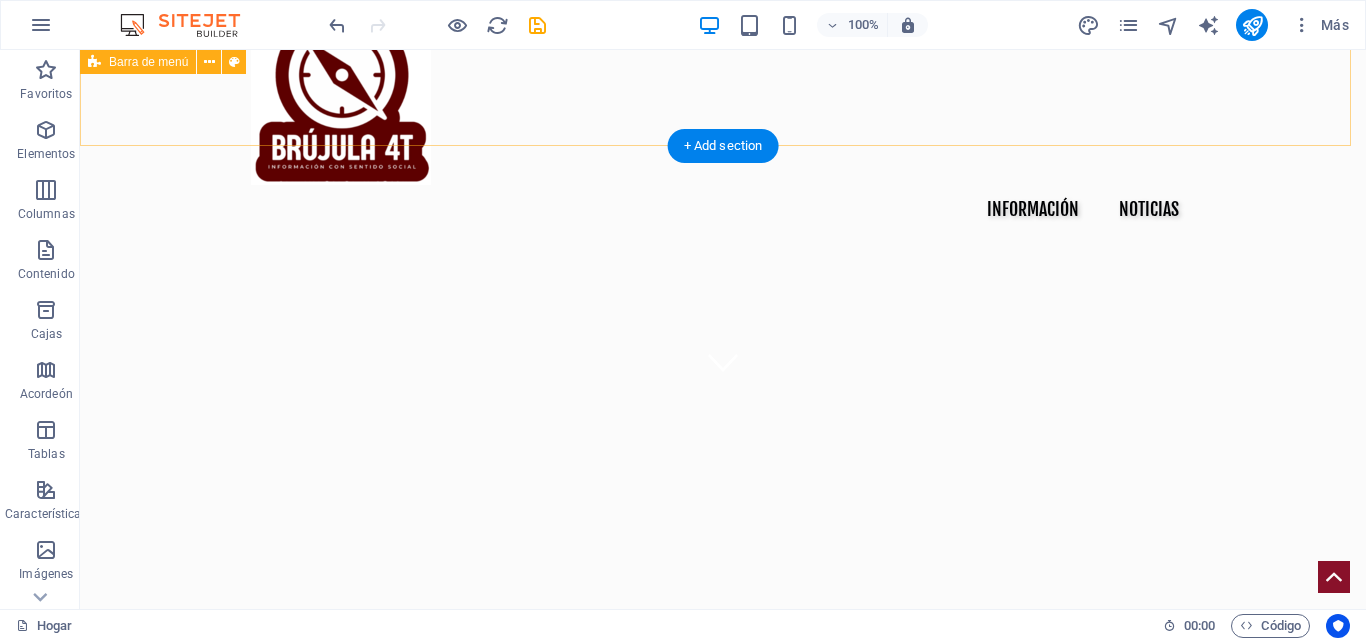 scroll, scrollTop: 200, scrollLeft: 0, axis: vertical 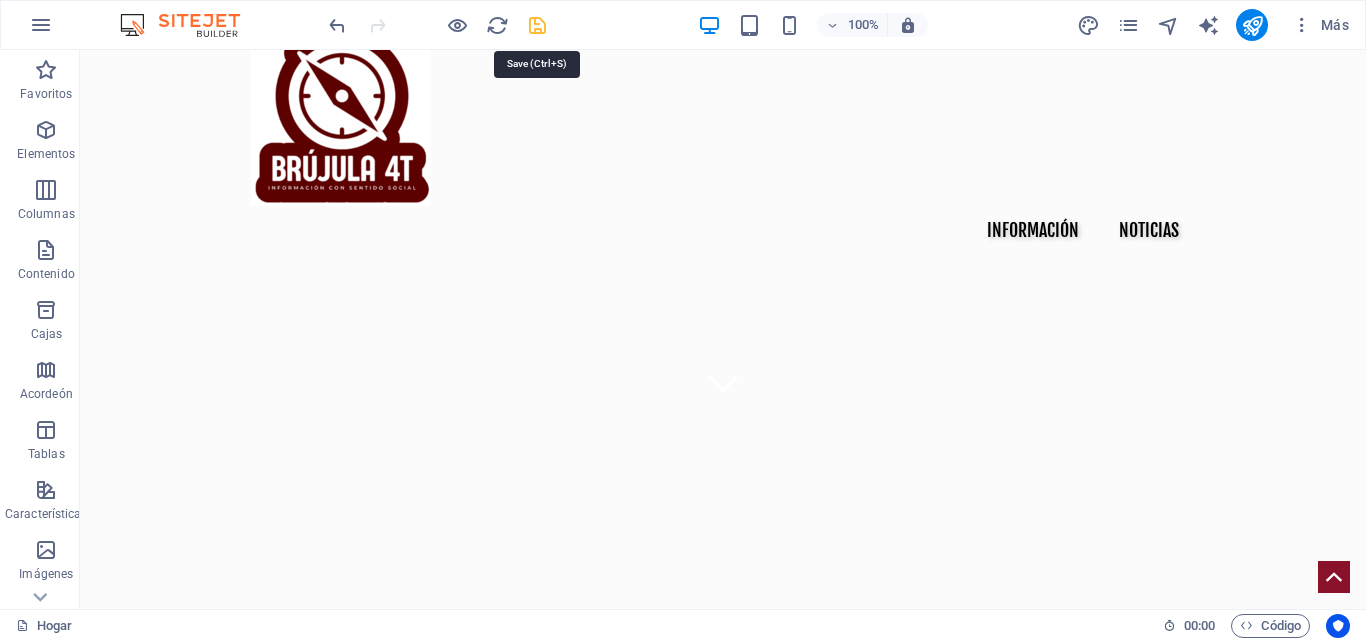 click at bounding box center (537, 25) 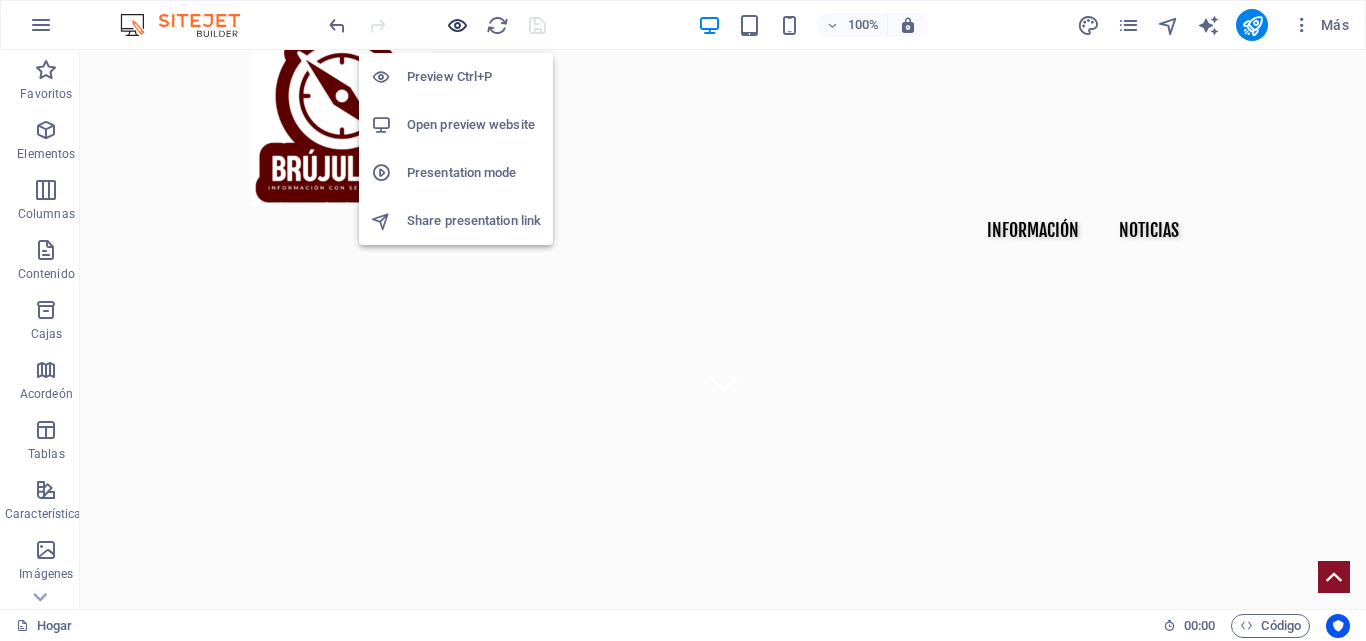 click at bounding box center (457, 25) 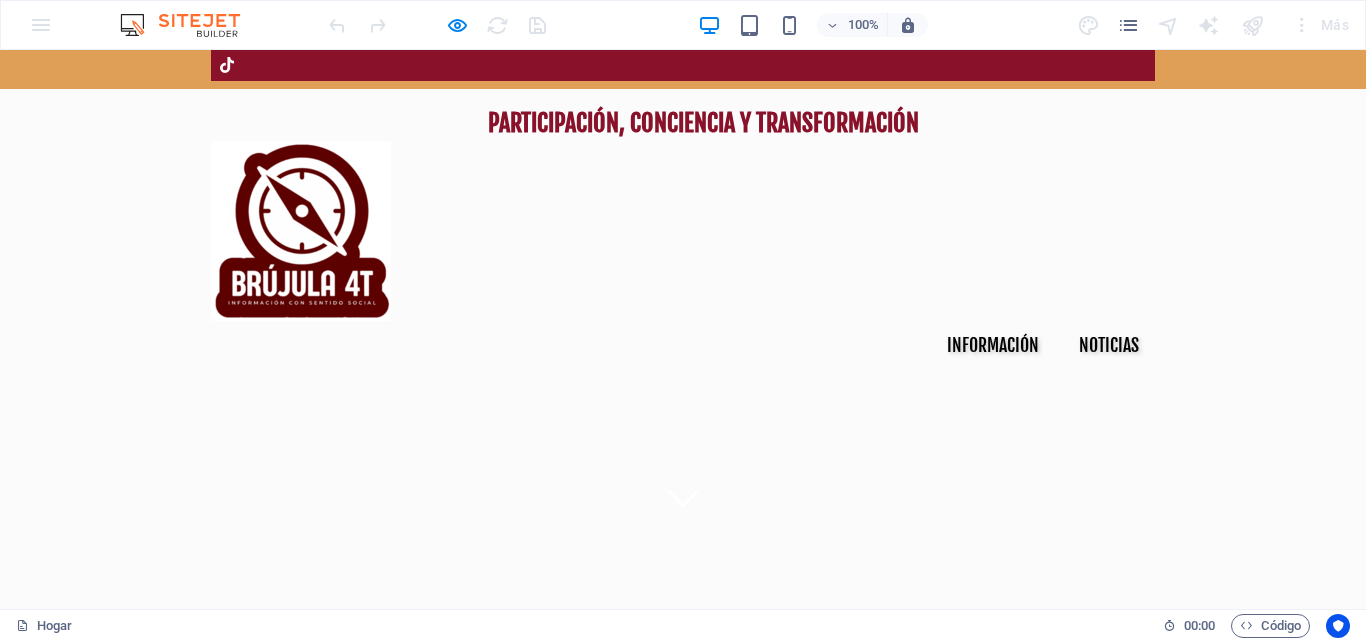 scroll, scrollTop: 0, scrollLeft: 0, axis: both 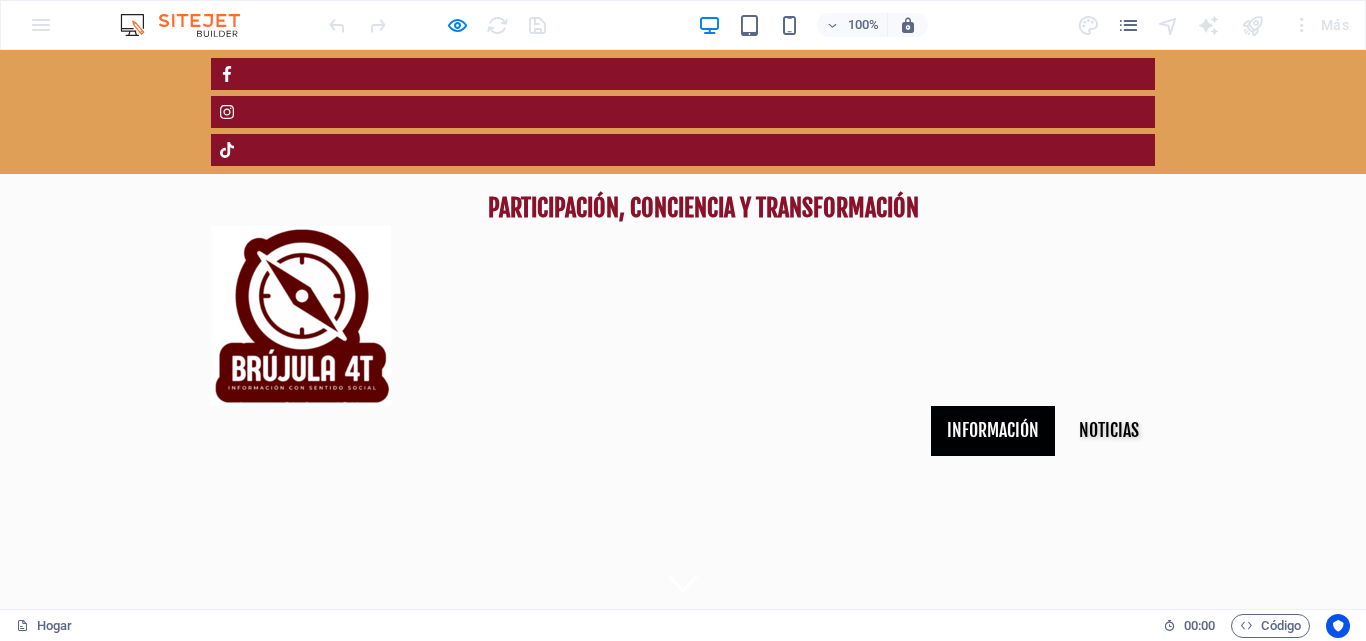 click on "INFORMACIÓN" at bounding box center [993, 430] 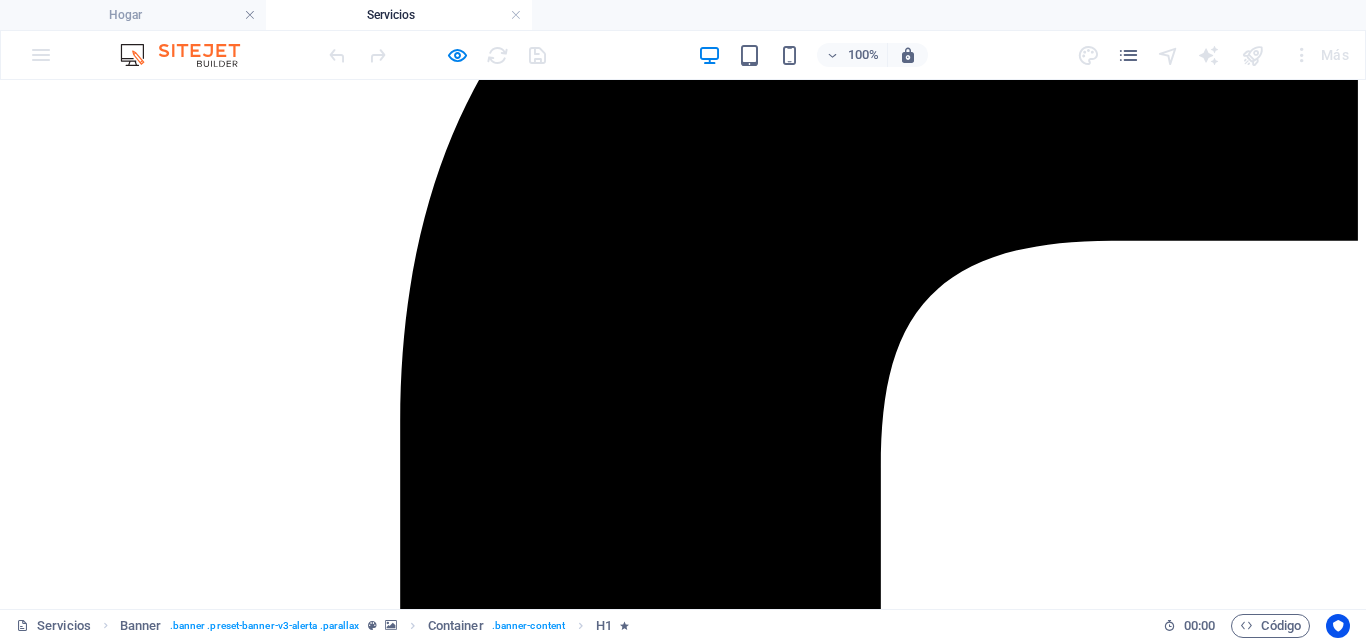 scroll, scrollTop: 0, scrollLeft: 0, axis: both 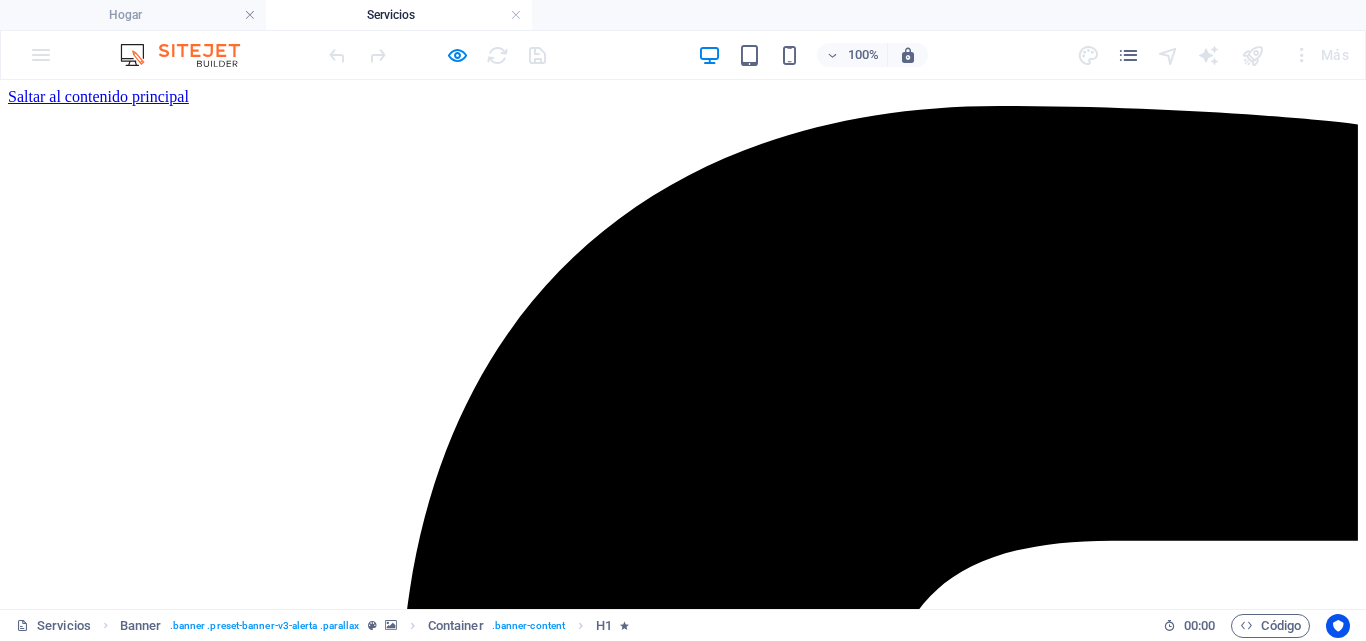 click on "INFORMACIÓN NOTICIAS" at bounding box center [683, 6108] 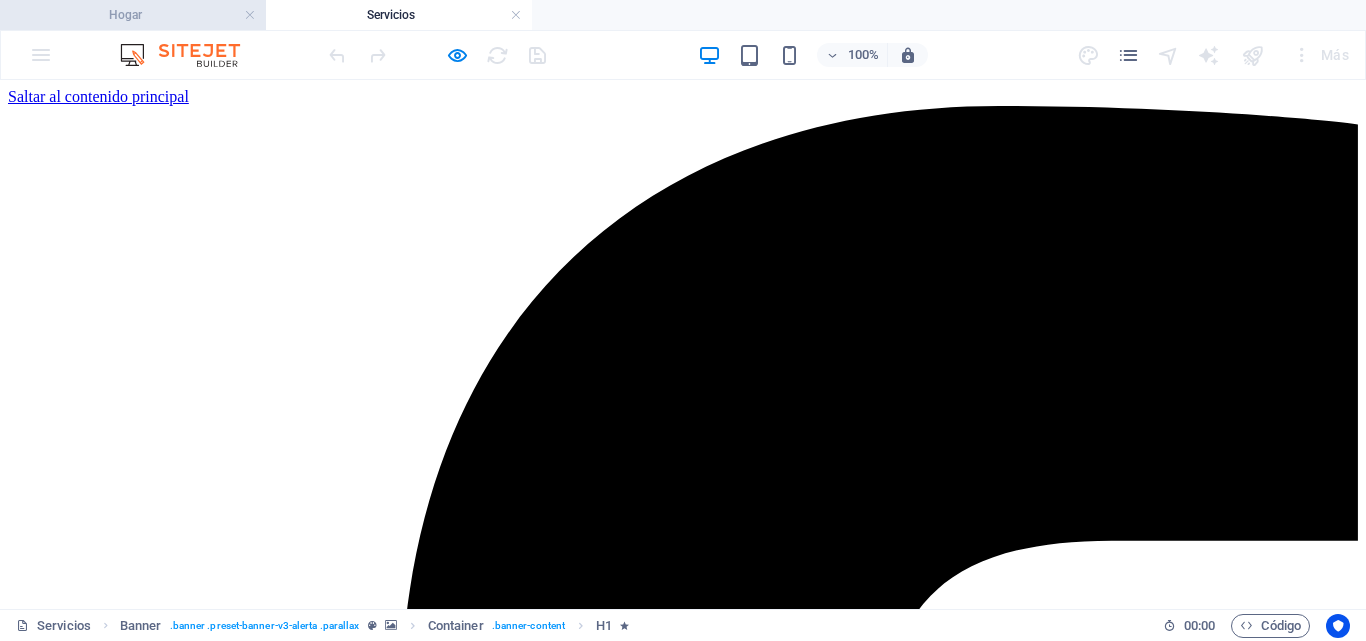 click on "Hogar" at bounding box center (133, 15) 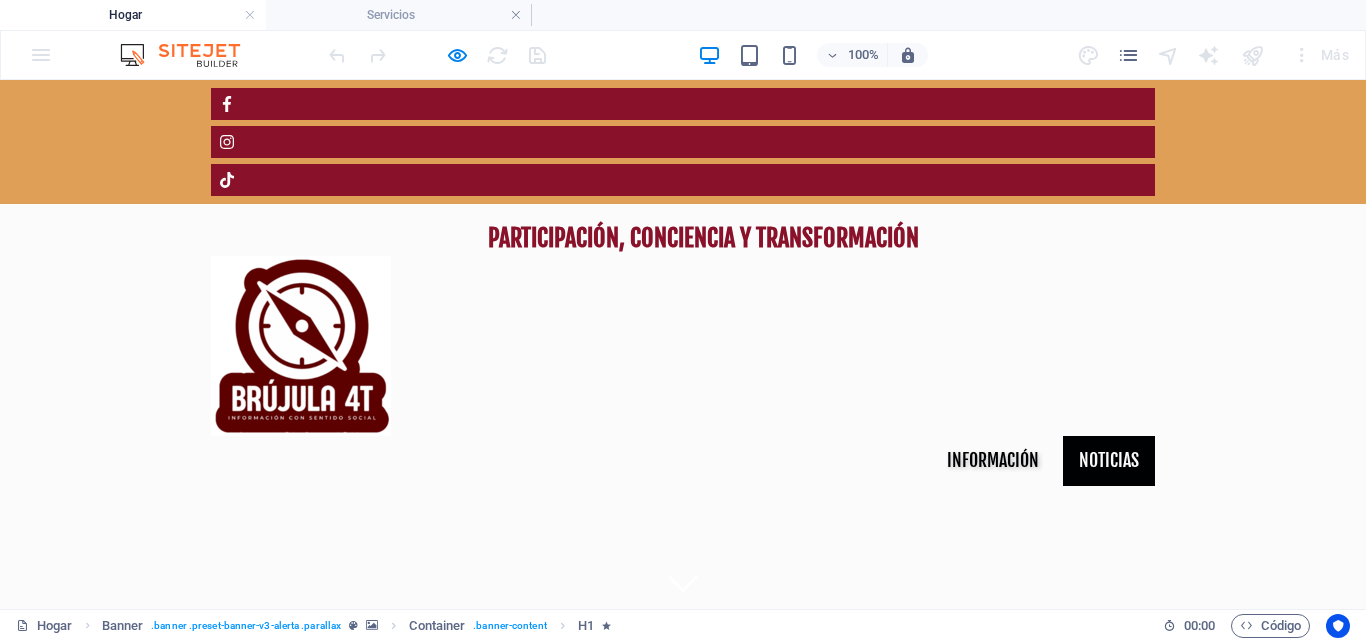 click on "NOTICIAS" at bounding box center (1109, 460) 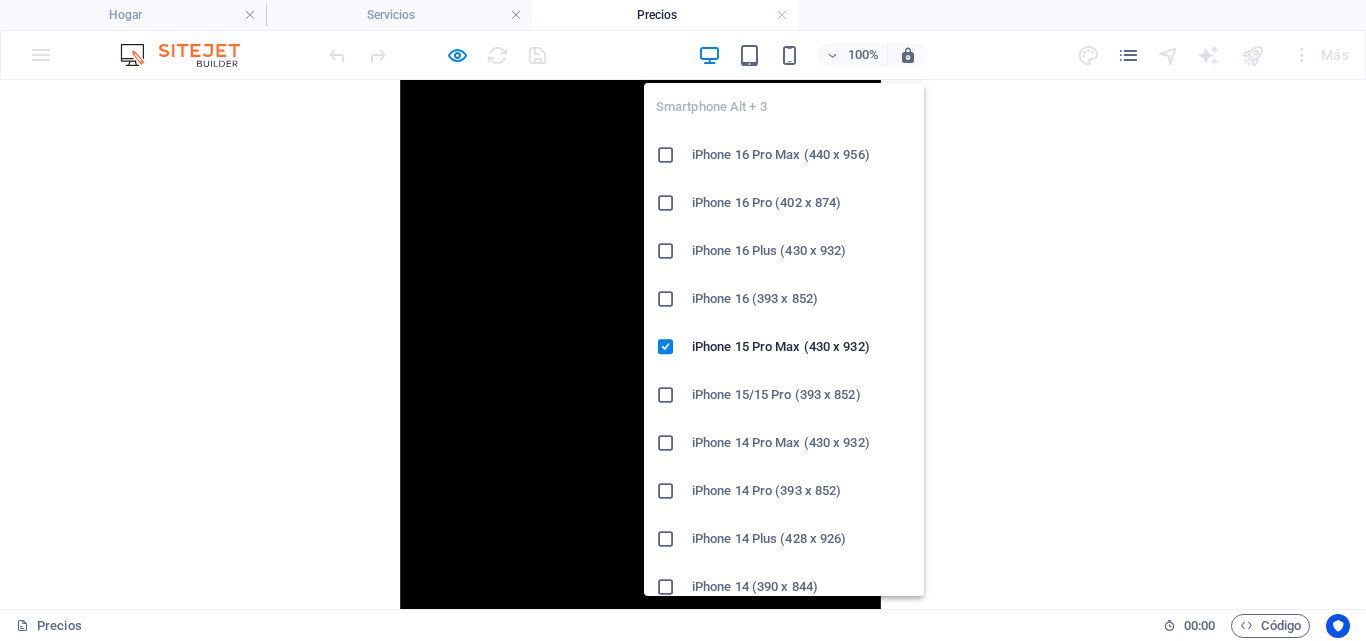 scroll, scrollTop: 1100, scrollLeft: 0, axis: vertical 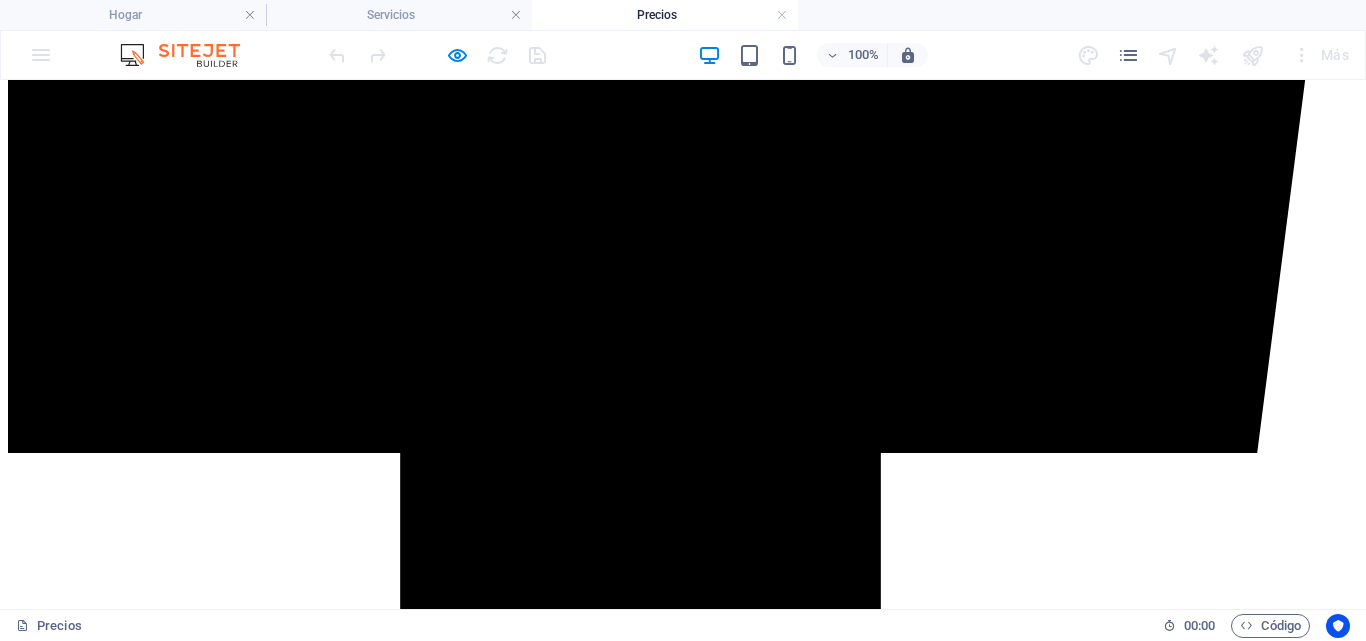 click at bounding box center [782, 15] 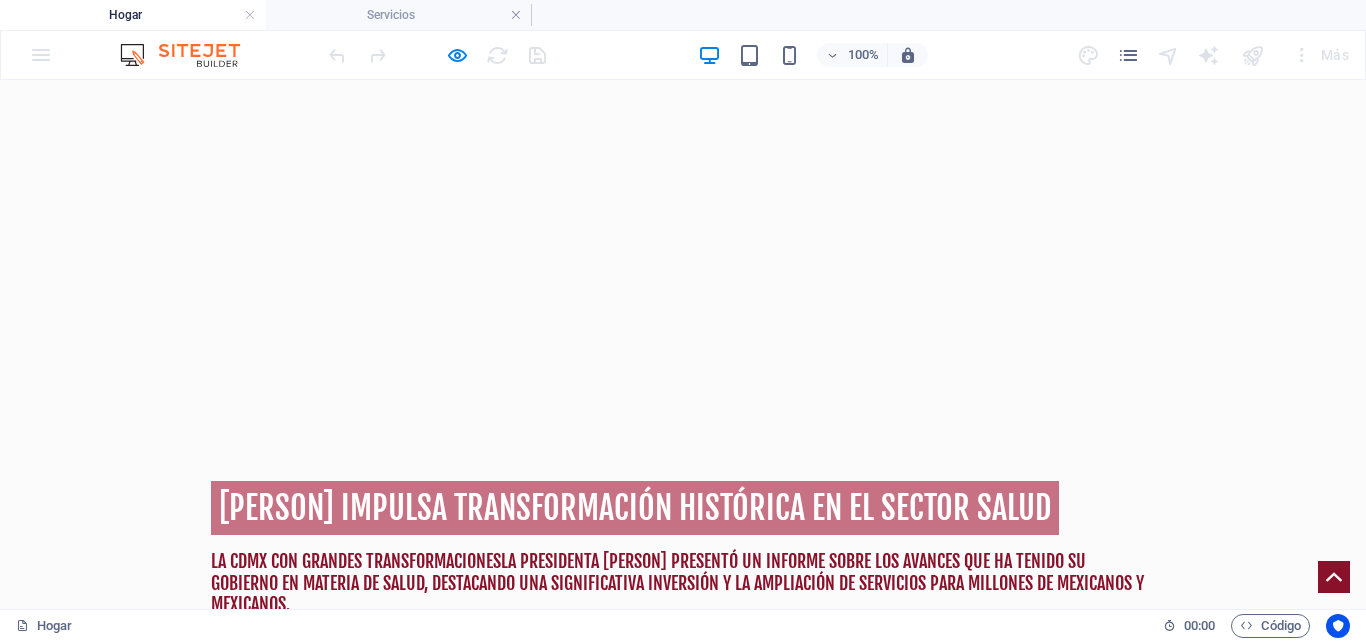 scroll, scrollTop: 800, scrollLeft: 0, axis: vertical 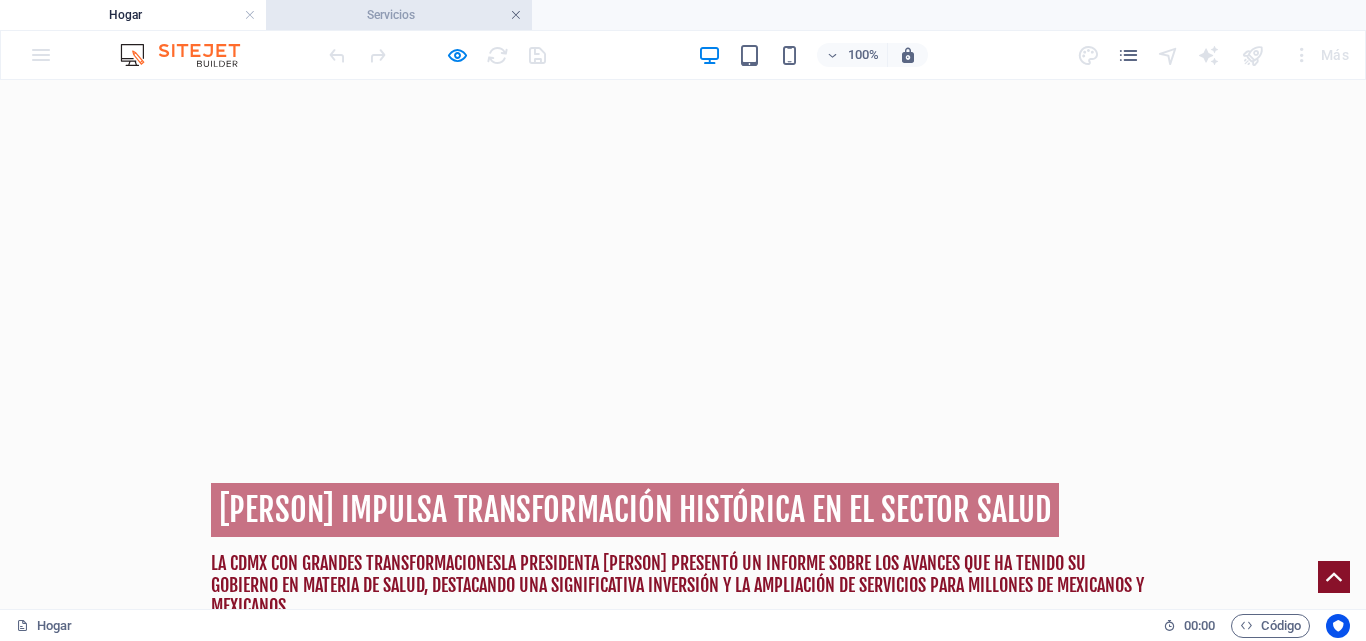 click at bounding box center [516, 15] 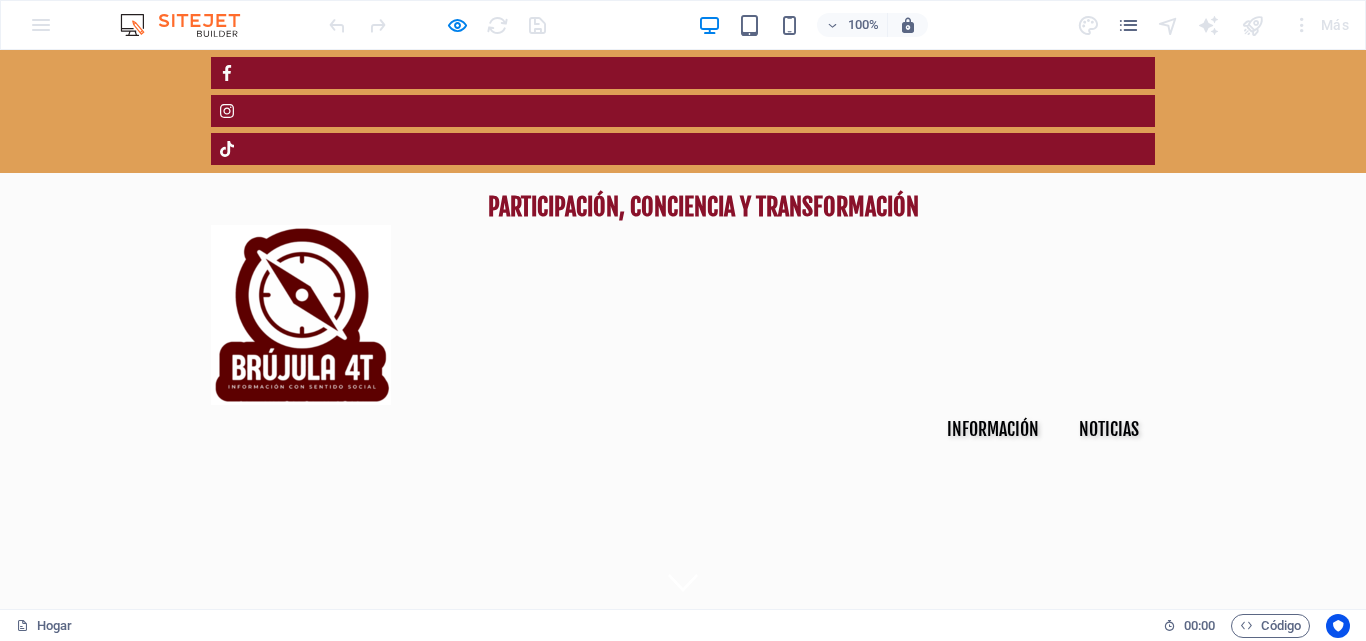 scroll, scrollTop: 0, scrollLeft: 0, axis: both 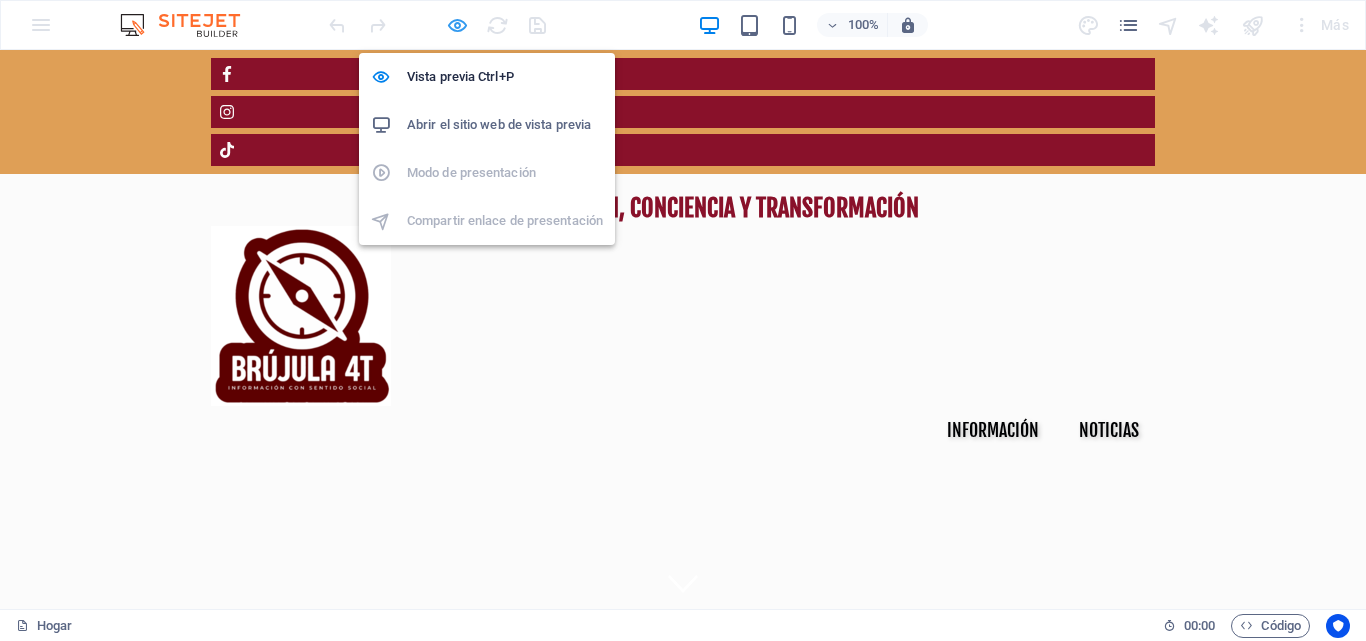 click at bounding box center [457, 25] 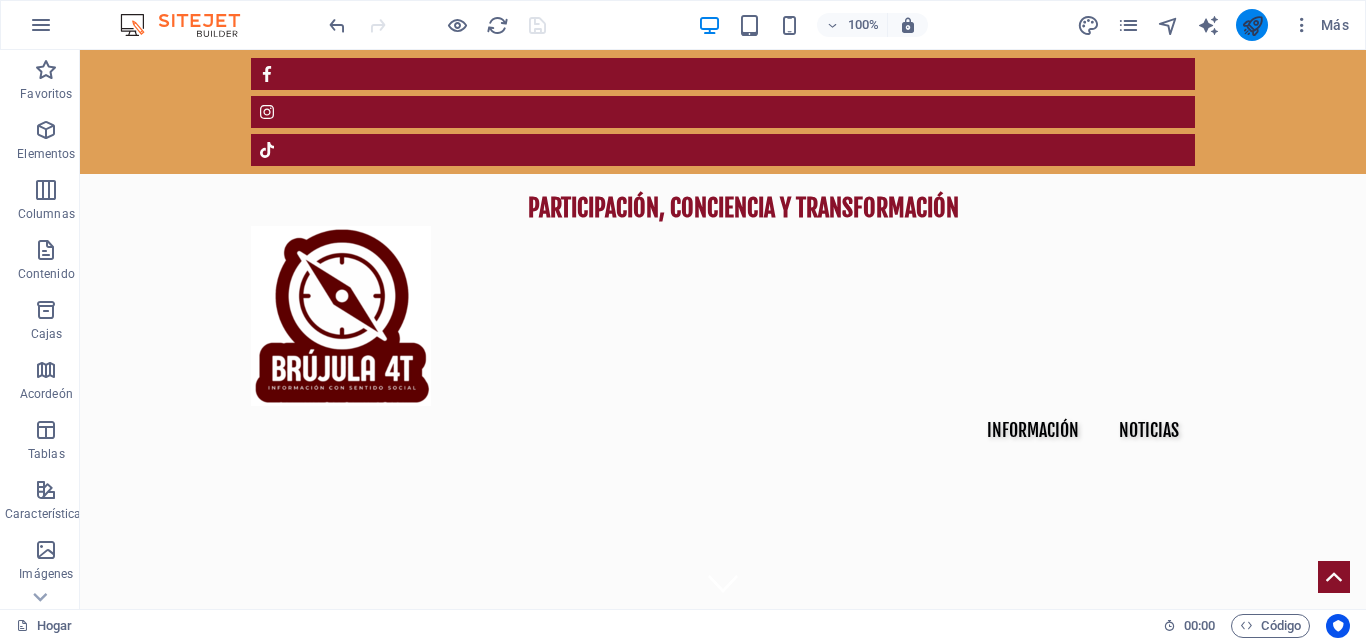 click at bounding box center (1252, 25) 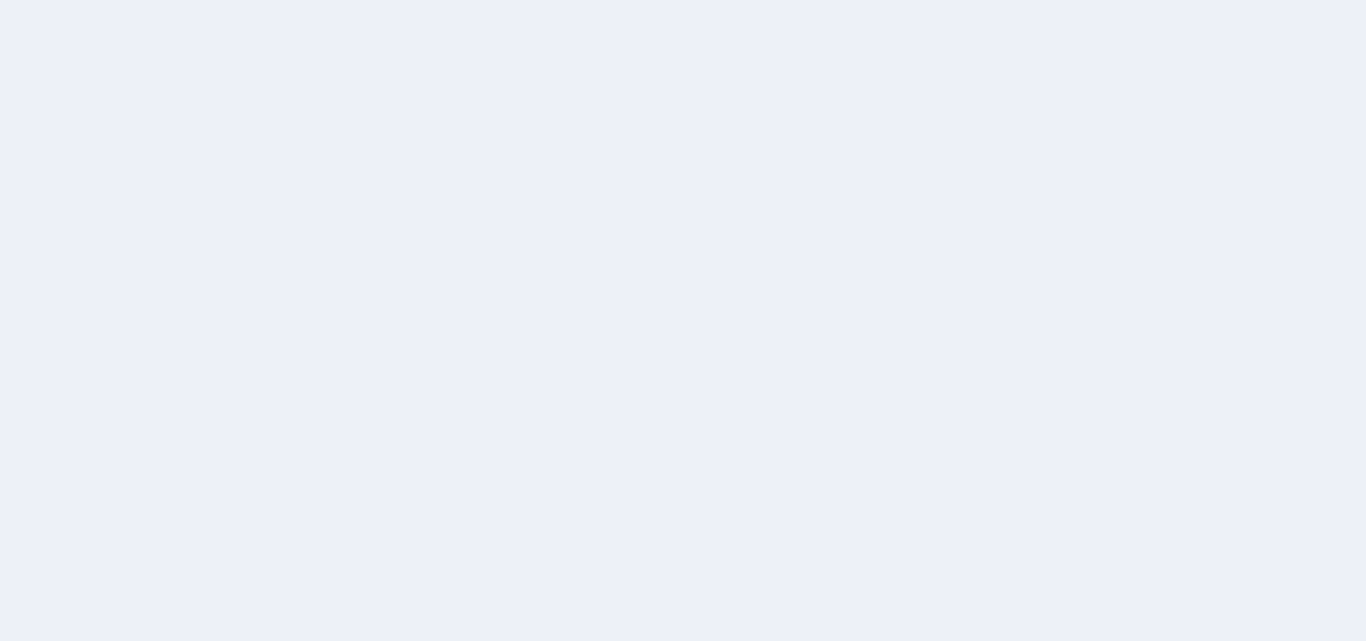 scroll, scrollTop: 0, scrollLeft: 0, axis: both 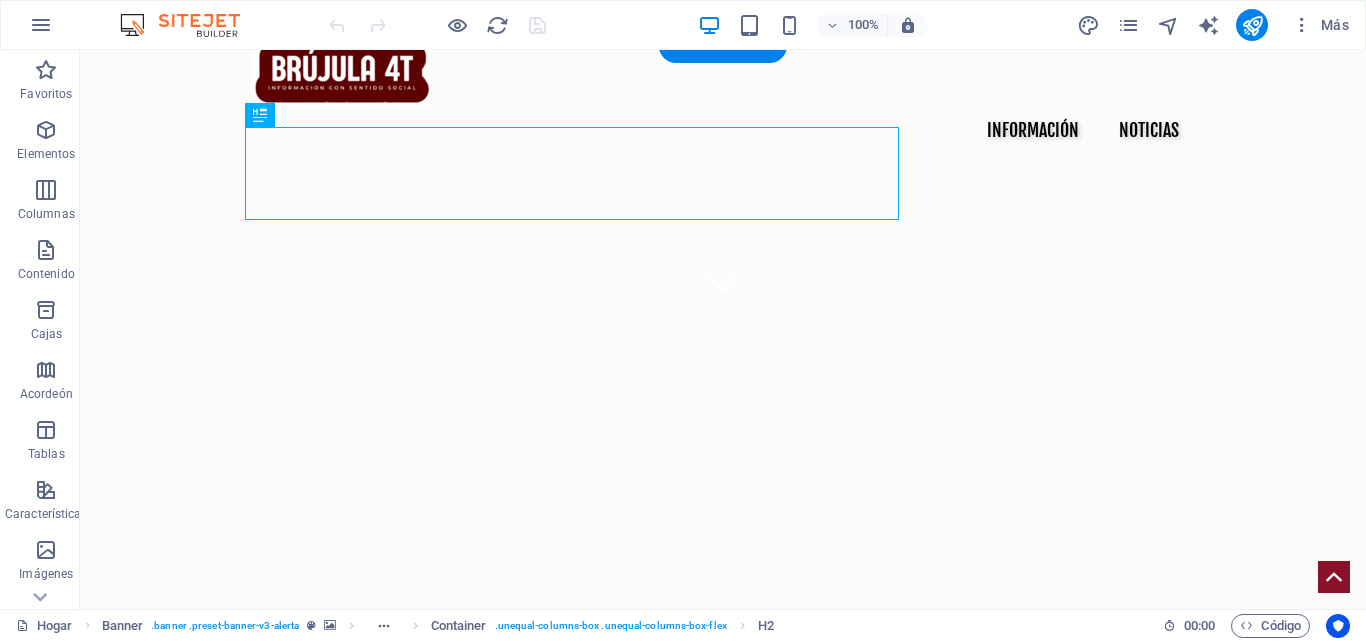 click at bounding box center (723, 1640) 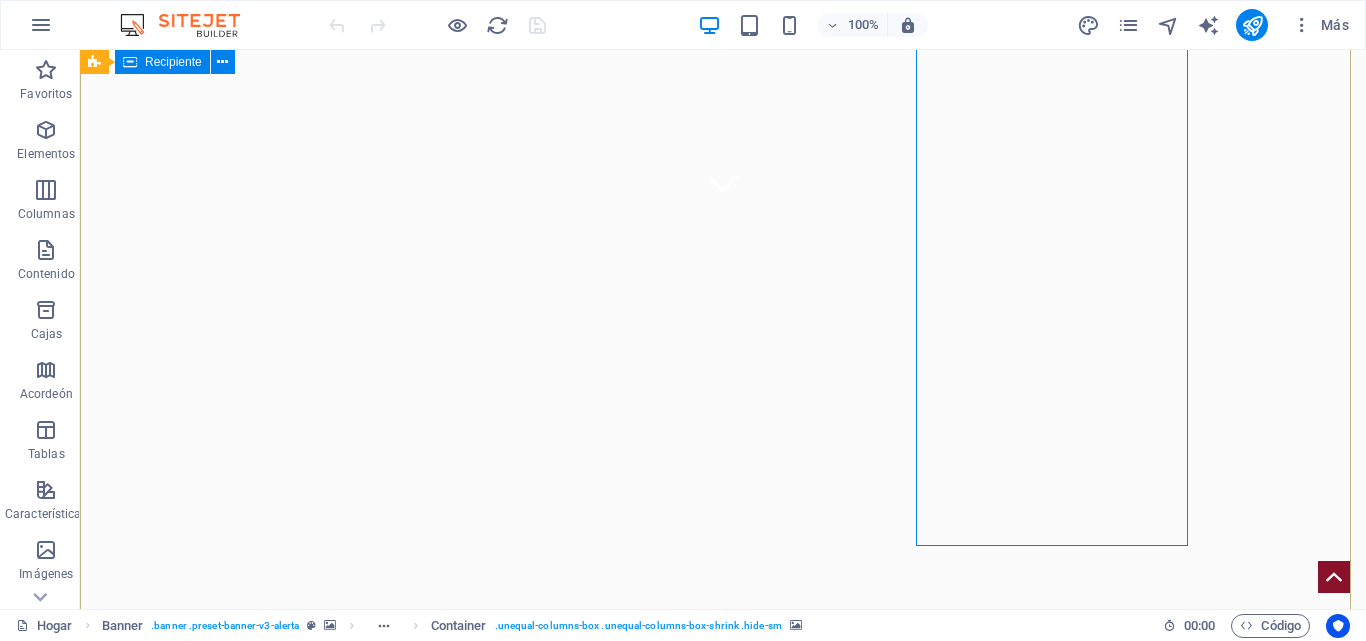 scroll, scrollTop: 500, scrollLeft: 0, axis: vertical 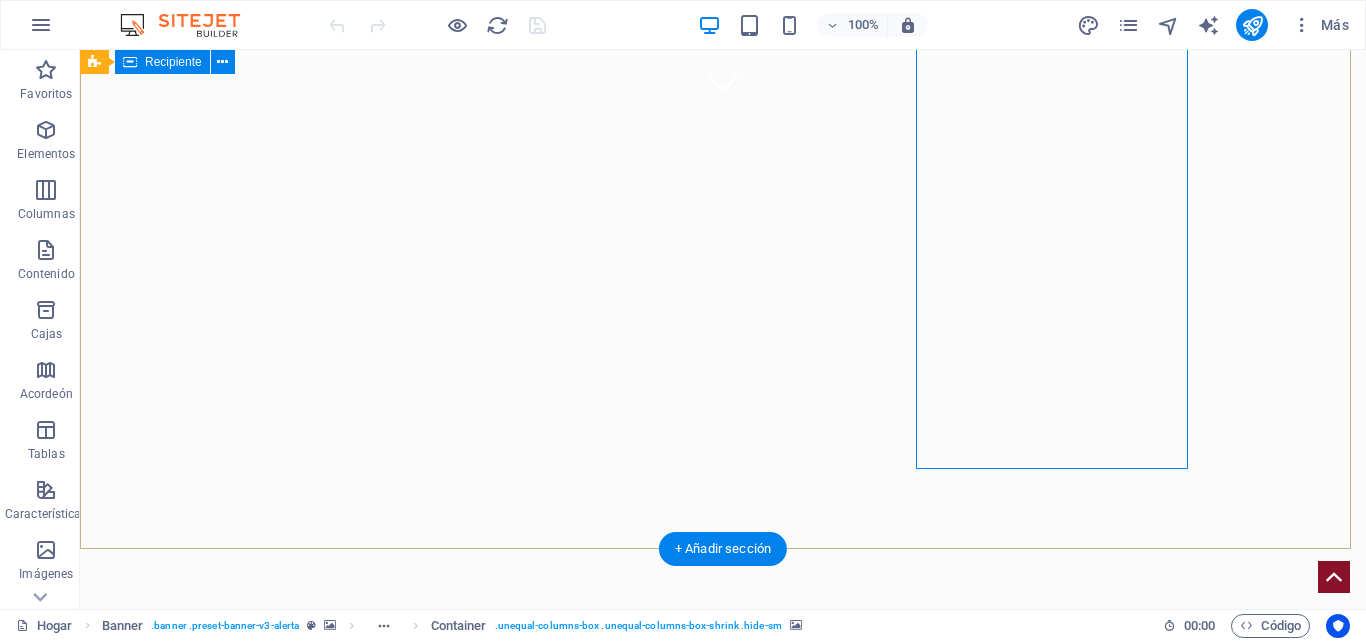 click at bounding box center [723, 1440] 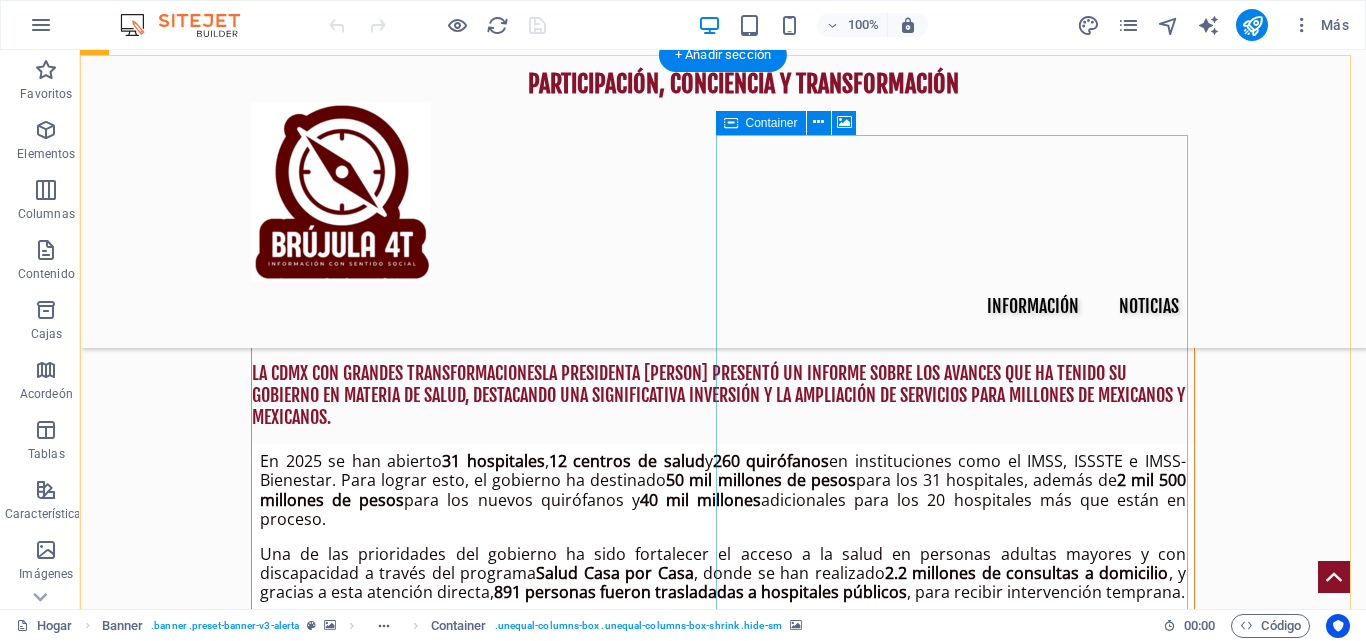 scroll, scrollTop: 1000, scrollLeft: 0, axis: vertical 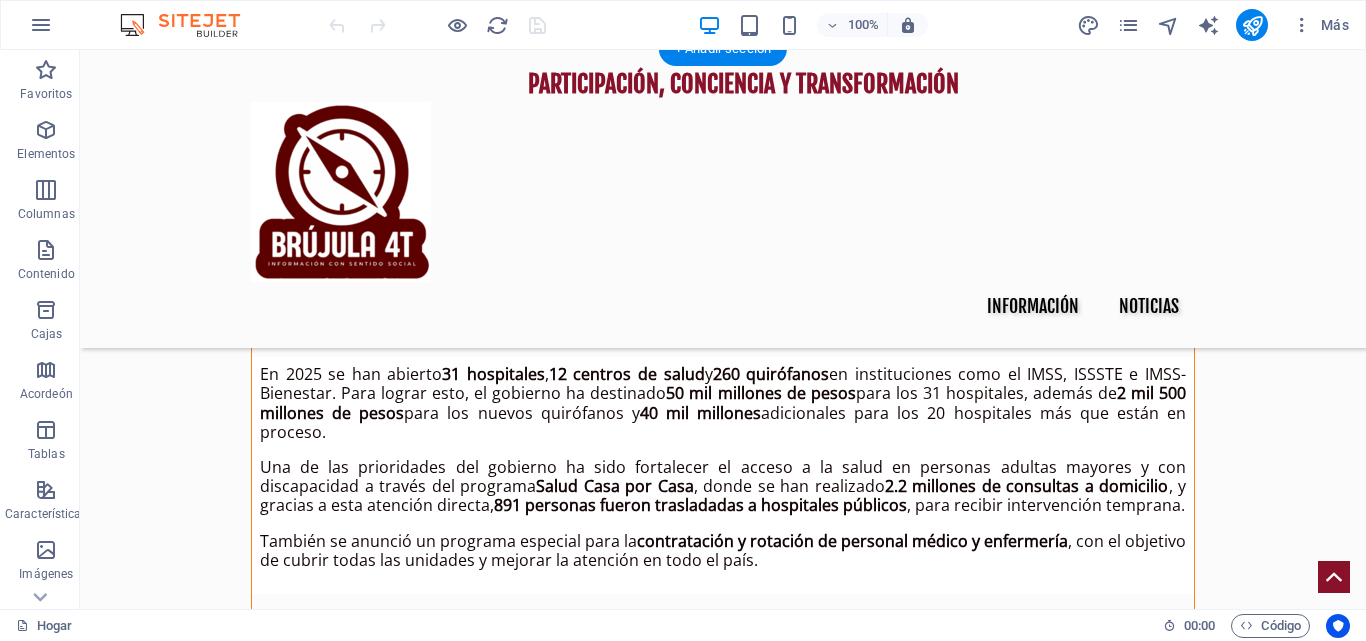 click at bounding box center (568, 2018) 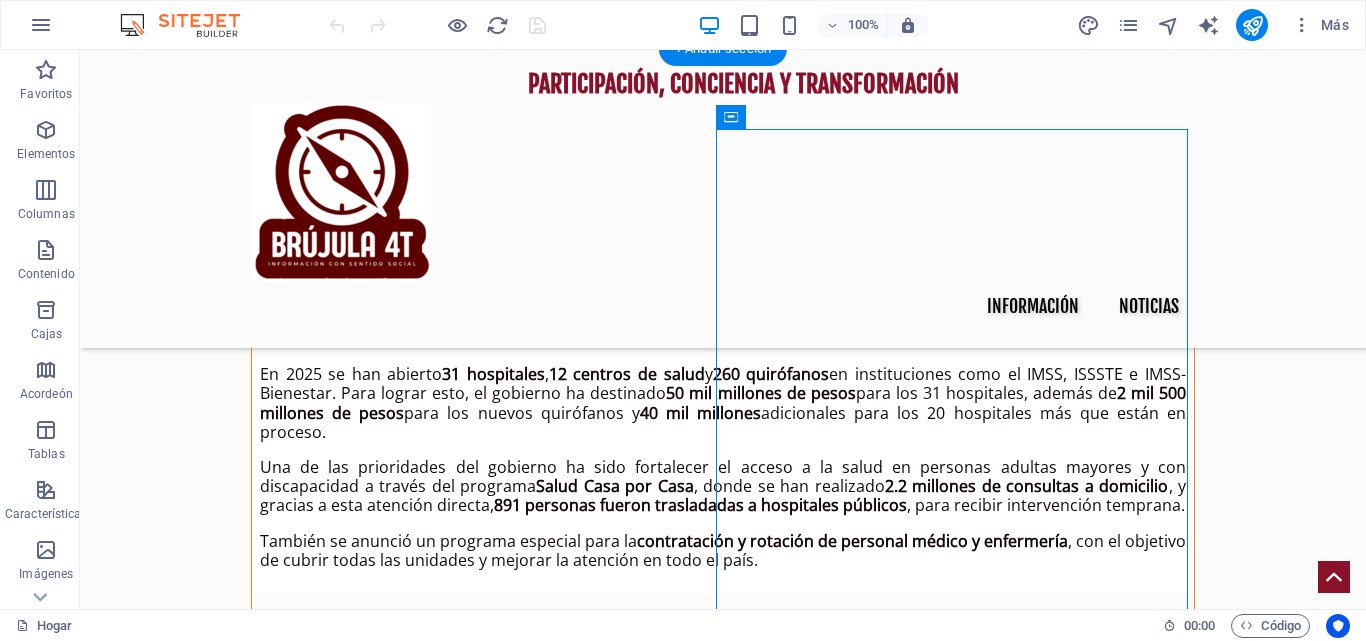 click at bounding box center [568, 2018] 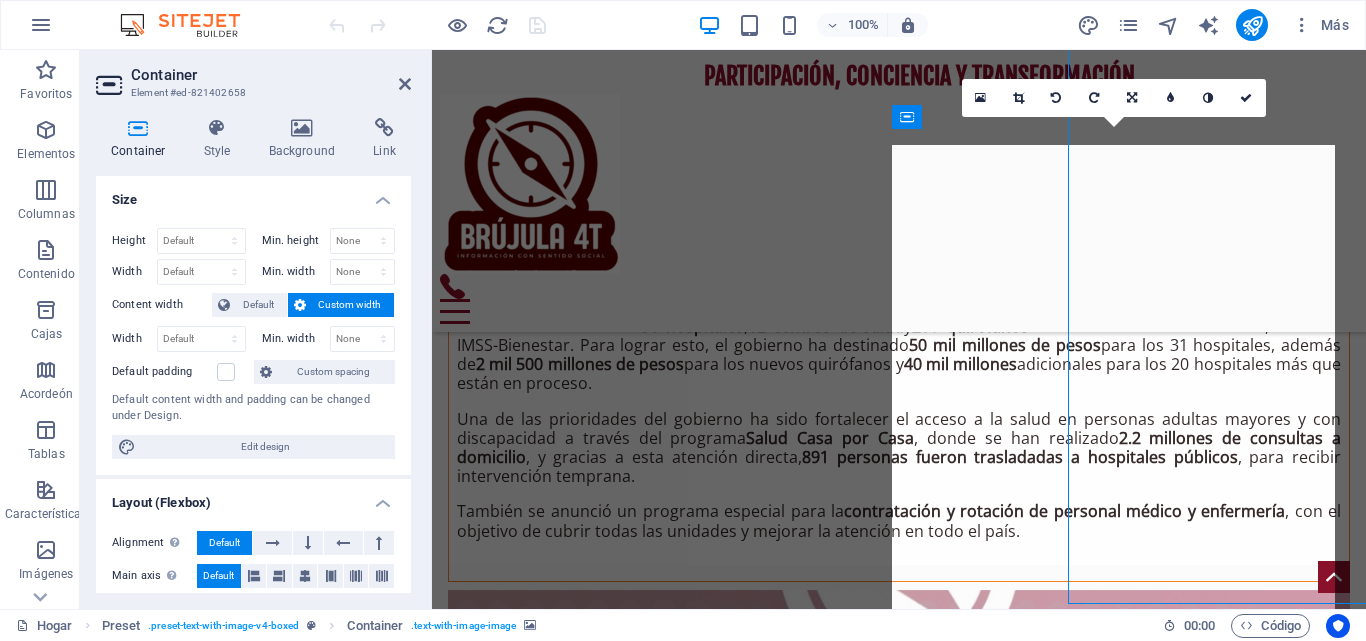 scroll, scrollTop: 1110, scrollLeft: 0, axis: vertical 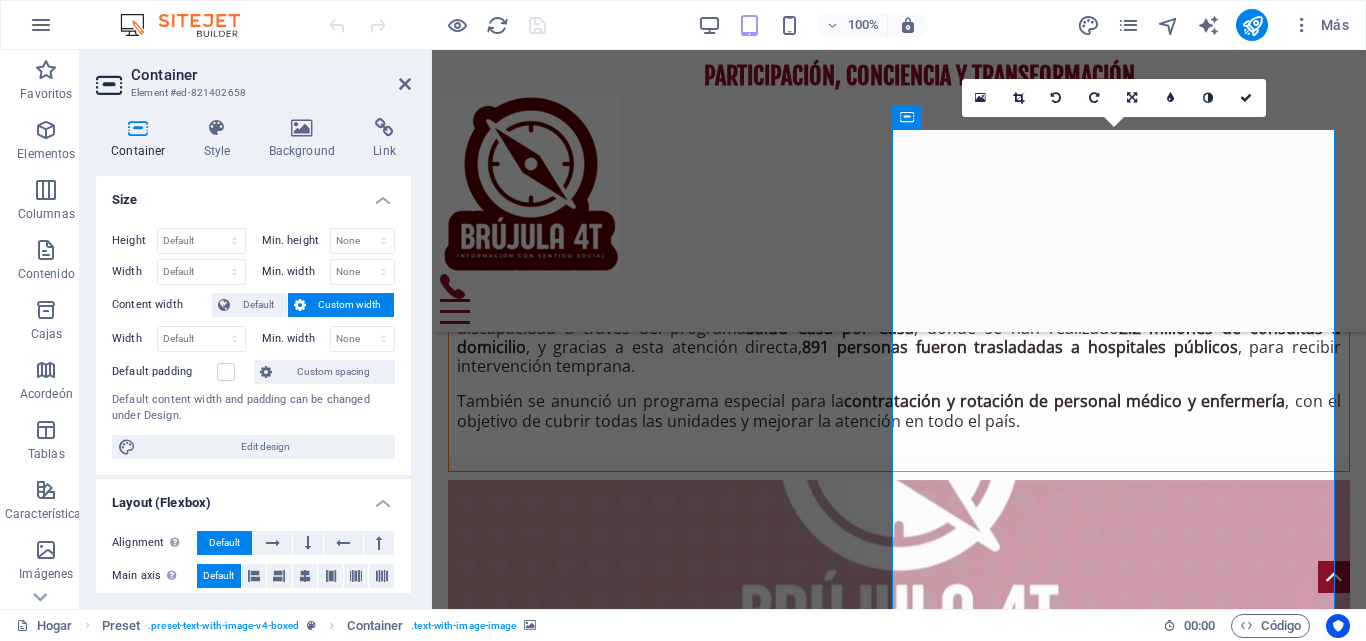 click at bounding box center (899, 1892) 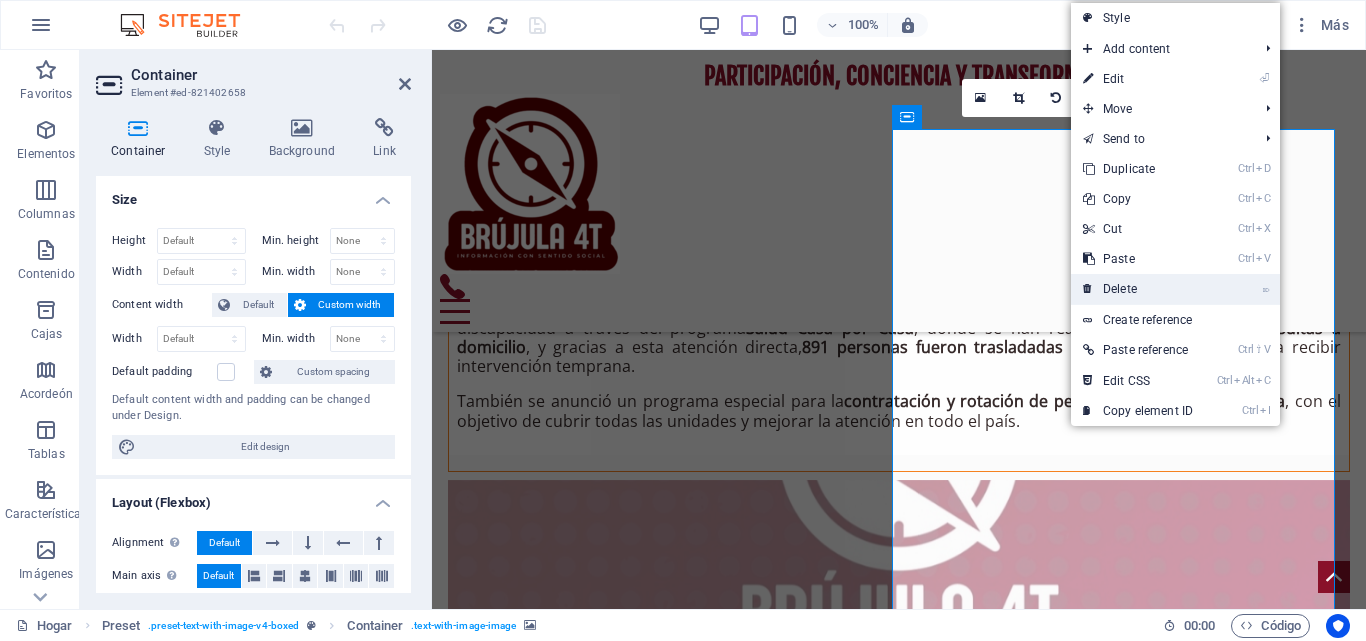 click on "⌦  Delete" at bounding box center (1138, 289) 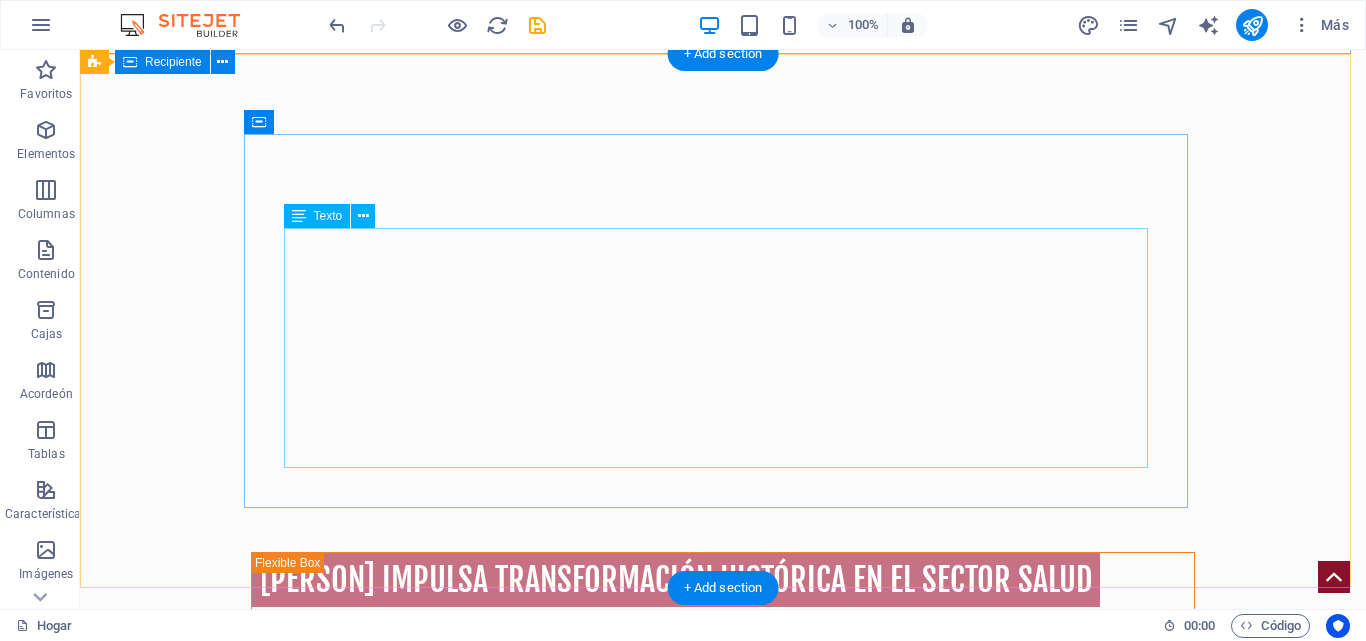 scroll, scrollTop: 1000, scrollLeft: 0, axis: vertical 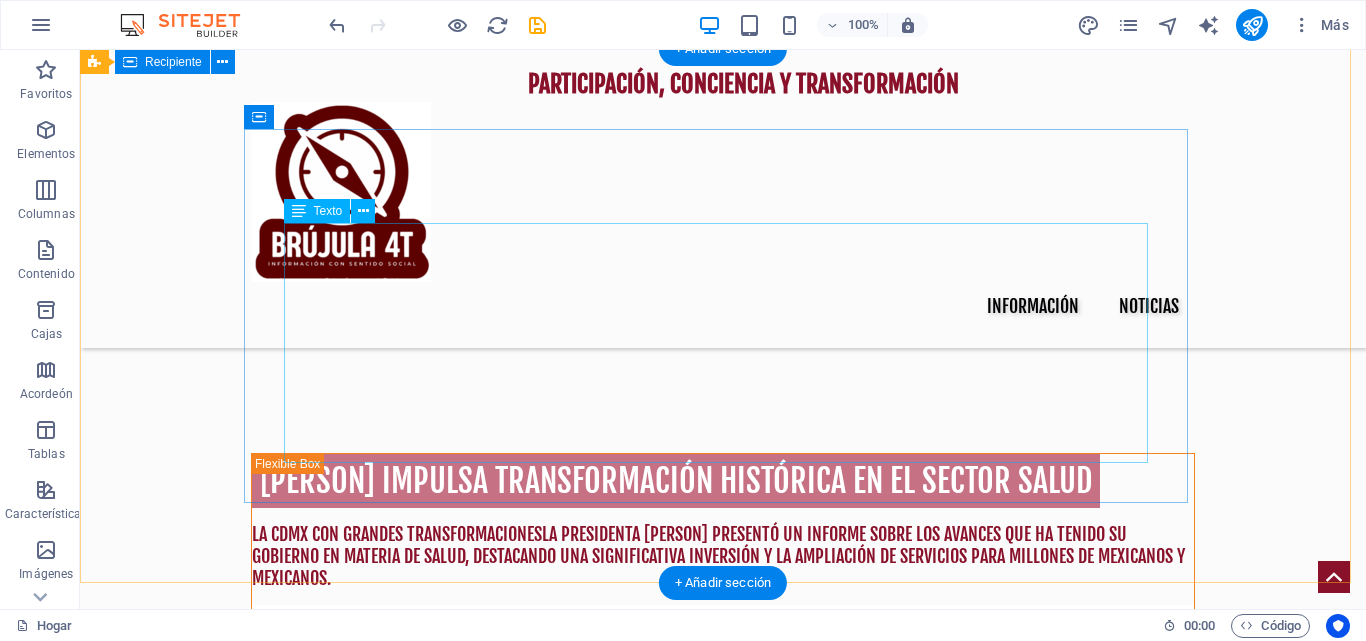 click on "El subsecretario Eduardo Clark informó que ya operan nuevos hospitales y unidades médicas del IMSS en estados como Chihuahua, Baja California, Zacatecas, Nuevo León y Coahuila. También se inauguraron centros del ISSSTE en Chiapas, Hidalgo y Coahuila, así como hospitales del IMSS-Bienestar en Baja California Sur, Veracruz y Coatzacoalcos. Además, hay  20 nuevas unidades médicas en construcción o próximamente a iniciar  , lo que fortalecerá aún más la red de salud pública en el país. Durante la presentación de estos avances, la presidenta Sheinbaum estuvo acompañada por el secretario de Salud,  David Kershenobich  , y los directores generales del  IMSS, Zoé Robledo  ;  IMSS-Bienestar, Alejandro Svarch  ; y del  ISSSTE, Martí Batres  . Con estos avances, el gobierno de Claudia Sheinbaum reafirma su compromiso de garantizar el acceso universal a la salud, con servicios más cercanos, humanos y eficientes para todos y todos." at bounding box center (568, 1814) 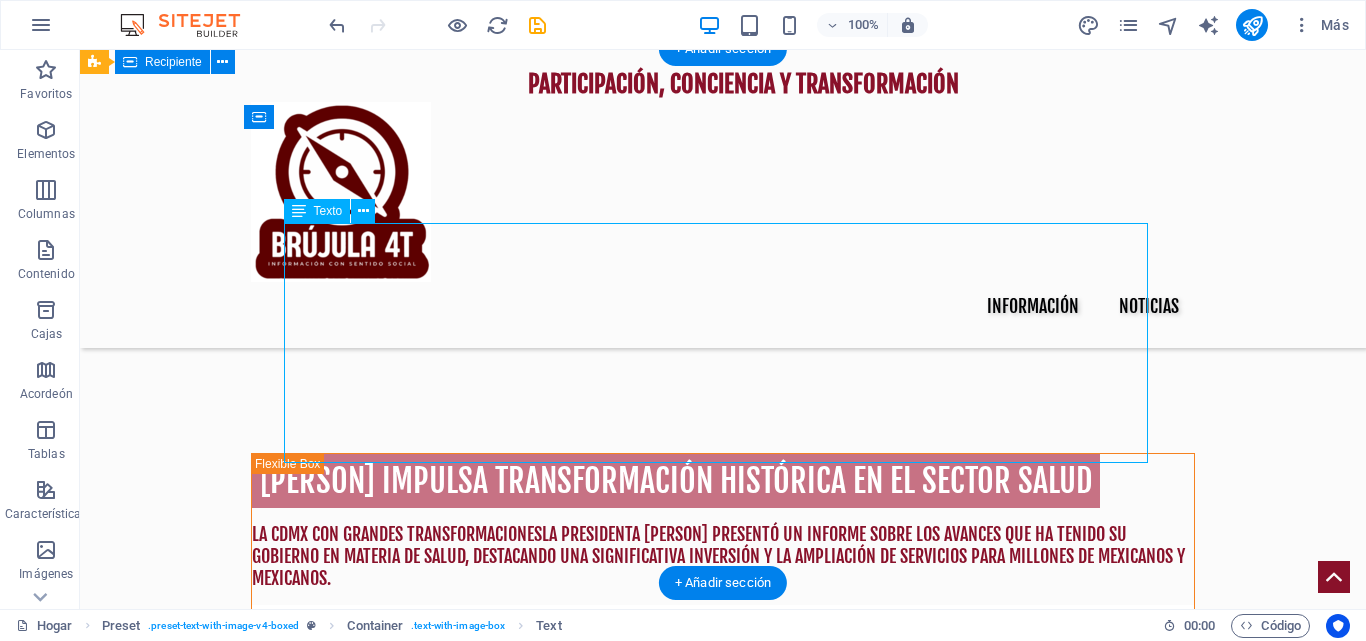 click on "El subsecretario Eduardo Clark informó que ya operan nuevos hospitales y unidades médicas del IMSS en estados como Chihuahua, Baja California, Zacatecas, Nuevo León y Coahuila. También se inauguraron centros del ISSSTE en Chiapas, Hidalgo y Coahuila, así como hospitales del IMSS-Bienestar en Baja California Sur, Veracruz y Coatzacoalcos. Además, hay  20 nuevas unidades médicas en construcción o próximamente a iniciar  , lo que fortalecerá aún más la red de salud pública en el país. Durante la presentación de estos avances, la presidenta Sheinbaum estuvo acompañada por el secretario de Salud,  David Kershenobich  , y los directores generales del  IMSS, Zoé Robledo  ;  IMSS-Bienestar, Alejandro Svarch  ; y del  ISSSTE, Martí Batres  . Con estos avances, el gobierno de Claudia Sheinbaum reafirma su compromiso de garantizar el acceso universal a la salud, con servicios más cercanos, humanos y eficientes para todos y todos." at bounding box center (568, 1814) 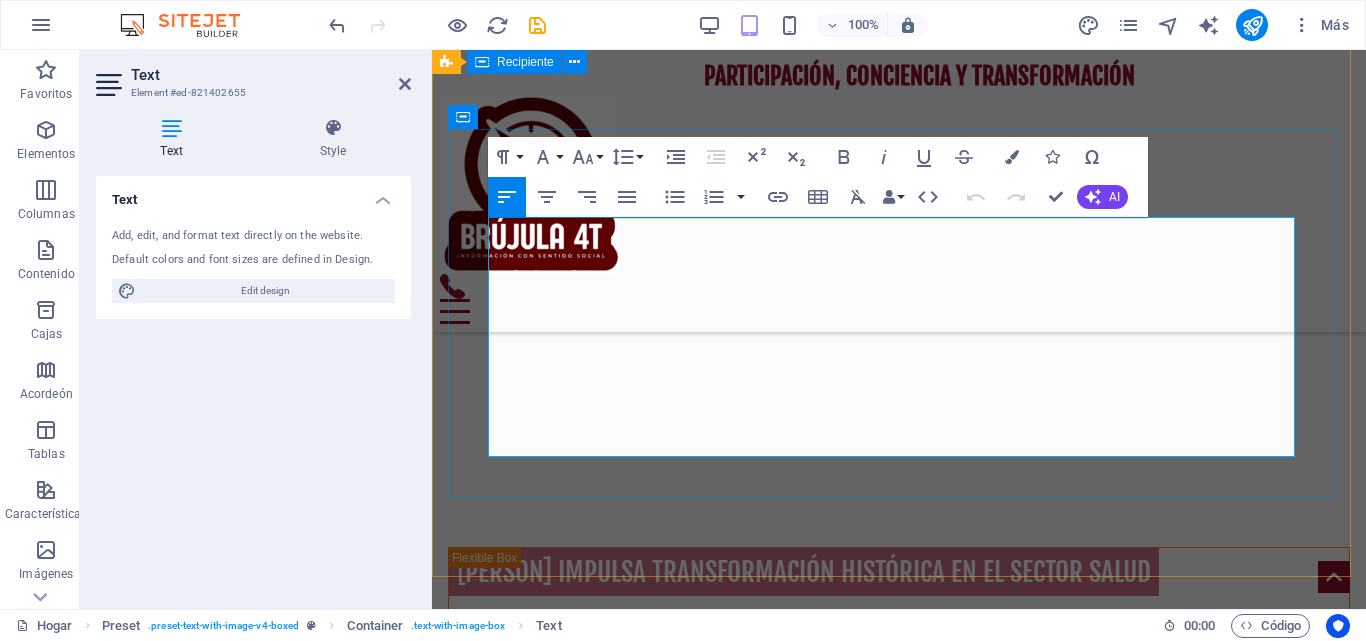 scroll, scrollTop: 1110, scrollLeft: 0, axis: vertical 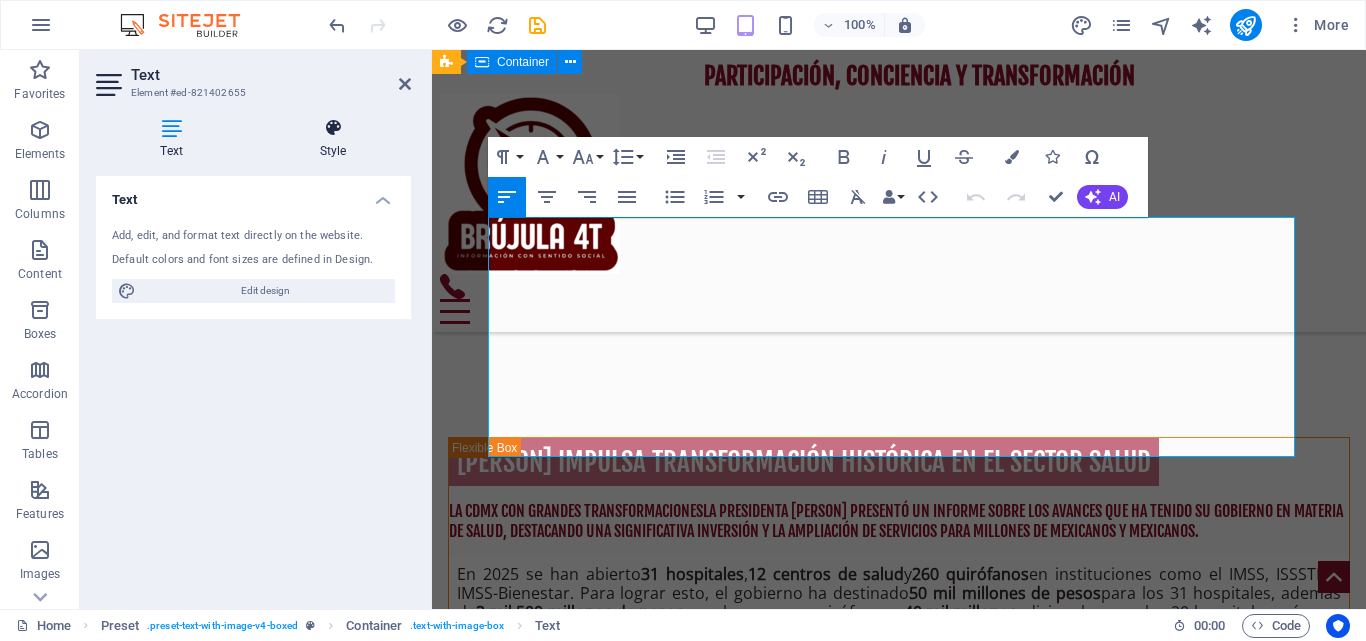 click at bounding box center [333, 128] 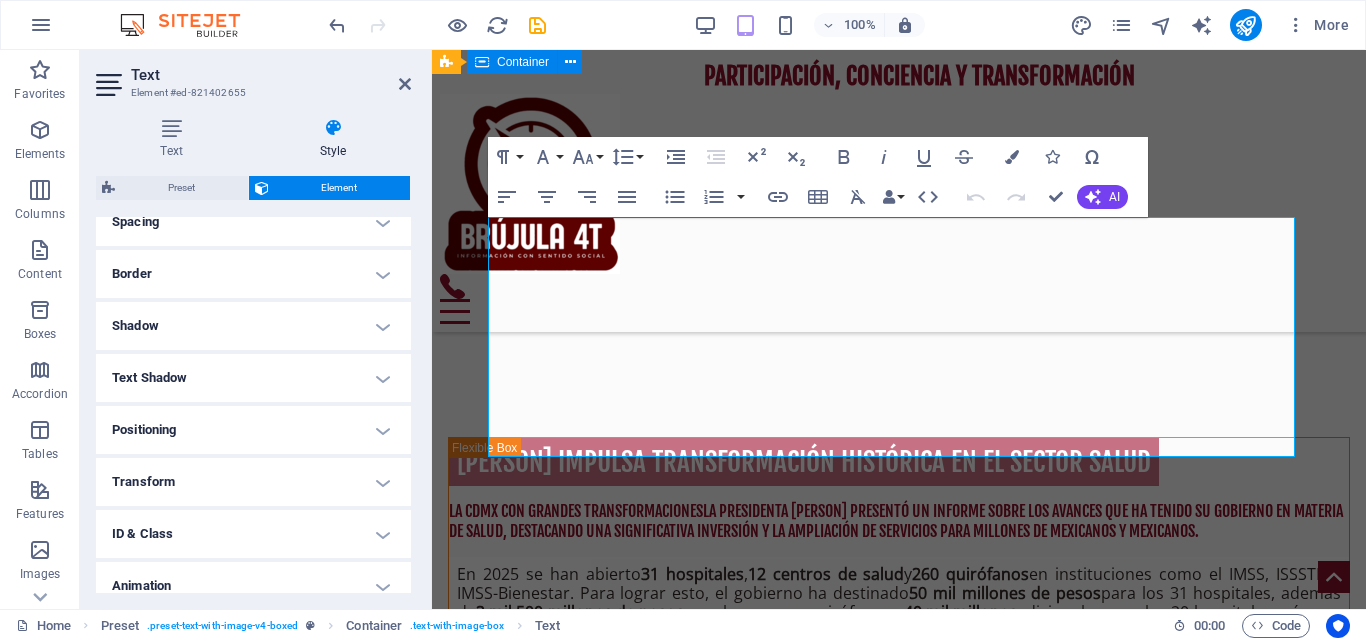 scroll, scrollTop: 469, scrollLeft: 0, axis: vertical 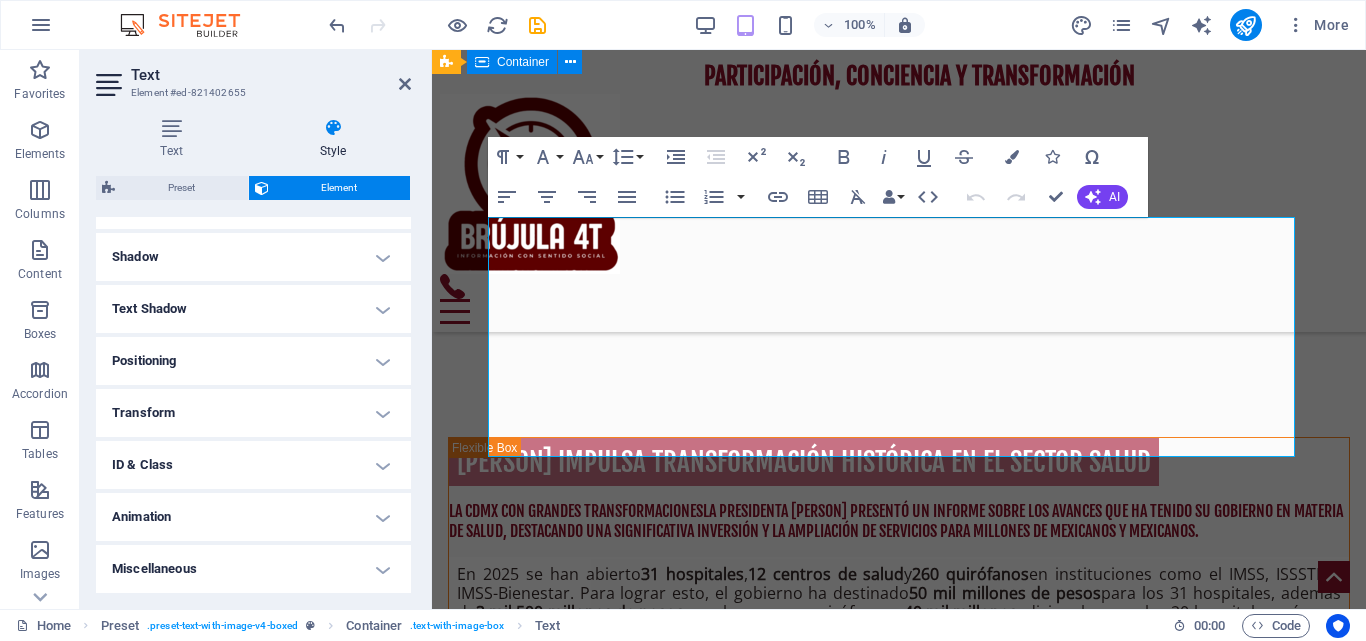 click on "Shadow" at bounding box center [253, 257] 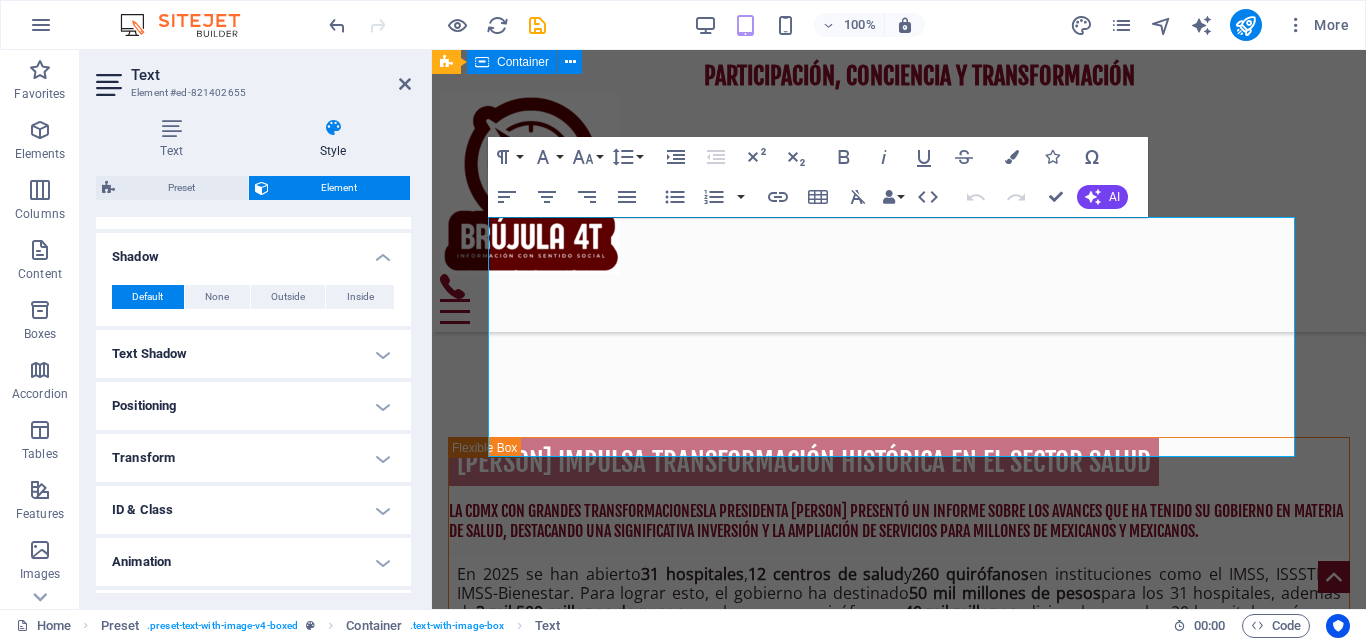 click on "Shadow" at bounding box center (253, 251) 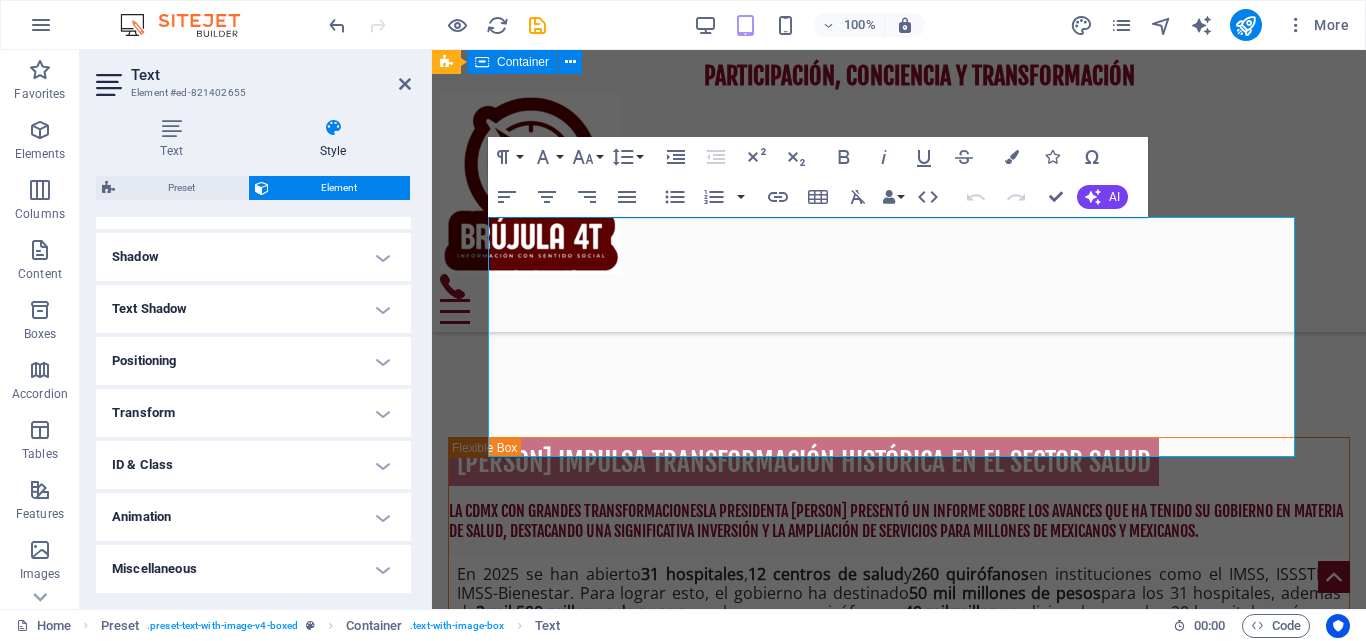click on "Text Shadow" at bounding box center (253, 309) 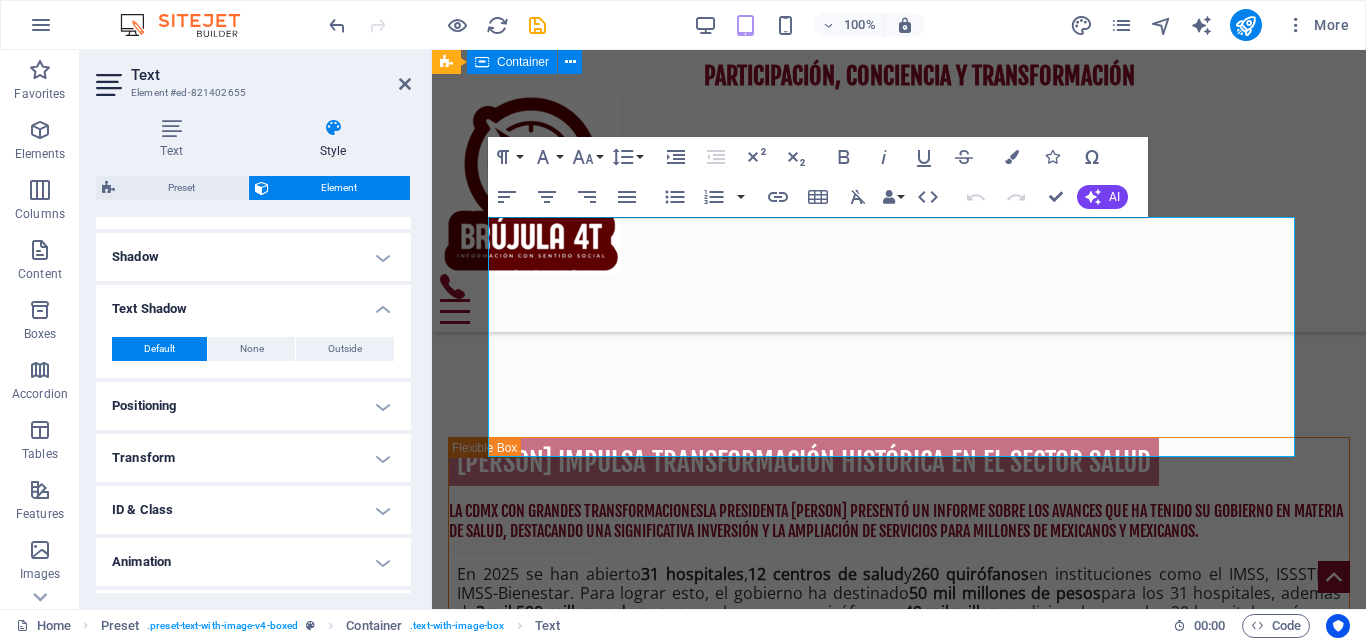 click on "Text Shadow" at bounding box center (253, 303) 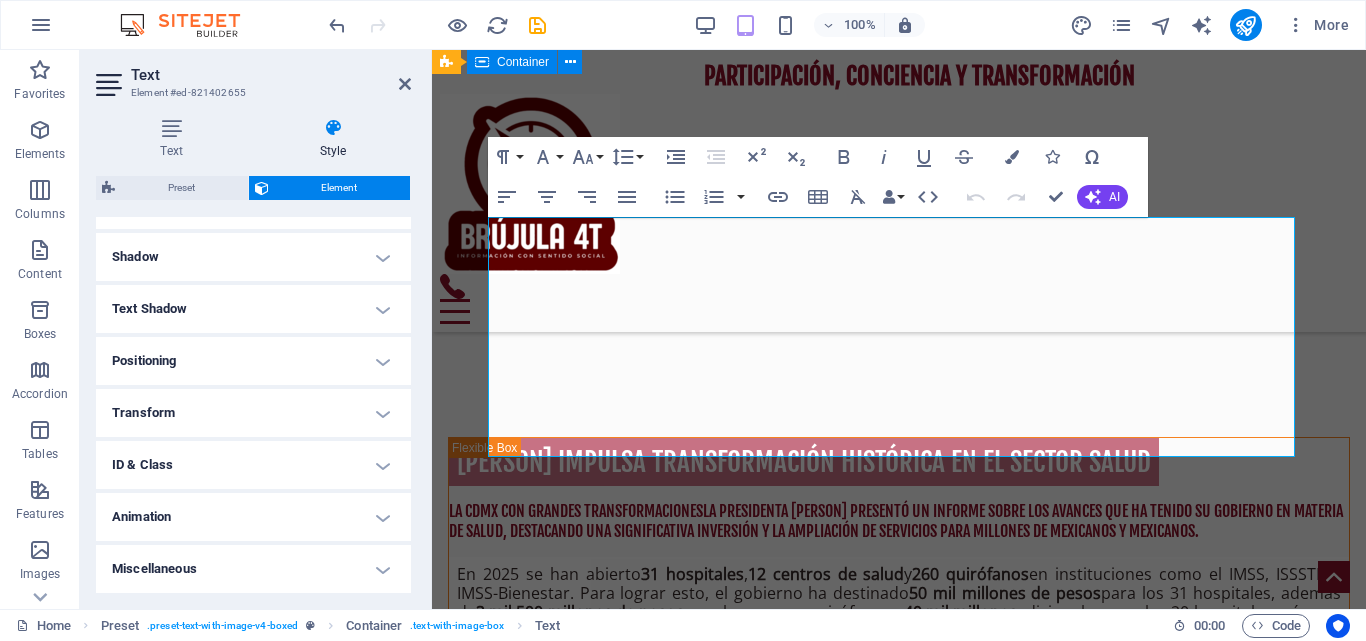 click on "Positioning" at bounding box center (253, 361) 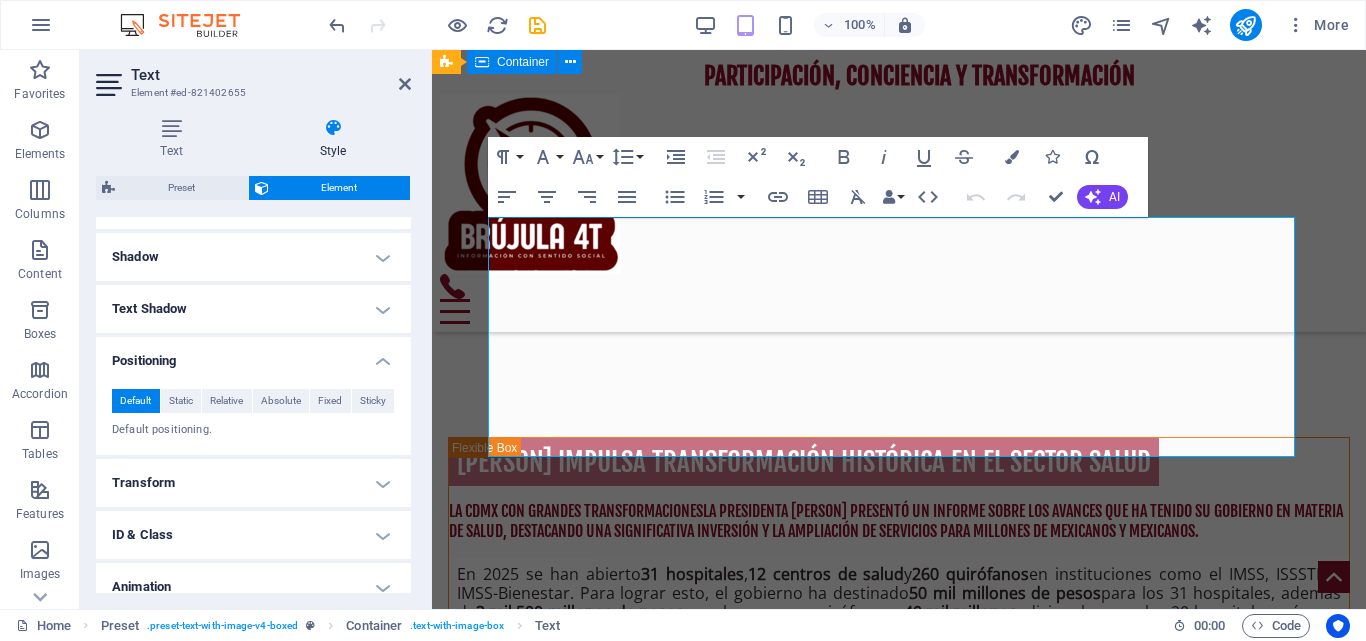 click on "Positioning" at bounding box center (253, 355) 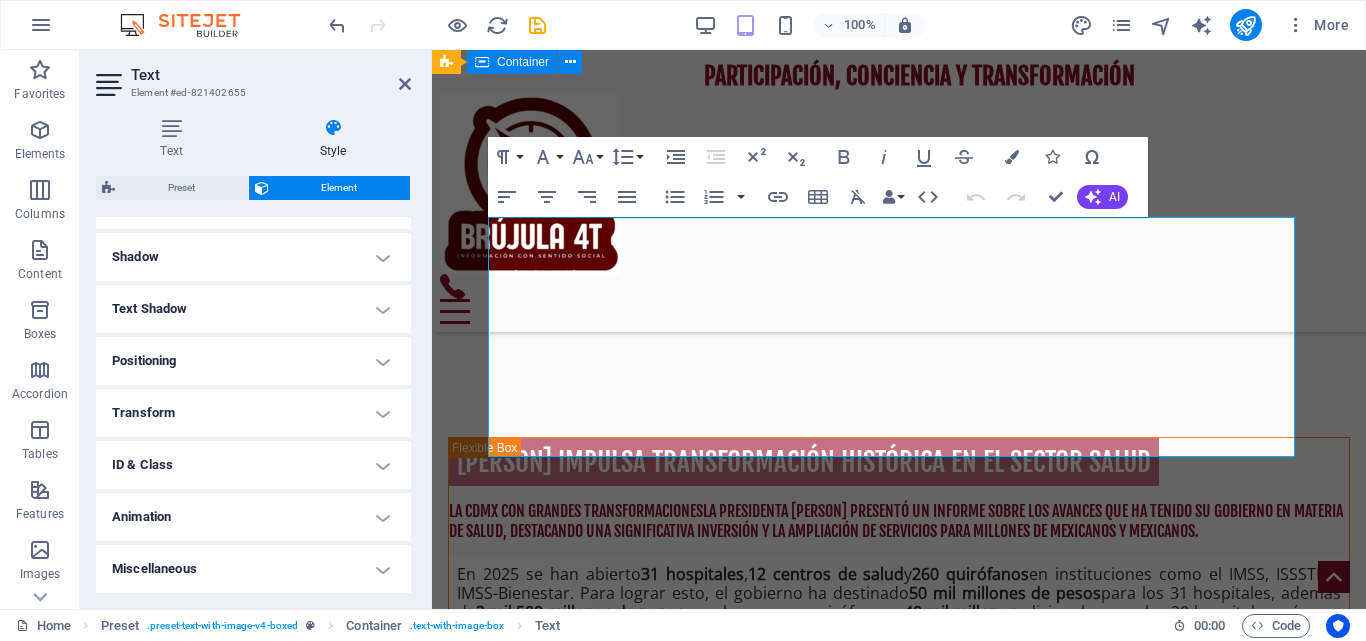 click on "Miscellaneous" at bounding box center [253, 569] 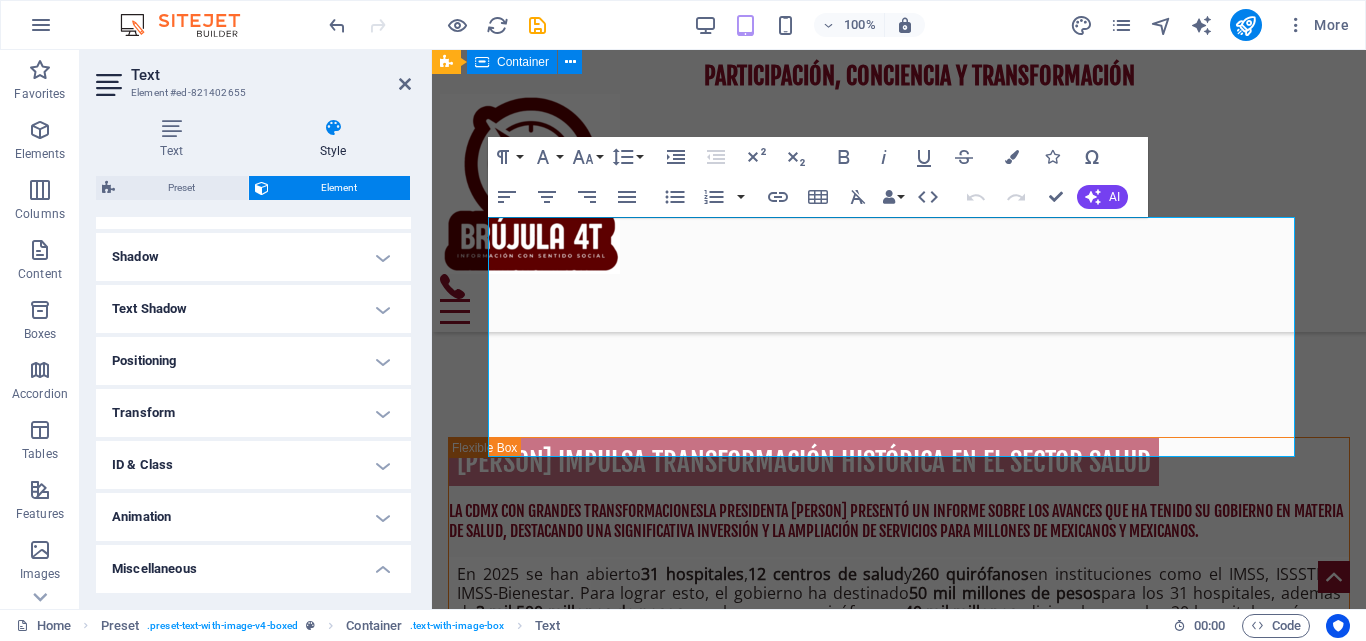 click on "Transform" at bounding box center [253, 413] 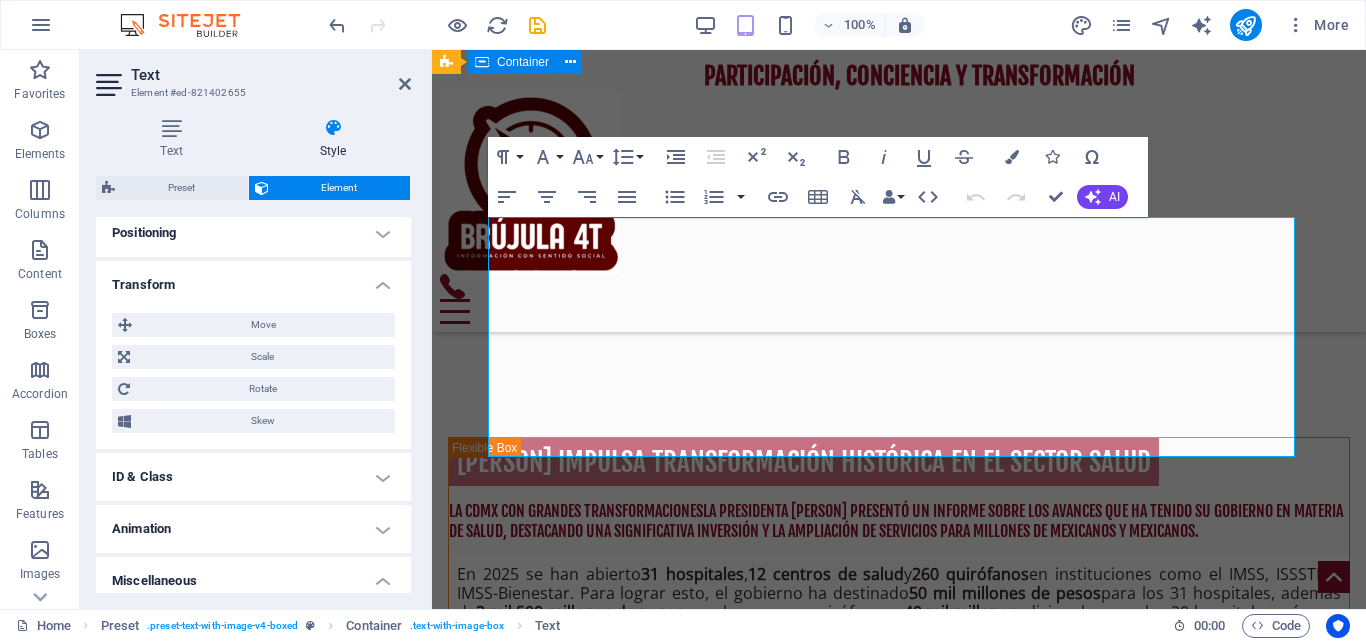 scroll, scrollTop: 669, scrollLeft: 0, axis: vertical 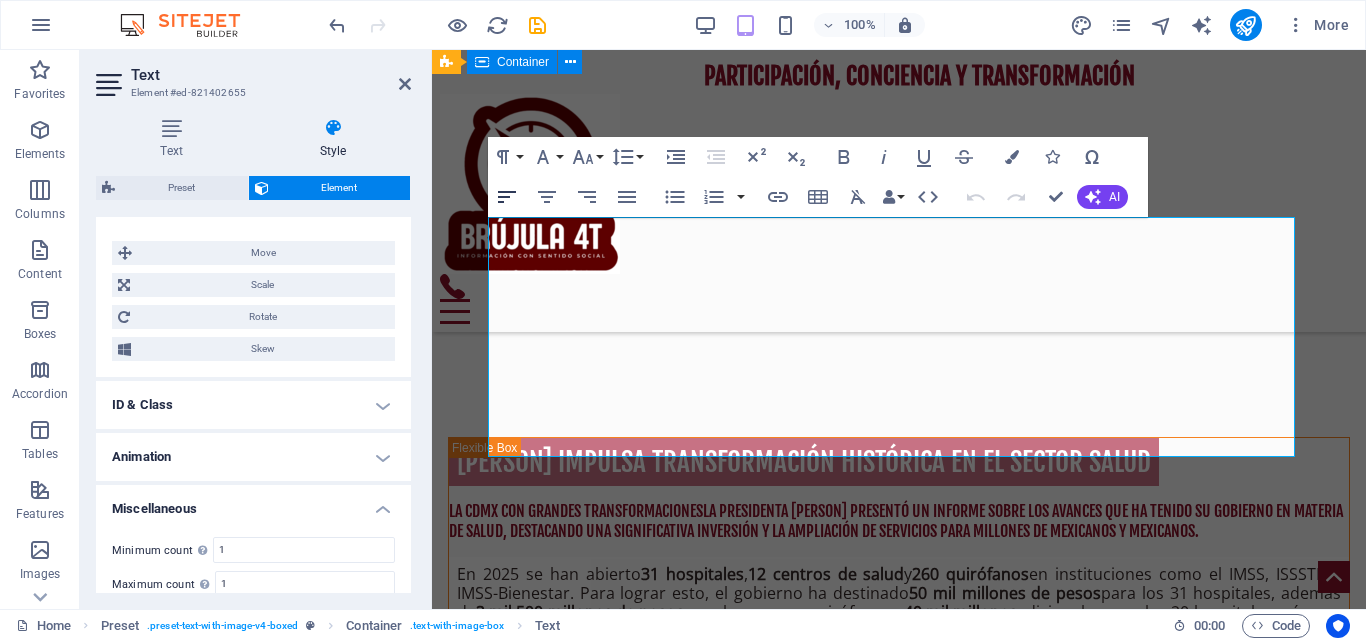 click 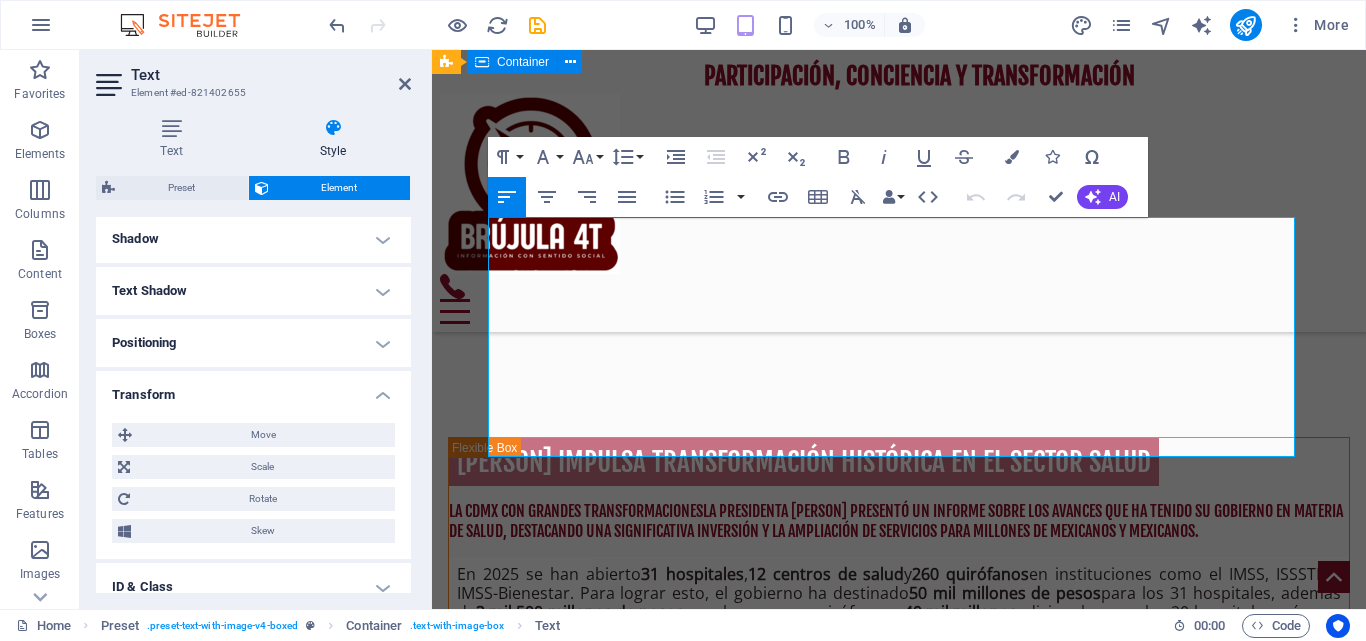 scroll, scrollTop: 369, scrollLeft: 0, axis: vertical 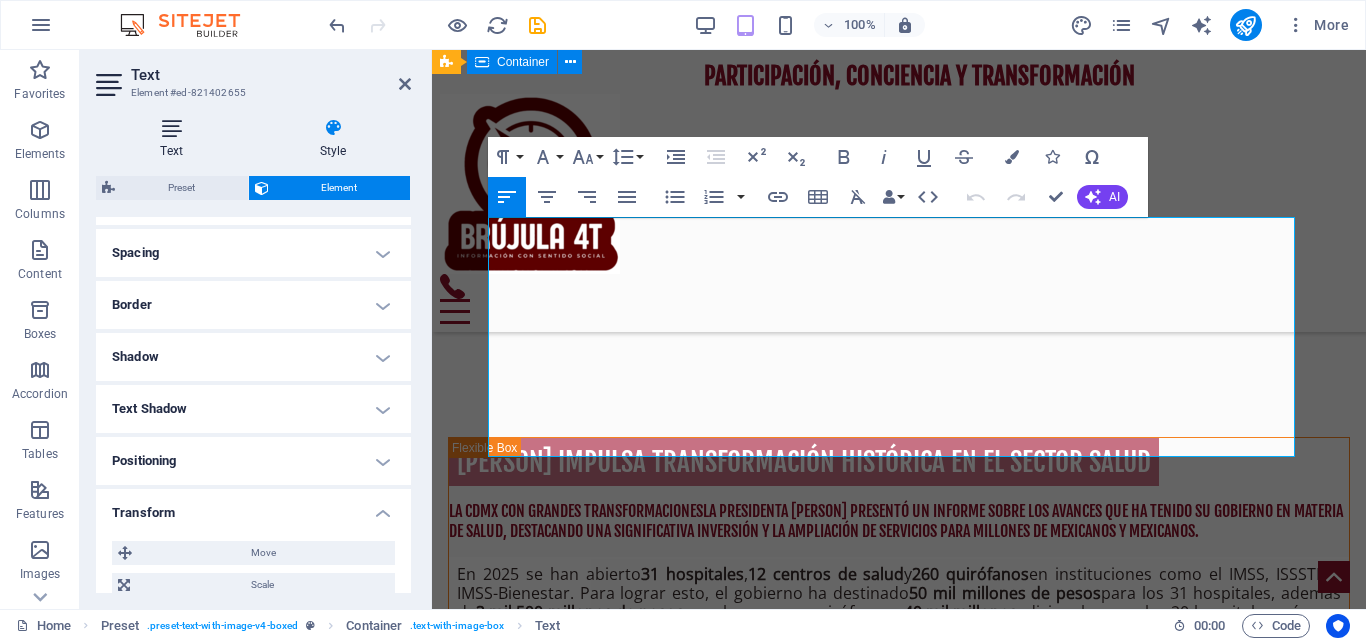 click at bounding box center [171, 128] 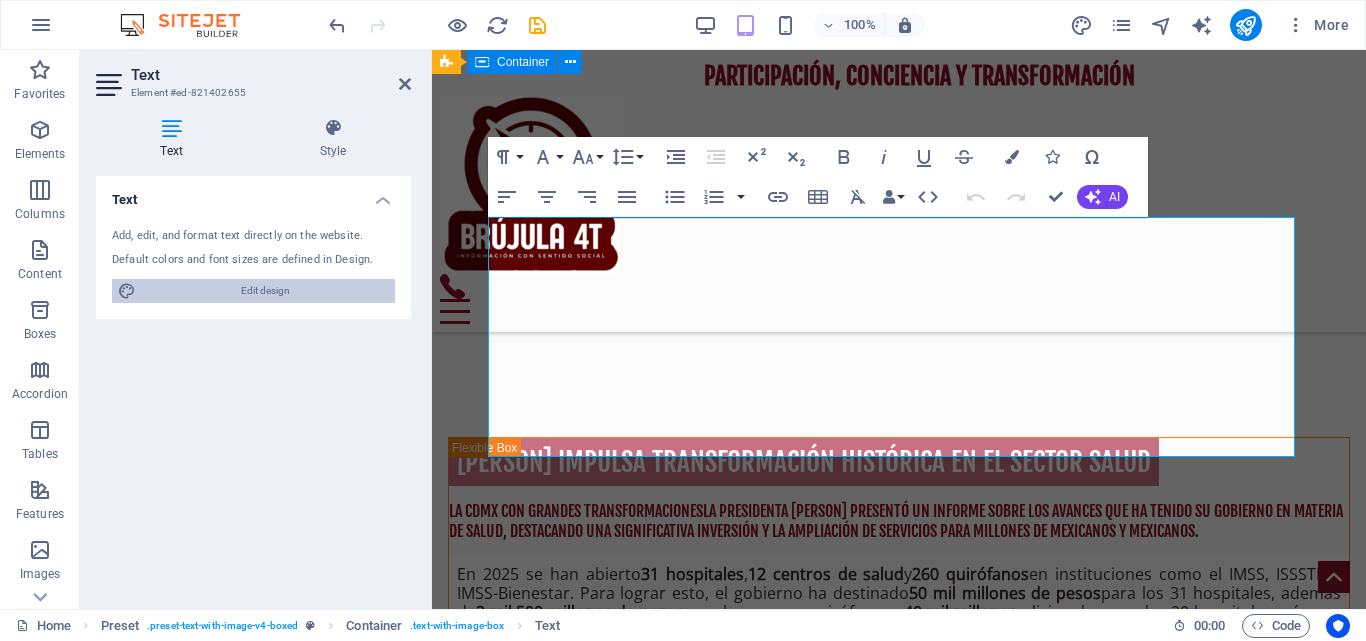 click on "Edit design" at bounding box center (265, 291) 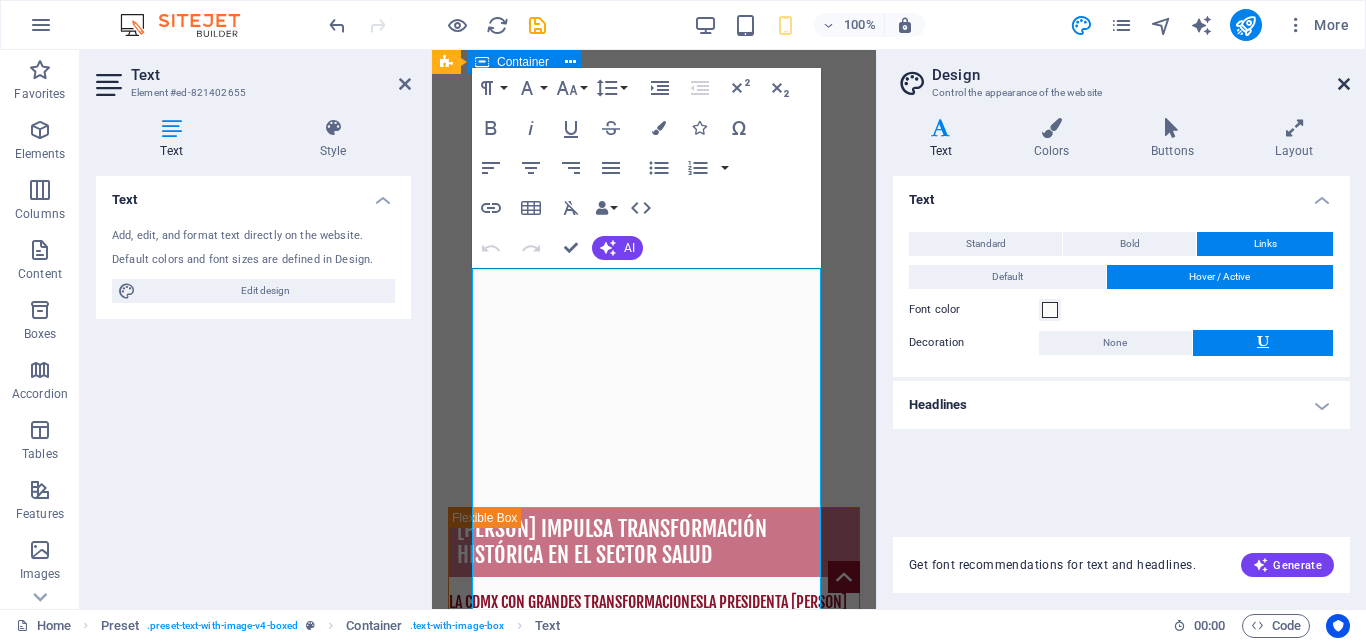 click at bounding box center (1344, 84) 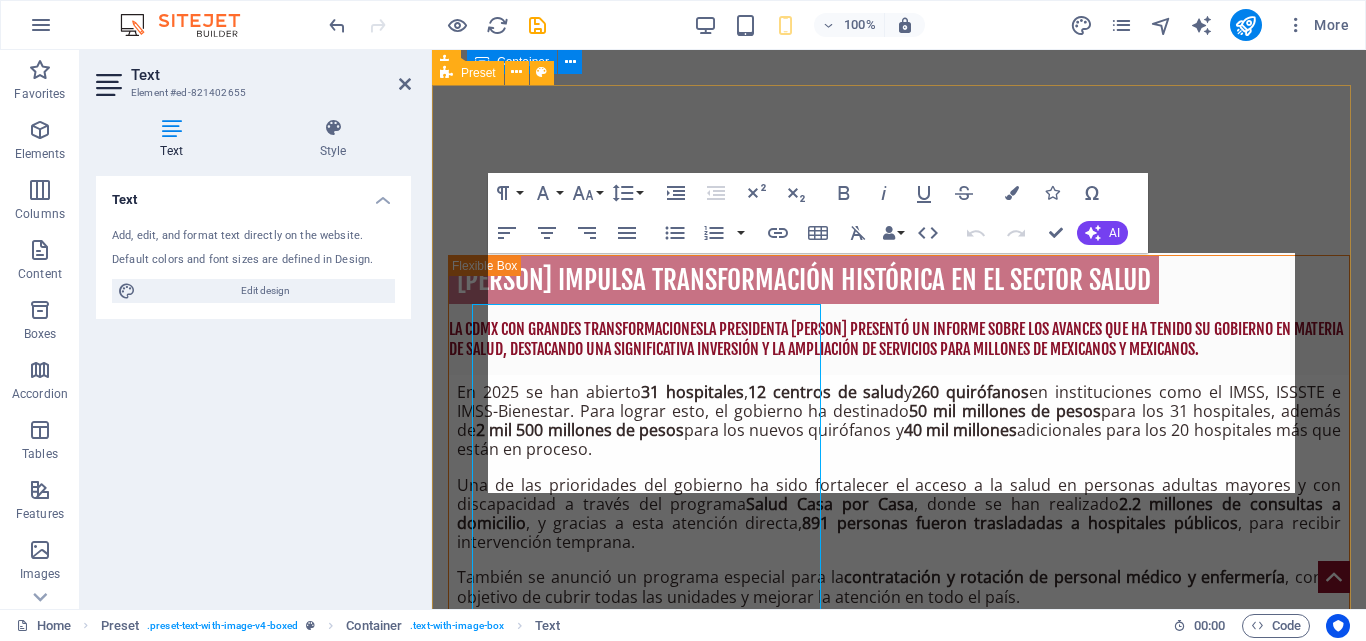 scroll, scrollTop: 1074, scrollLeft: 0, axis: vertical 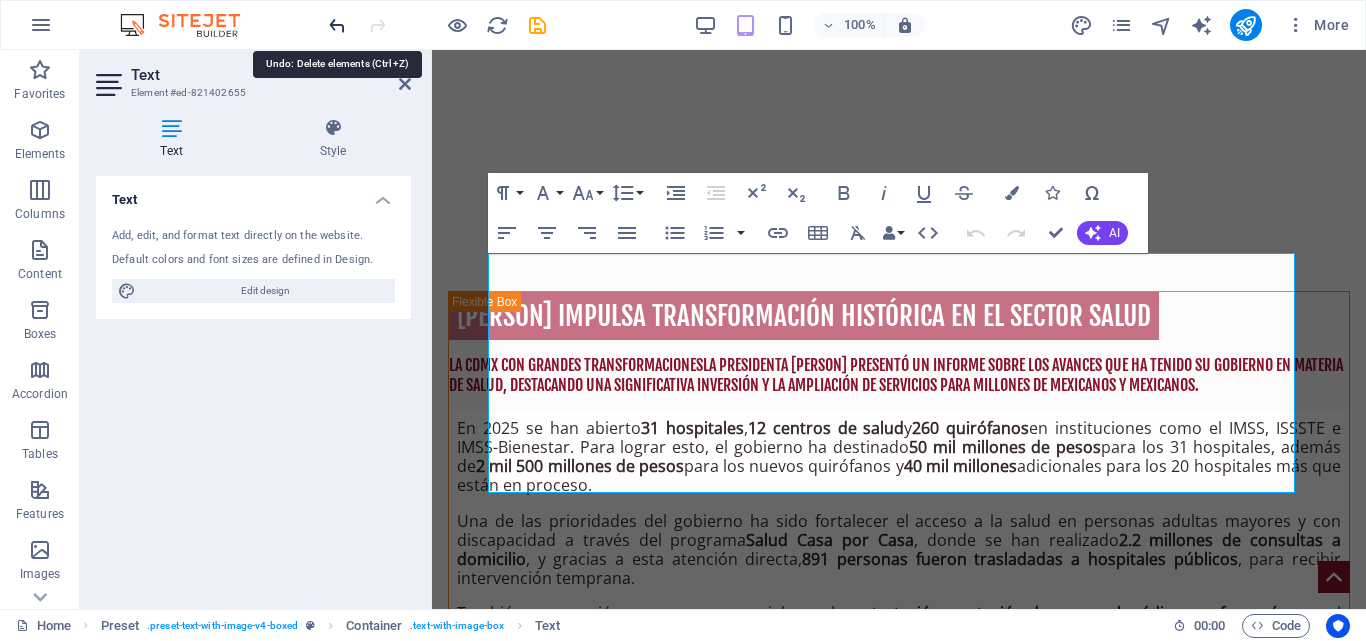click at bounding box center (337, 25) 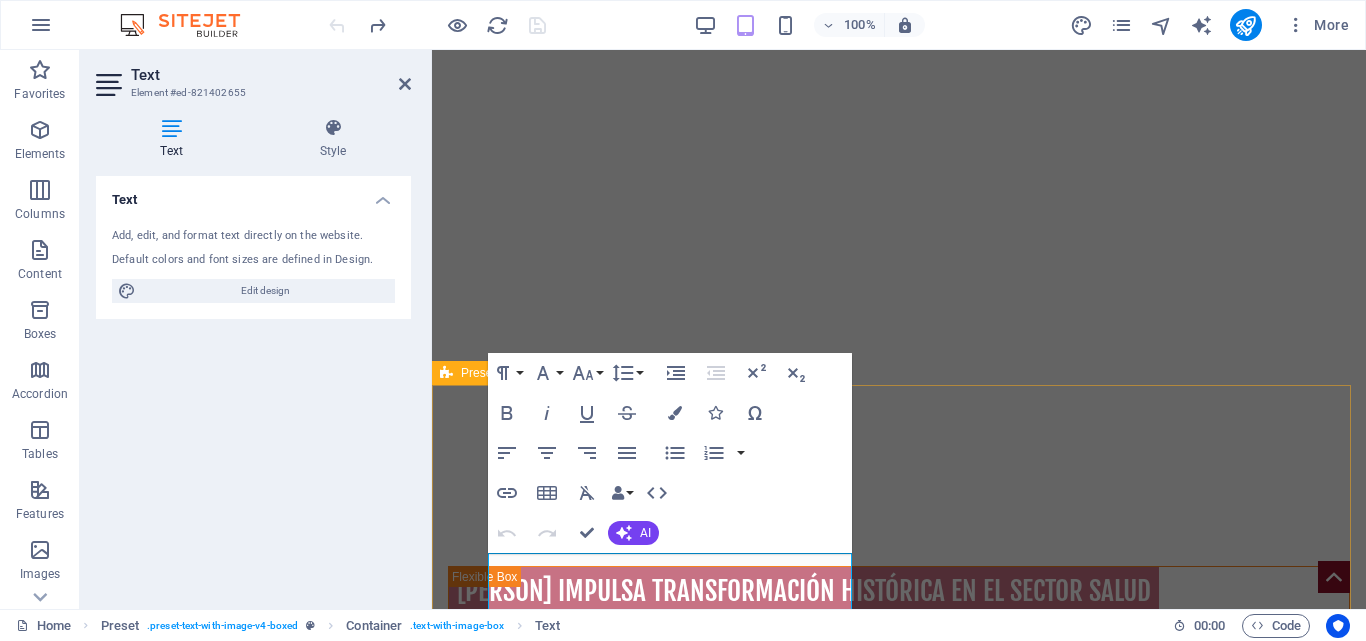 scroll, scrollTop: 774, scrollLeft: 0, axis: vertical 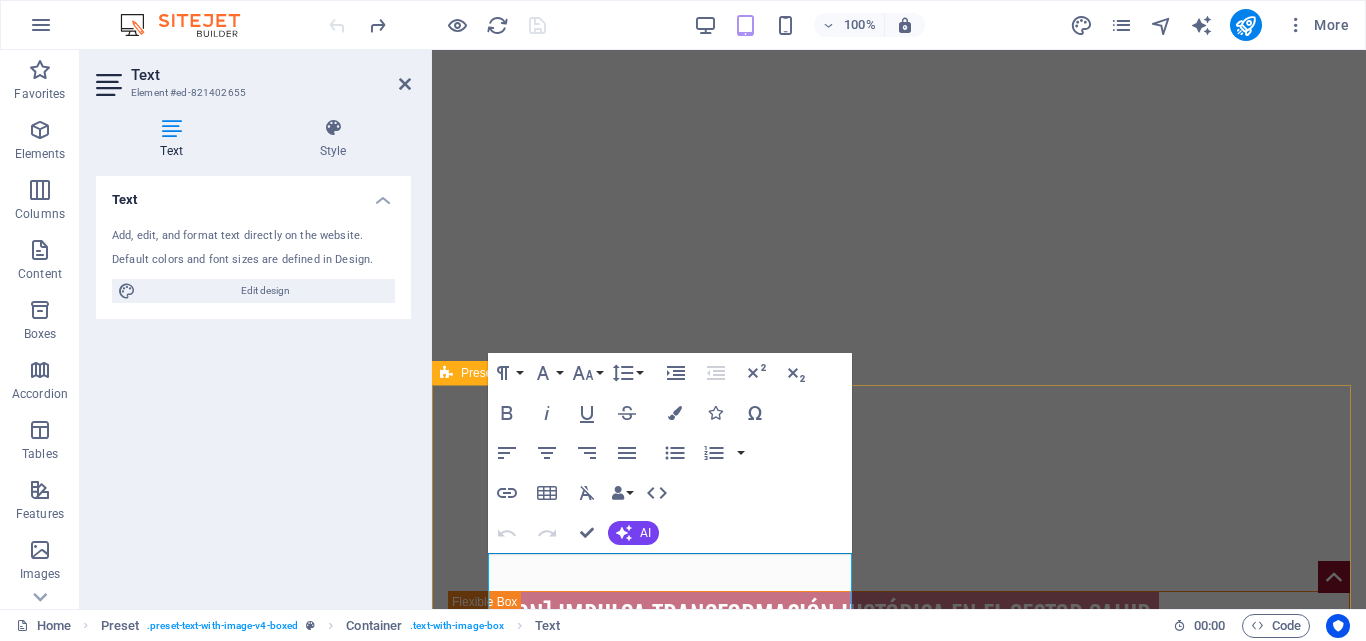 click on "INFORMACIÓN  El subsecretario Eduardo Clark informó que ya operan nuevos hospitales y unidades médicas del IMSS en estados como Chihuahua, Baja California, Zacatecas, Nuevo León y Coahuila. También se inauguraron centros del ISSSTE en Chiapas, Hidalgo y Coahuila, así como hospitales del IMSS-Bienestar en Baja California Sur, Veracruz y Coatzacoalcos. Además, hay  20 nuevas unidades médicas en construcción o próximamente a iniciar  , lo que fortalecerá aún más la red de salud pública en el país. Durante la presentación de estos avances, la presidenta Sheinbaum estuvo acompañada por el secretario de Salud,  David Kershenobich  , y los directores generales del  IMSS, Zoé Robledo  ;  IMSS-Bienestar, Alejandro Svarch  ; y del  ISSSTE, Martí Batres  . Con estos avances, el gobierno de Claudia Sheinbaum reafirma su compromiso de garantizar el acceso universal a la salud, con servicios más cercanos, humanos y eficientes para todos y todos. Drop content here or  Add elements  Paste clipboard" at bounding box center [899, 2423] 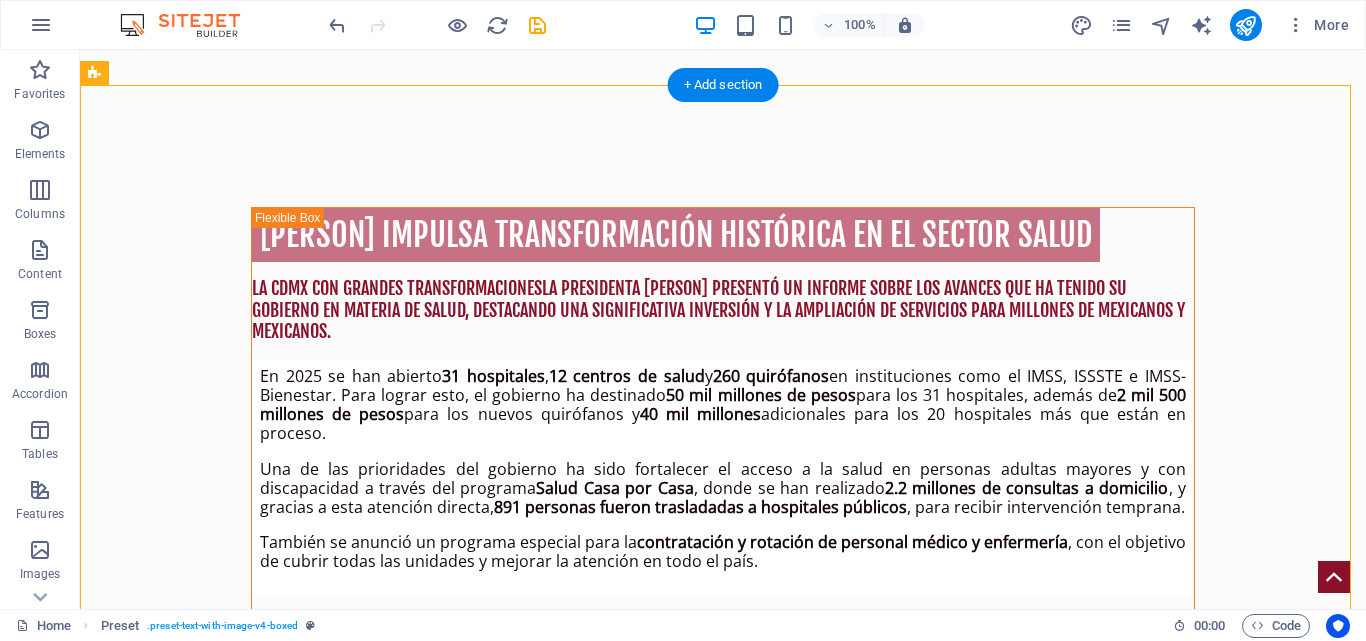 scroll, scrollTop: 1074, scrollLeft: 0, axis: vertical 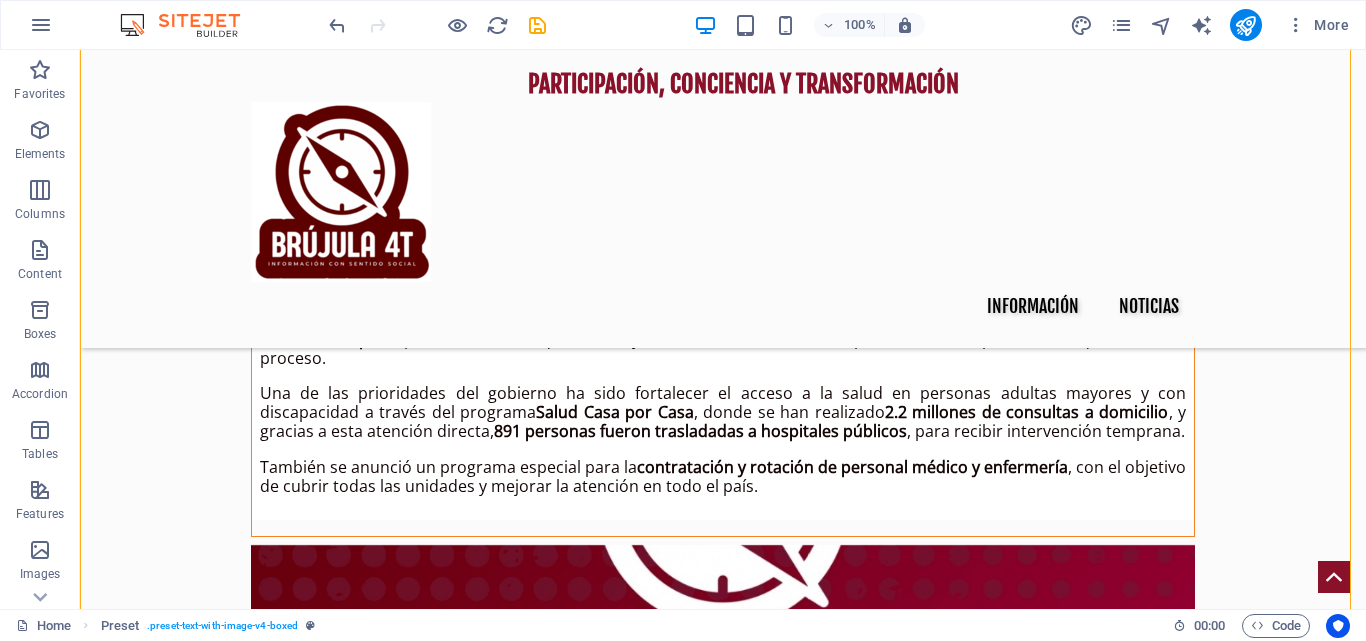 click at bounding box center [568, 1944] 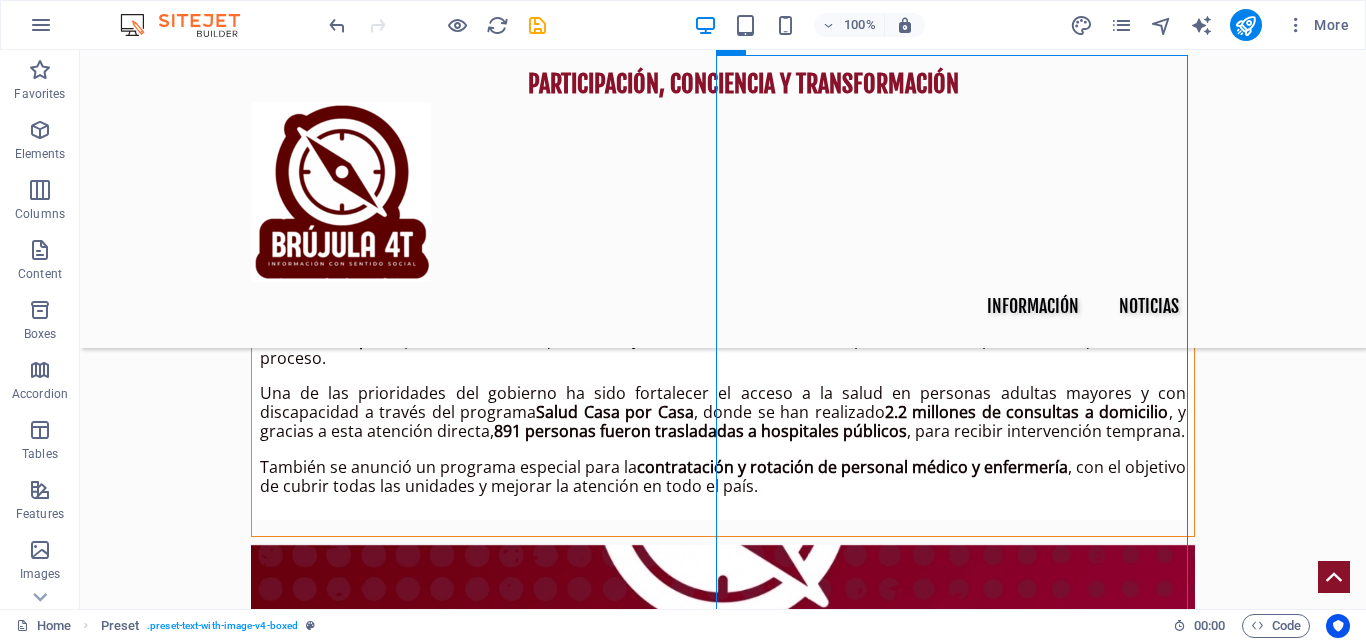 click at bounding box center [568, 1944] 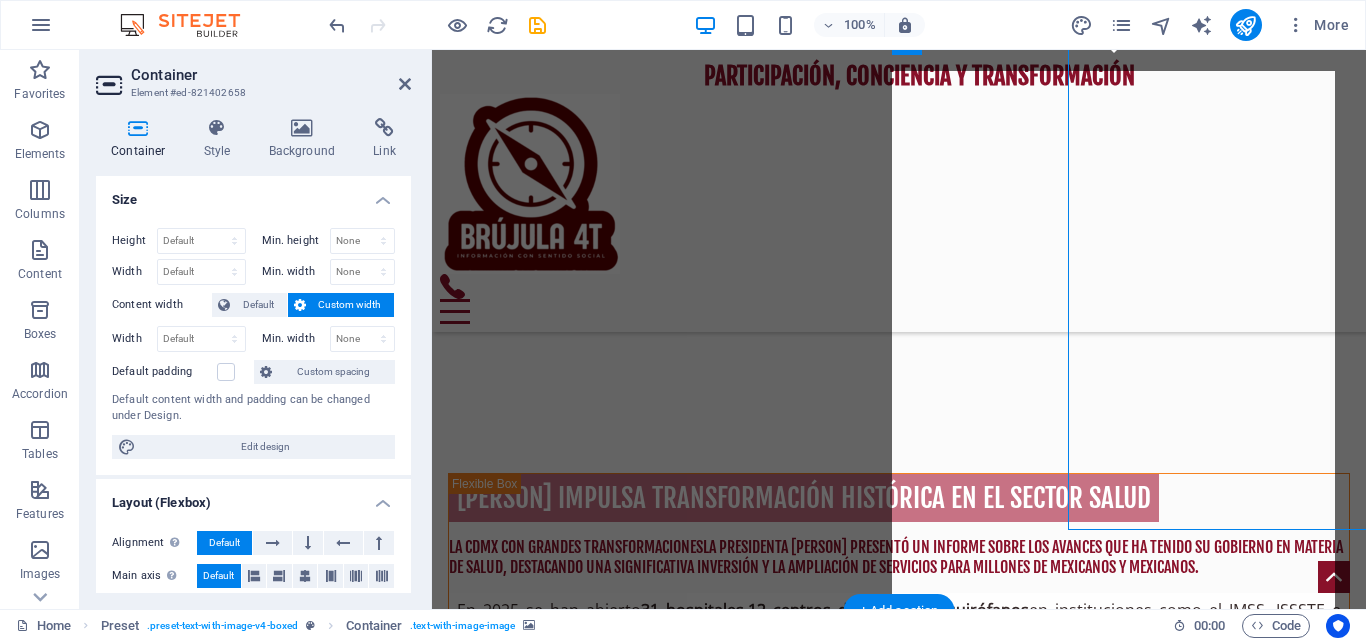 scroll, scrollTop: 1184, scrollLeft: 0, axis: vertical 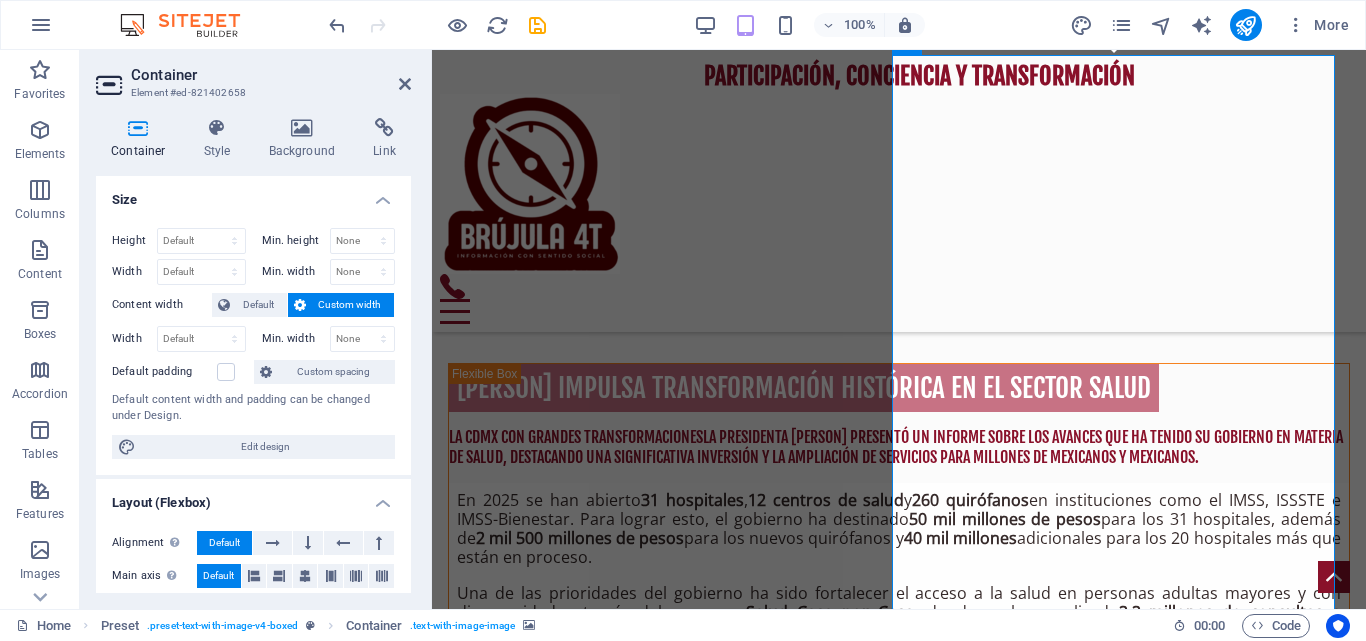 click at bounding box center (899, 2308) 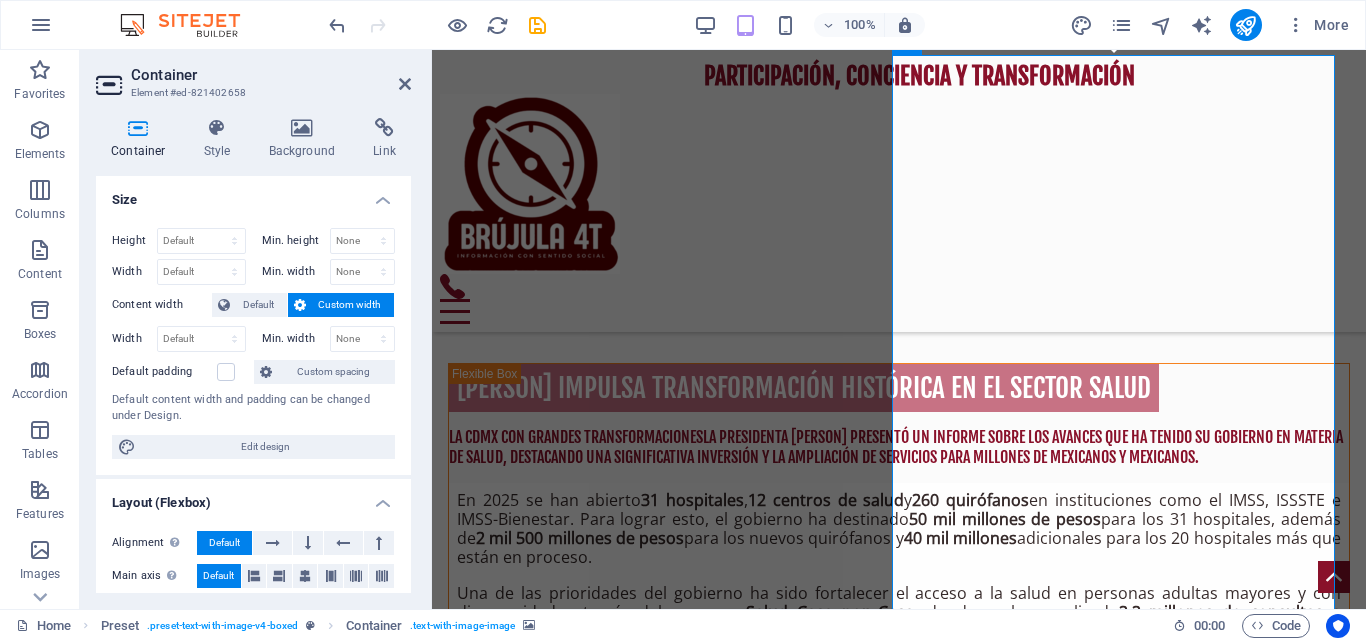 click at bounding box center [899, 2308] 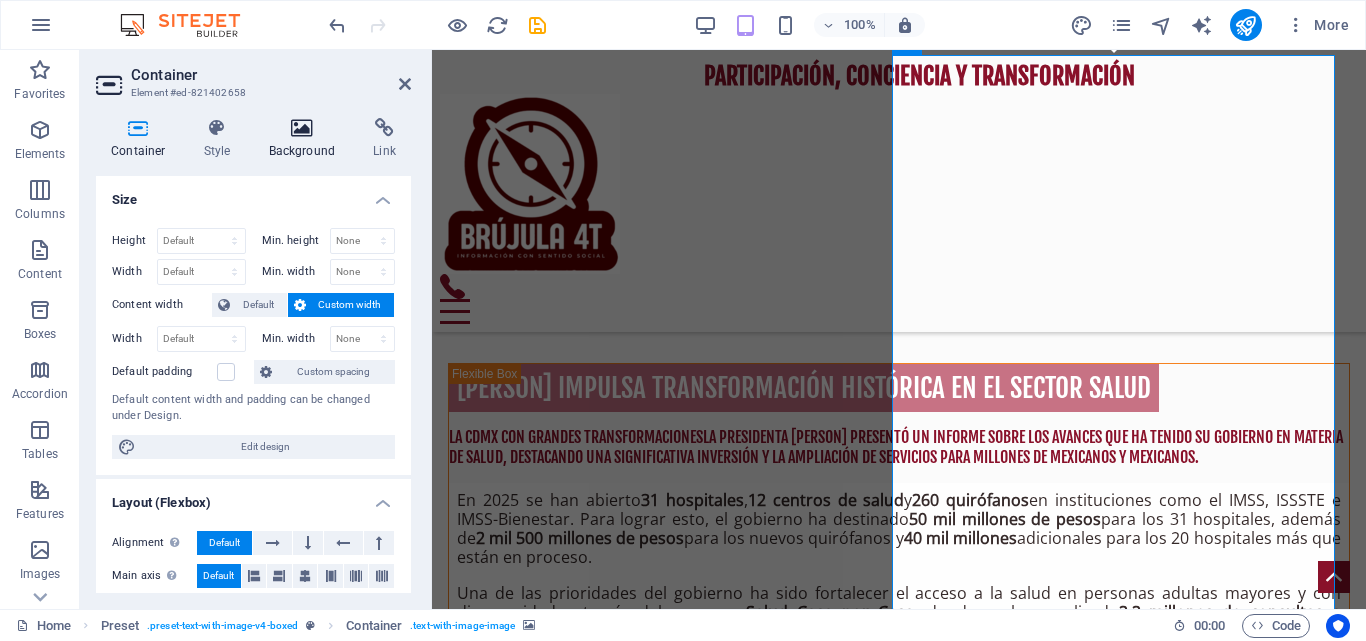 click at bounding box center [302, 128] 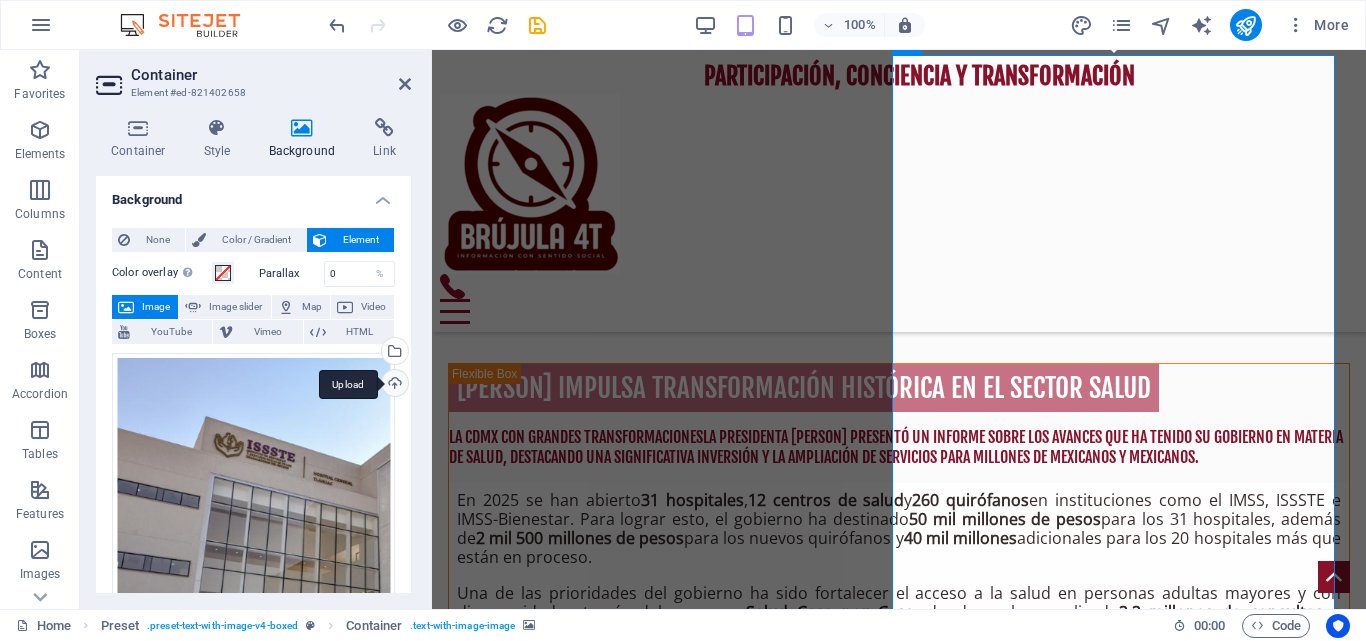 click on "Upload" at bounding box center [393, 385] 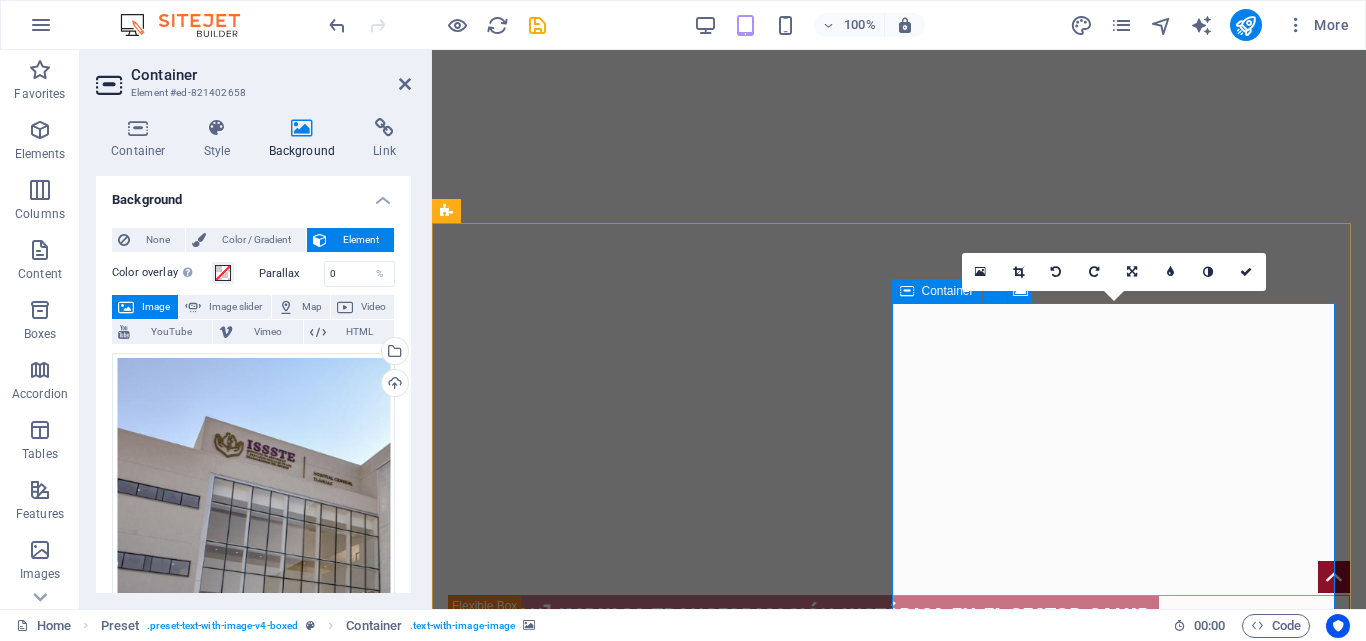 scroll, scrollTop: 884, scrollLeft: 0, axis: vertical 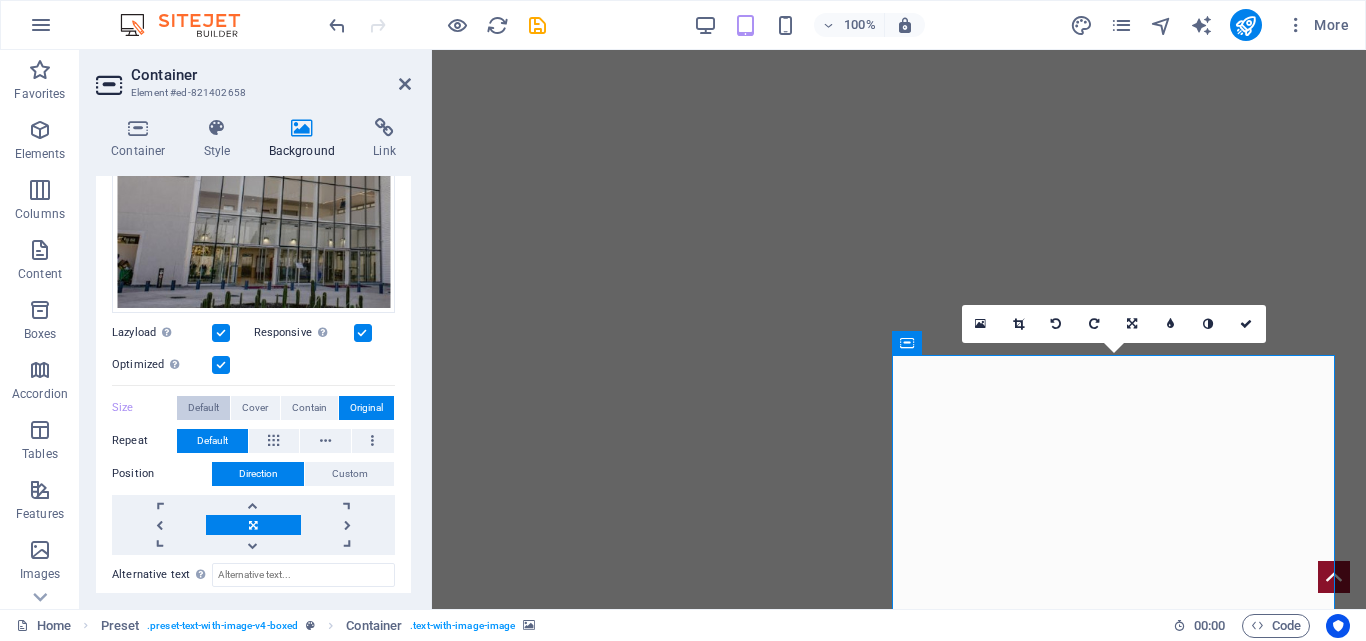 click on "Default" at bounding box center (203, 408) 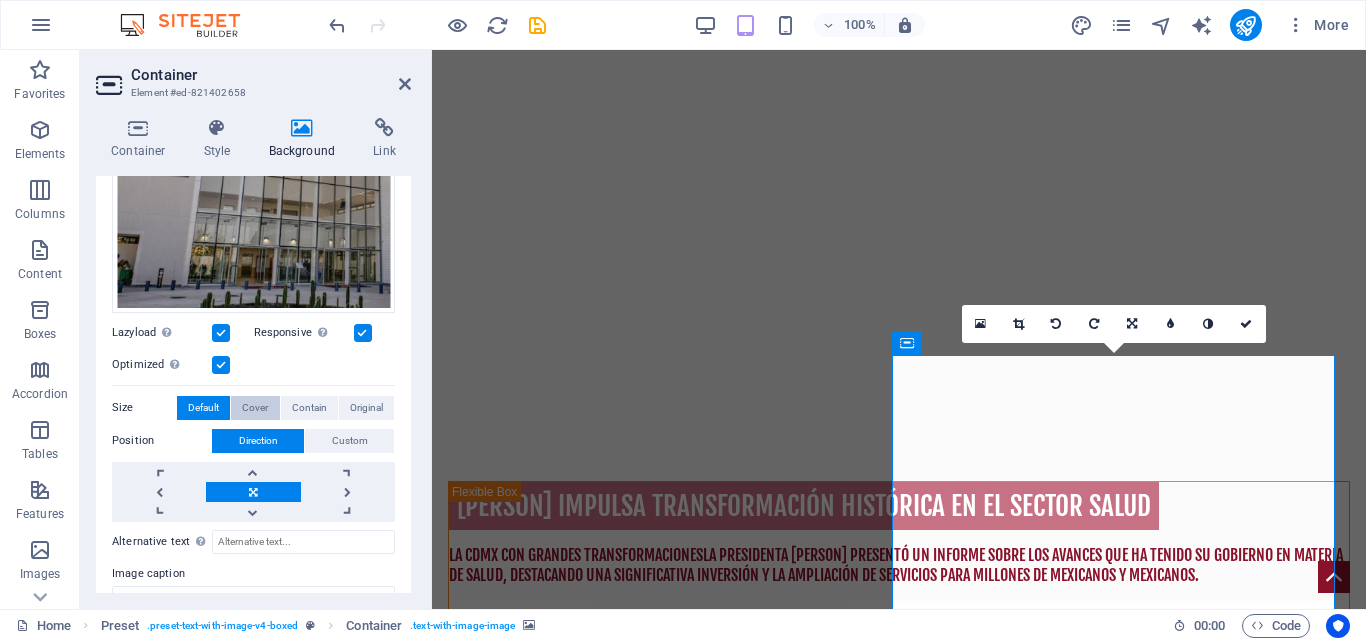 click on "Cover" at bounding box center (255, 408) 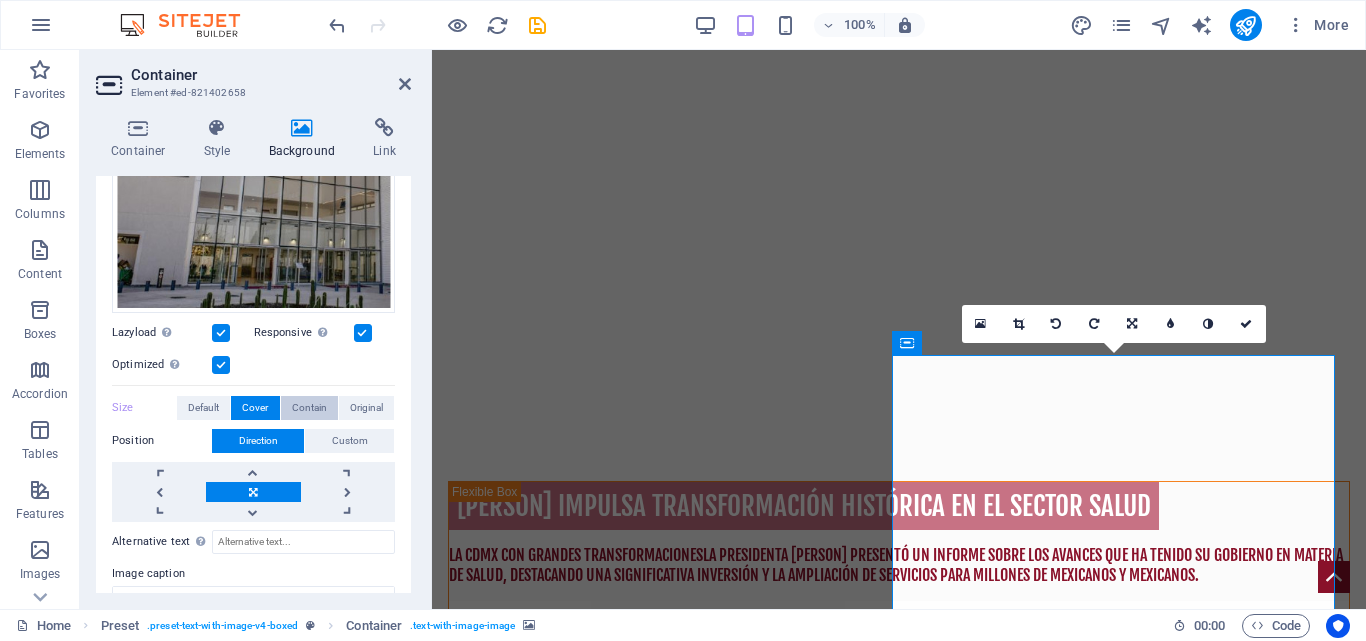 click on "Contain" at bounding box center (309, 408) 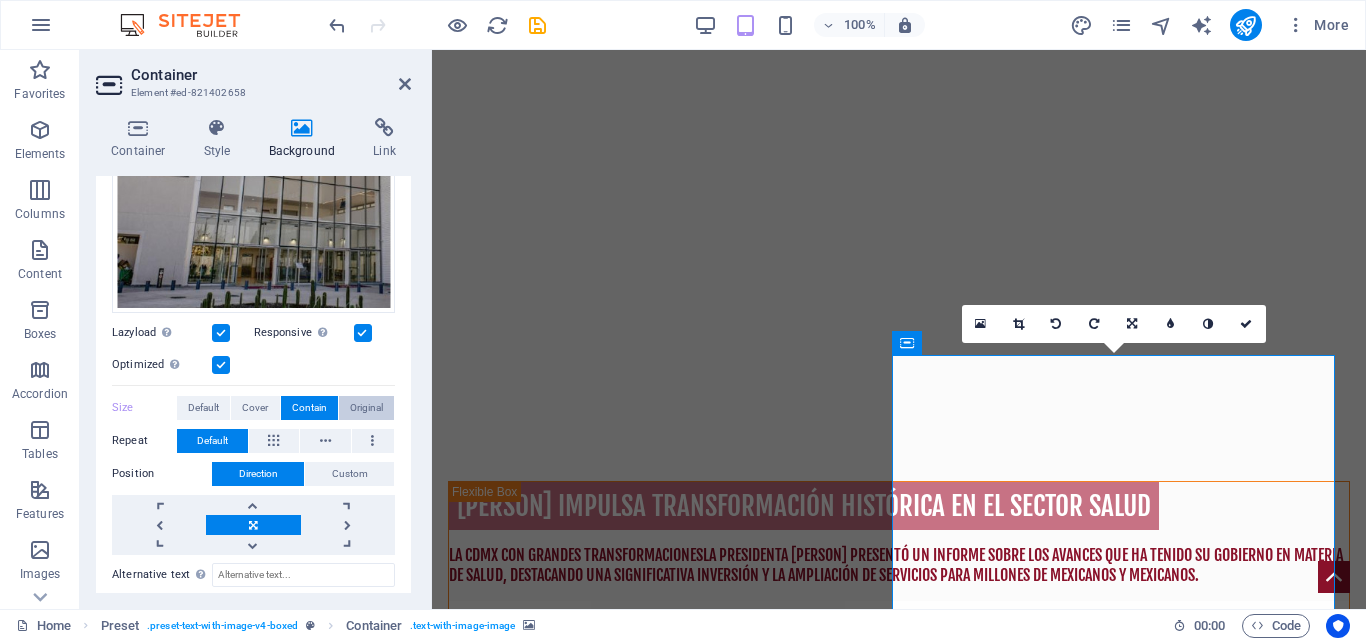 click on "Original" at bounding box center (366, 408) 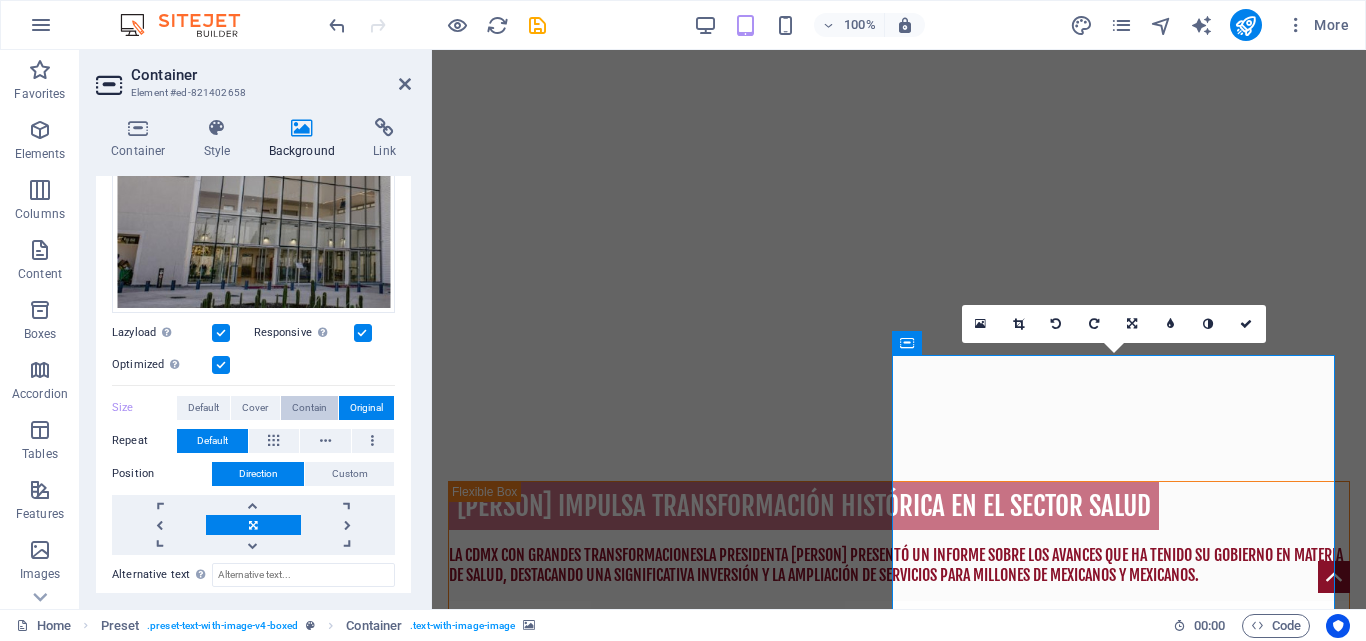 click on "Contain" at bounding box center [309, 408] 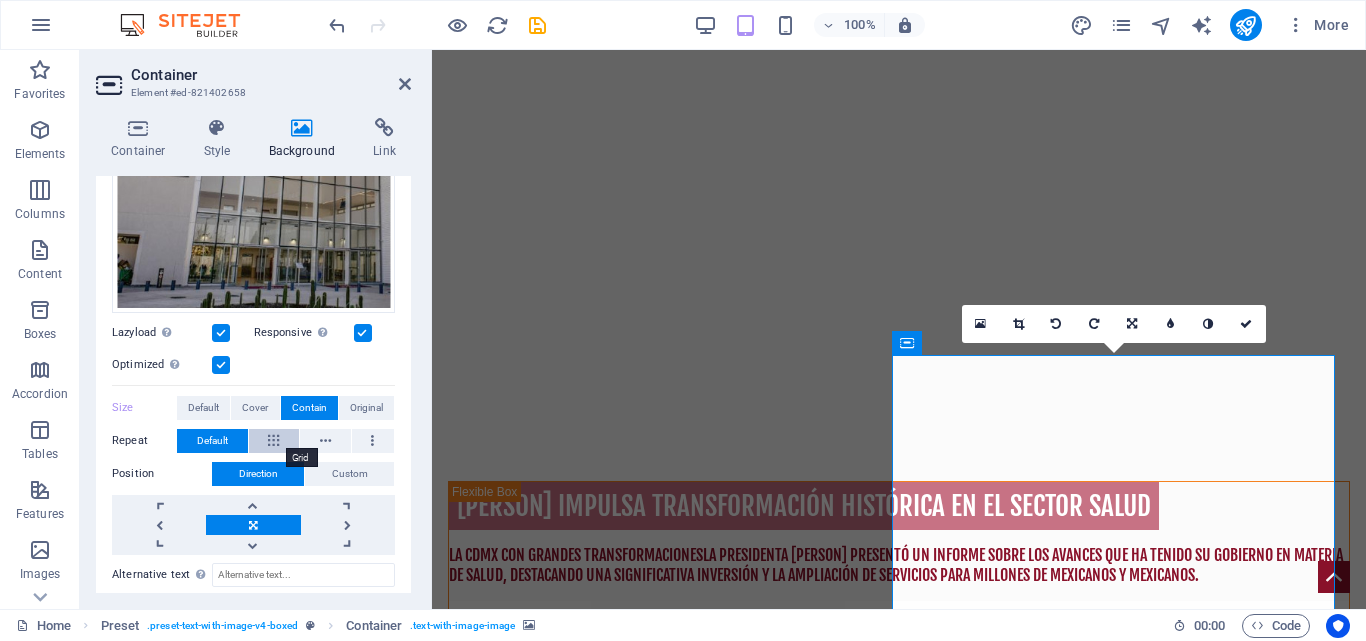 click at bounding box center (273, 441) 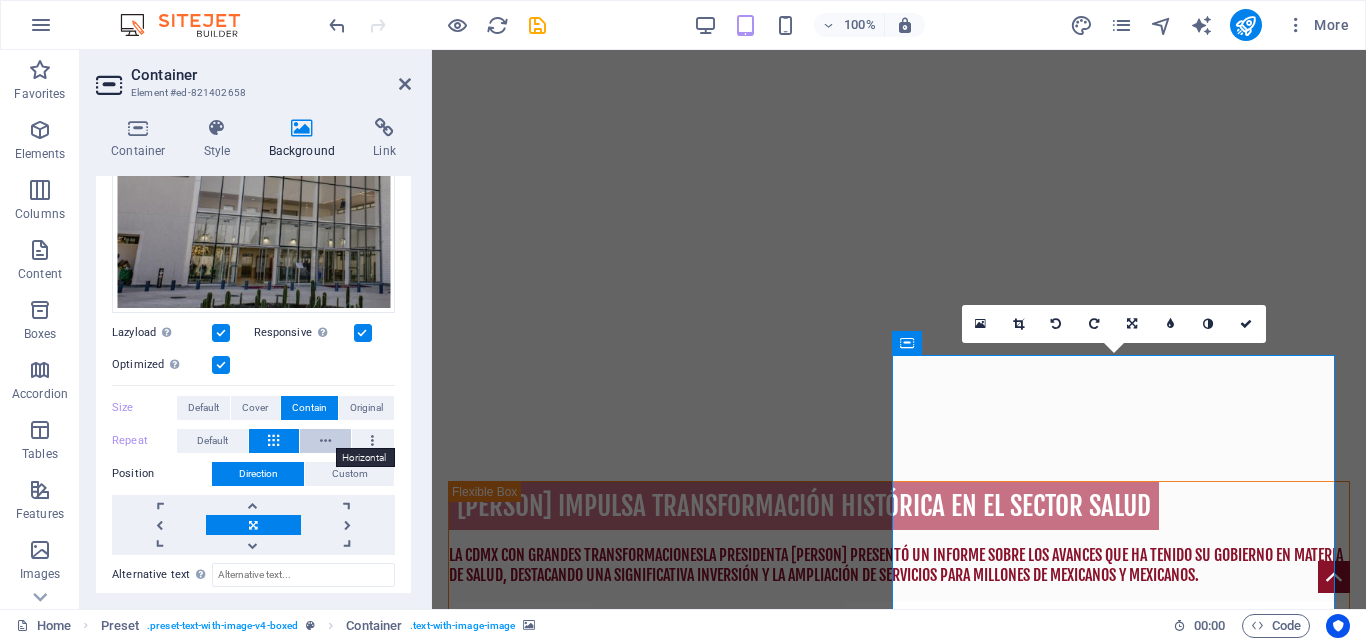 click at bounding box center (325, 441) 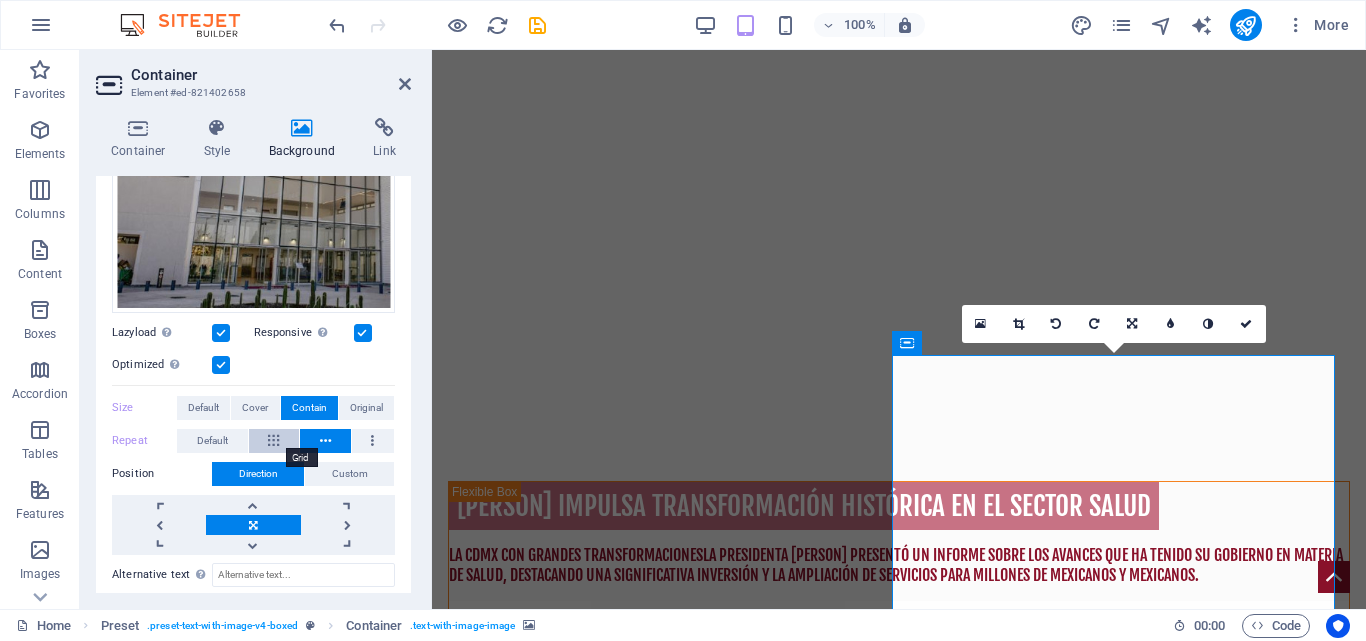 click at bounding box center [273, 441] 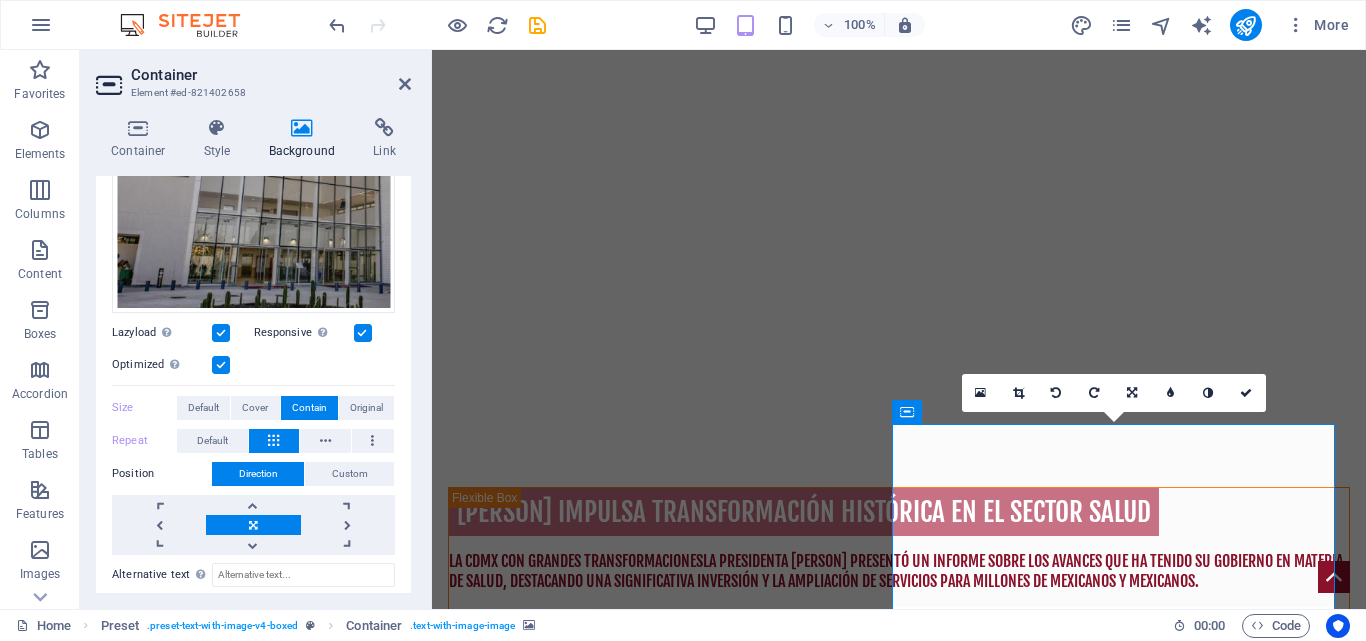 scroll, scrollTop: 884, scrollLeft: 0, axis: vertical 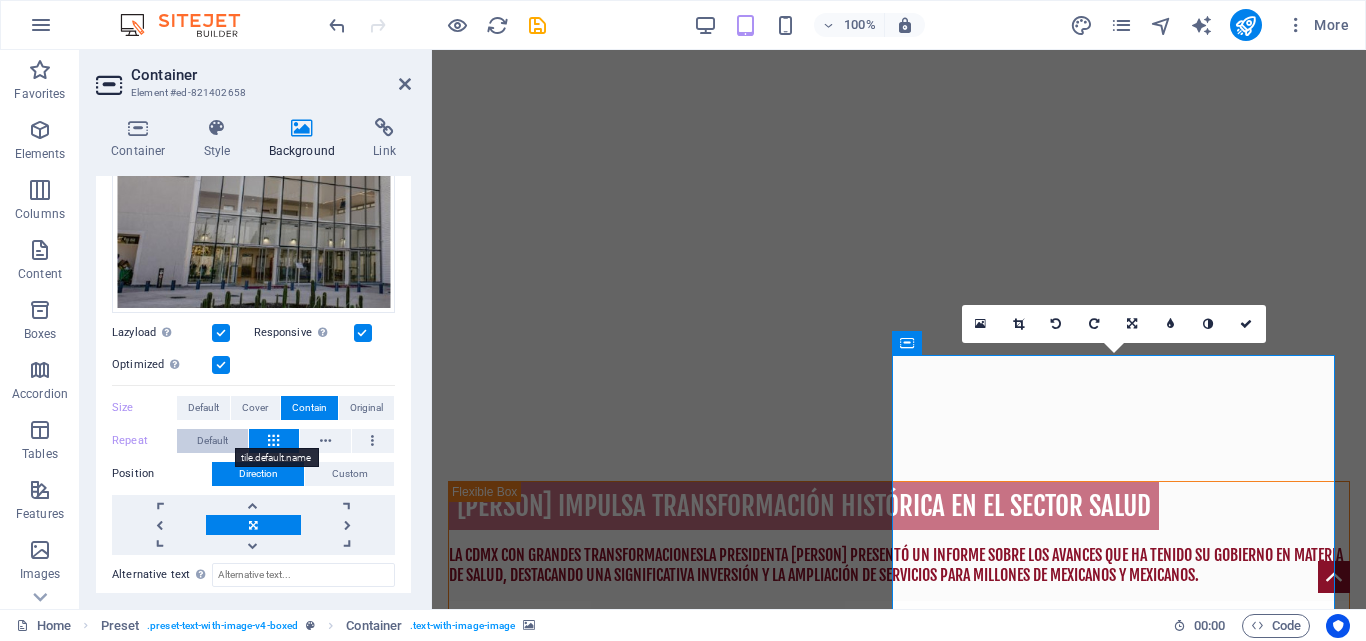 click on "Default" at bounding box center (212, 441) 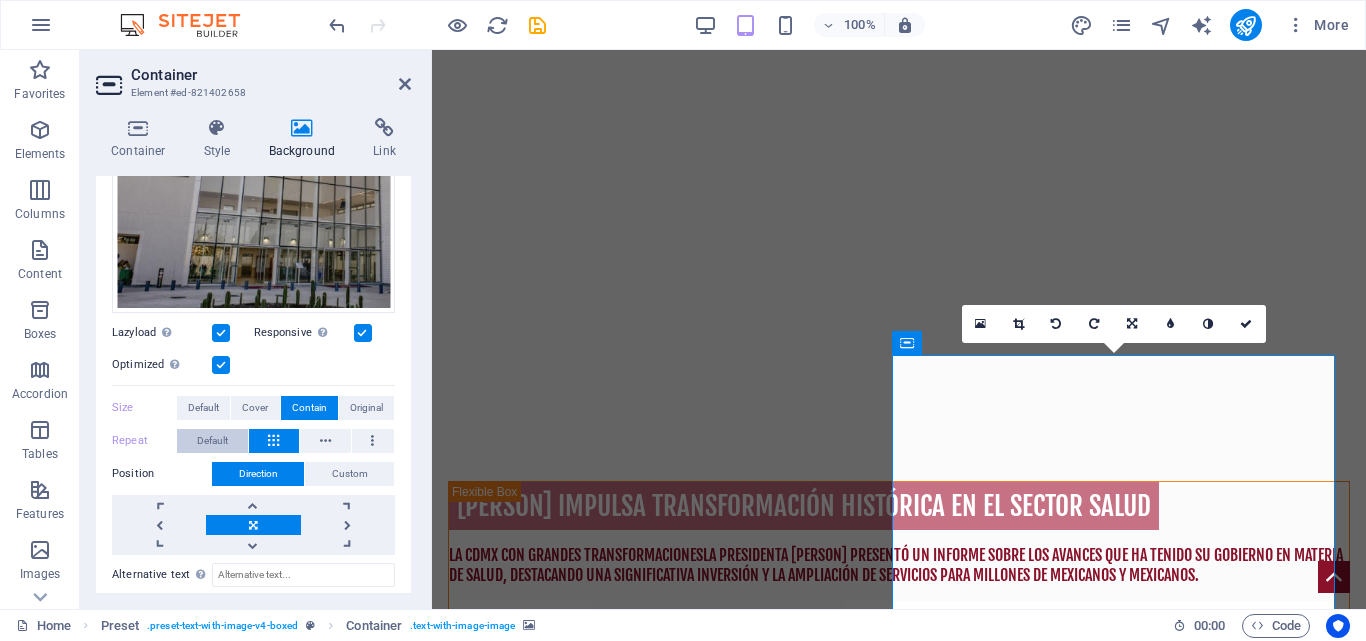 click on "Default" at bounding box center (212, 441) 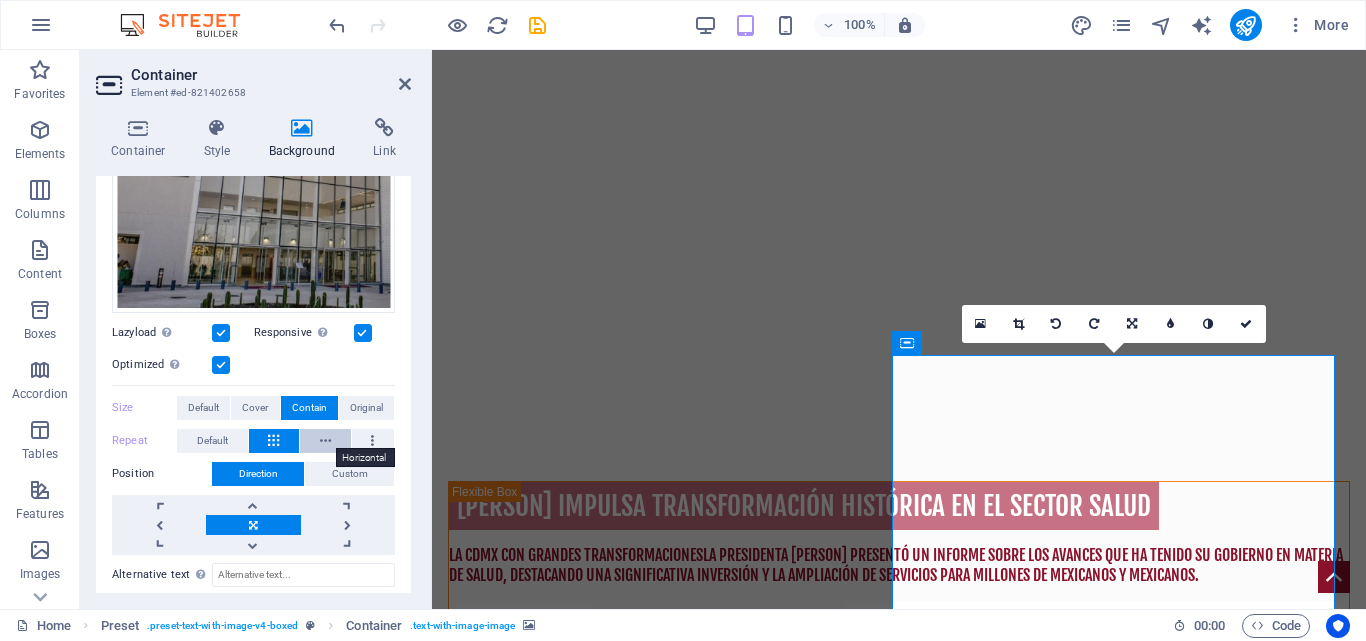 click at bounding box center (325, 441) 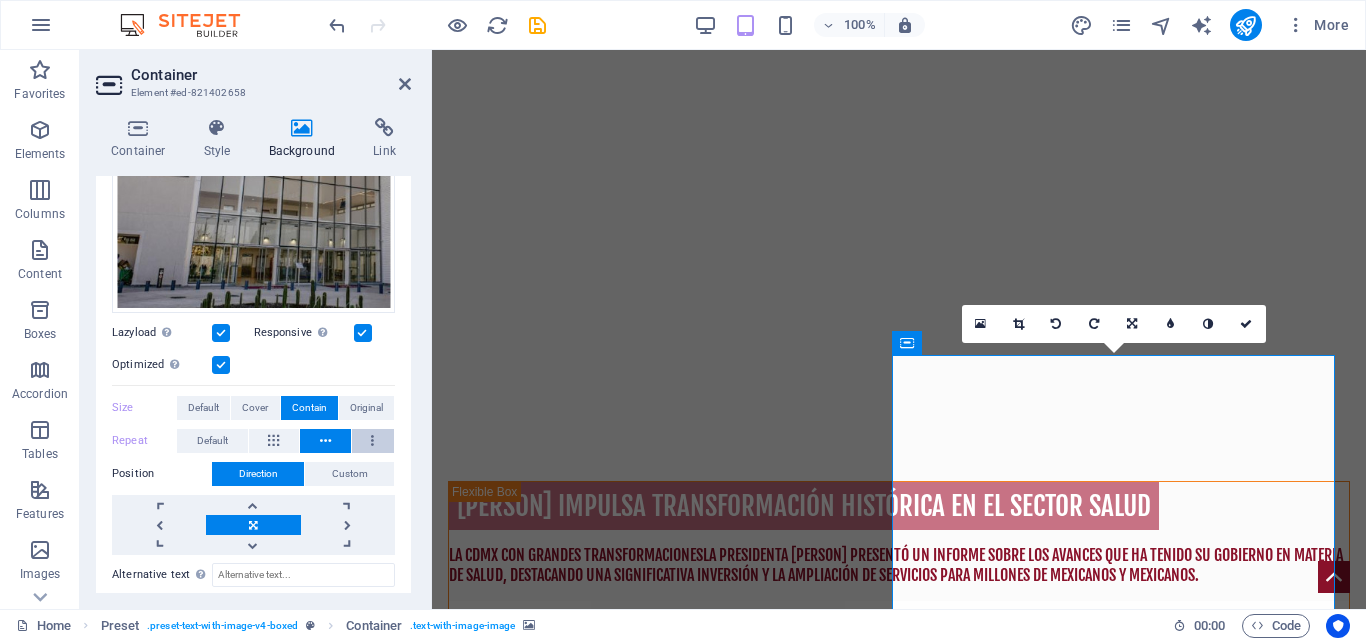 click at bounding box center [373, 441] 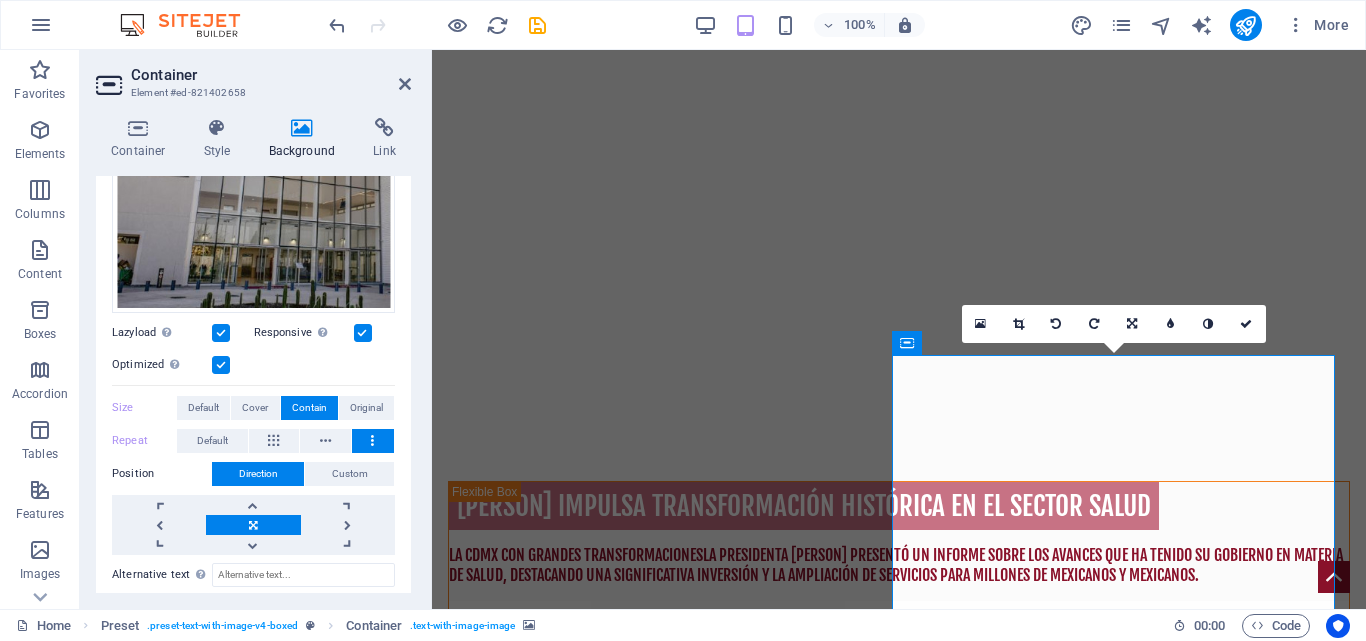 click at bounding box center (373, 441) 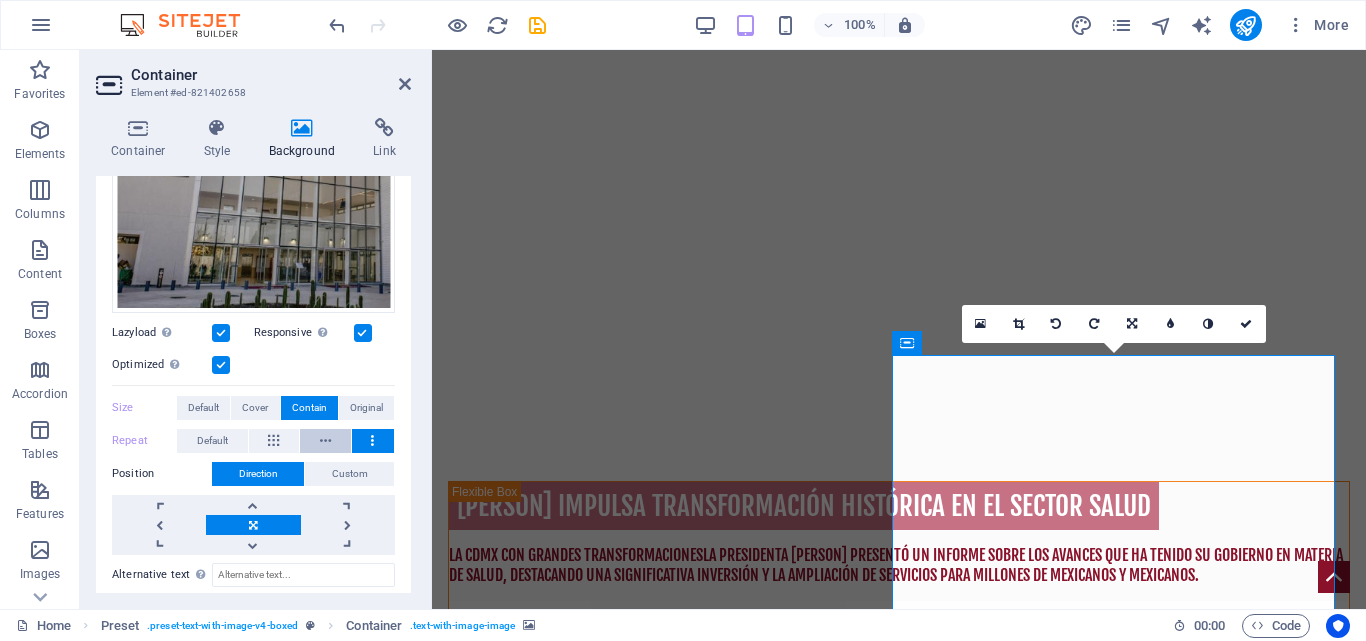 click at bounding box center [325, 441] 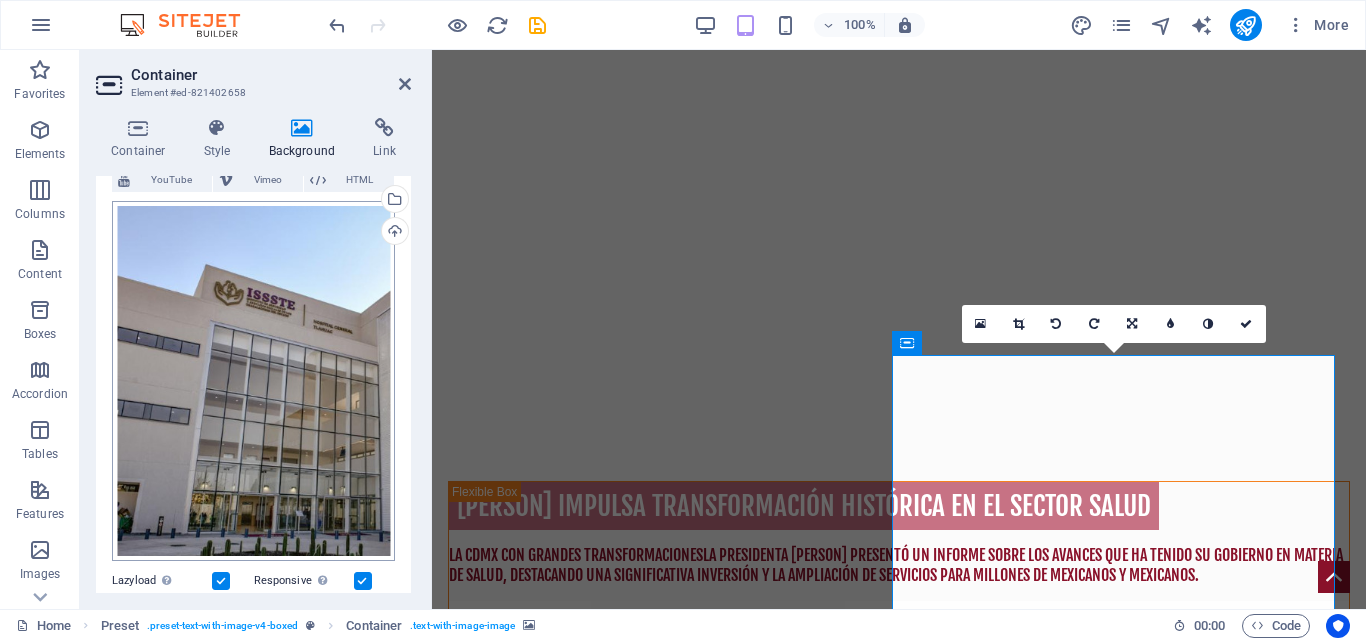 scroll, scrollTop: 100, scrollLeft: 0, axis: vertical 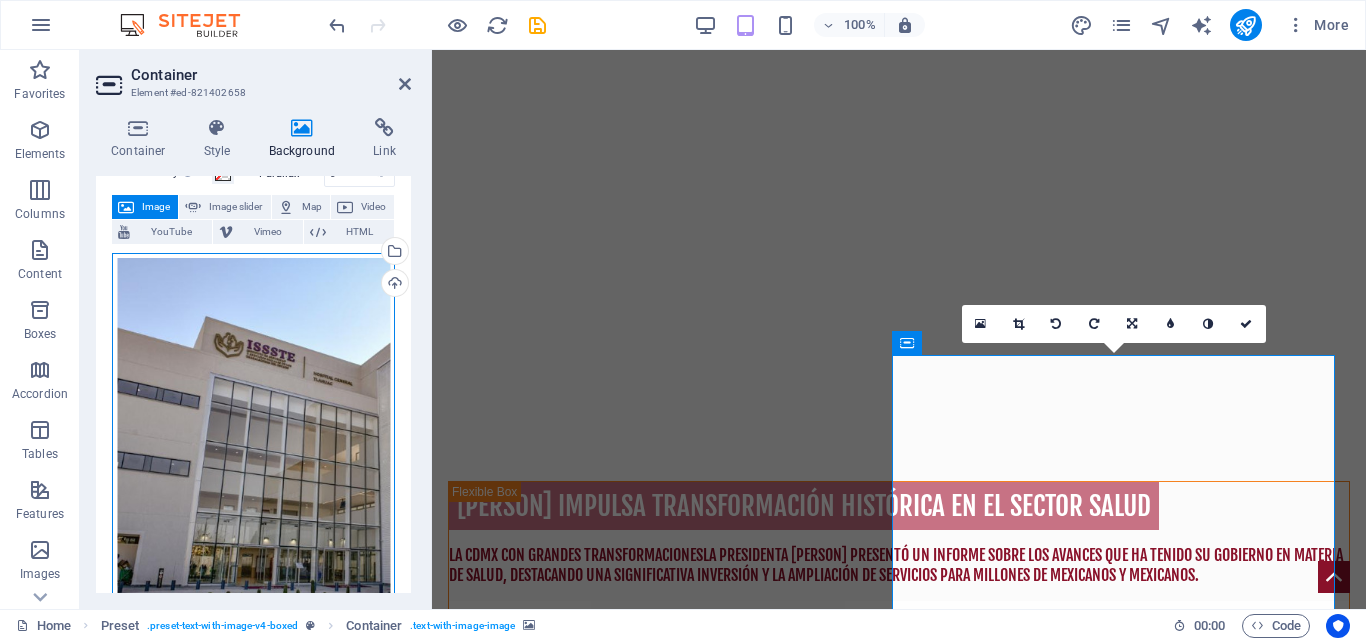 click on "Drag files here, click to choose files or select files from Files or our free stock photos & videos" at bounding box center [253, 433] 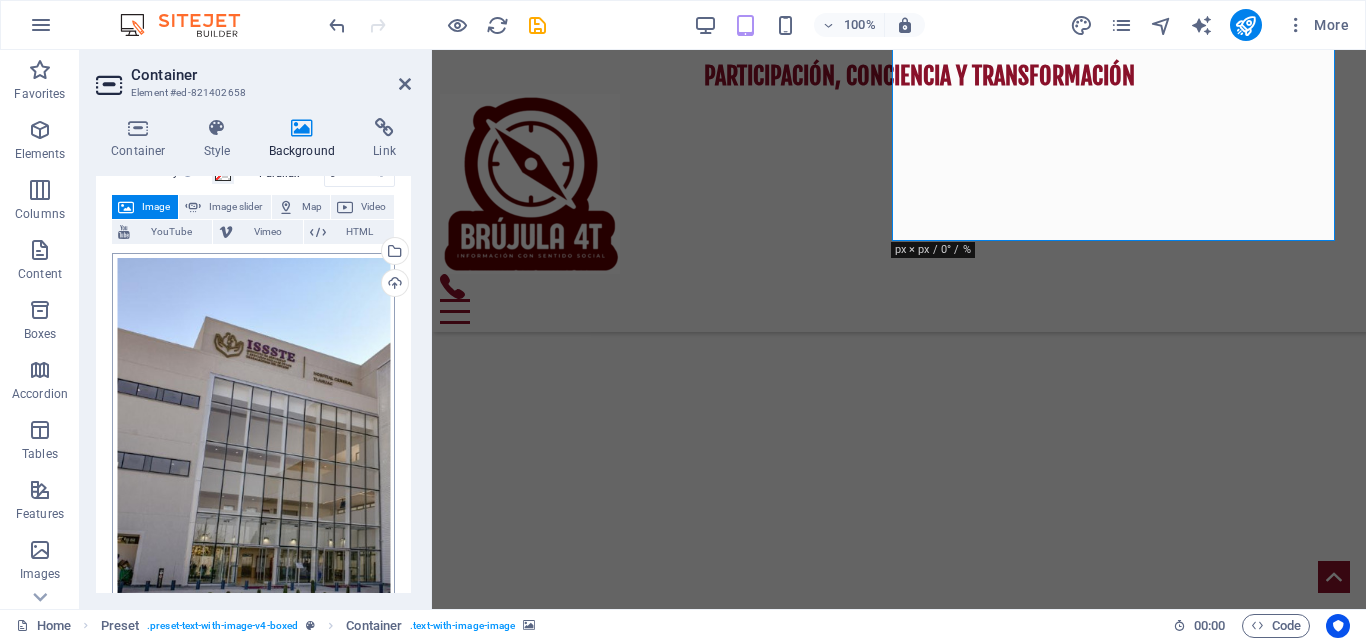 scroll, scrollTop: 1597, scrollLeft: 0, axis: vertical 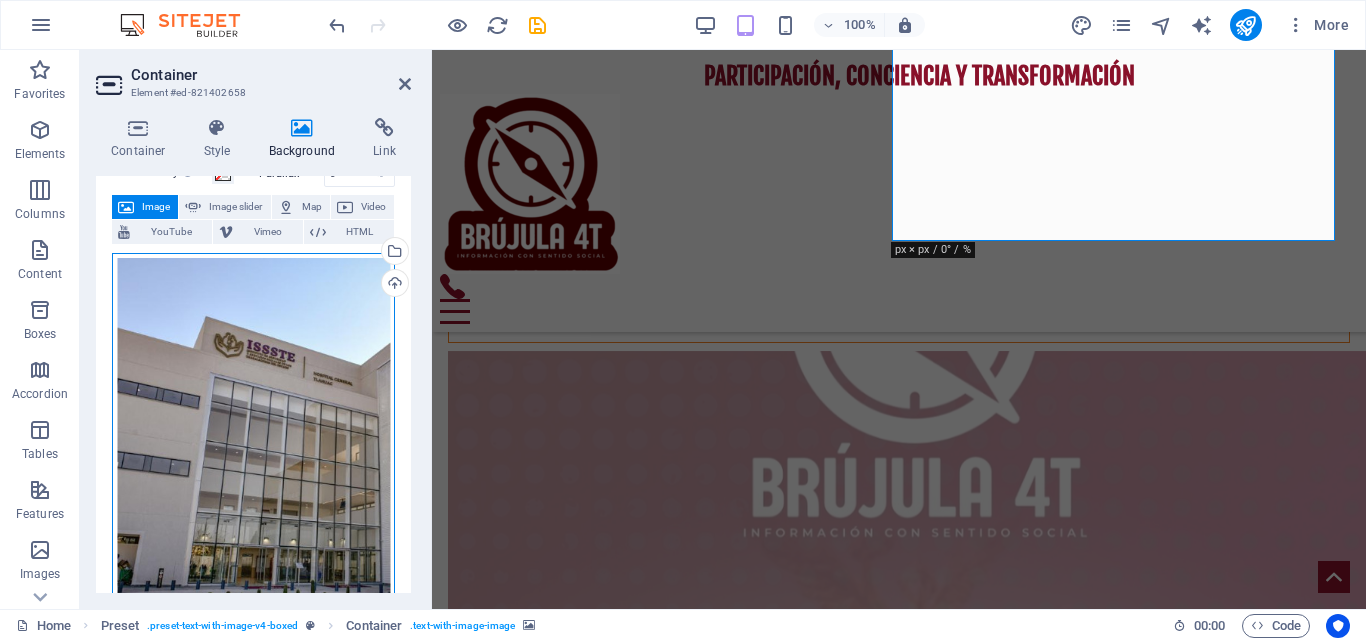 click on "Drag files here, click to choose files or select files from Files or our free stock photos & videos" at bounding box center [253, 433] 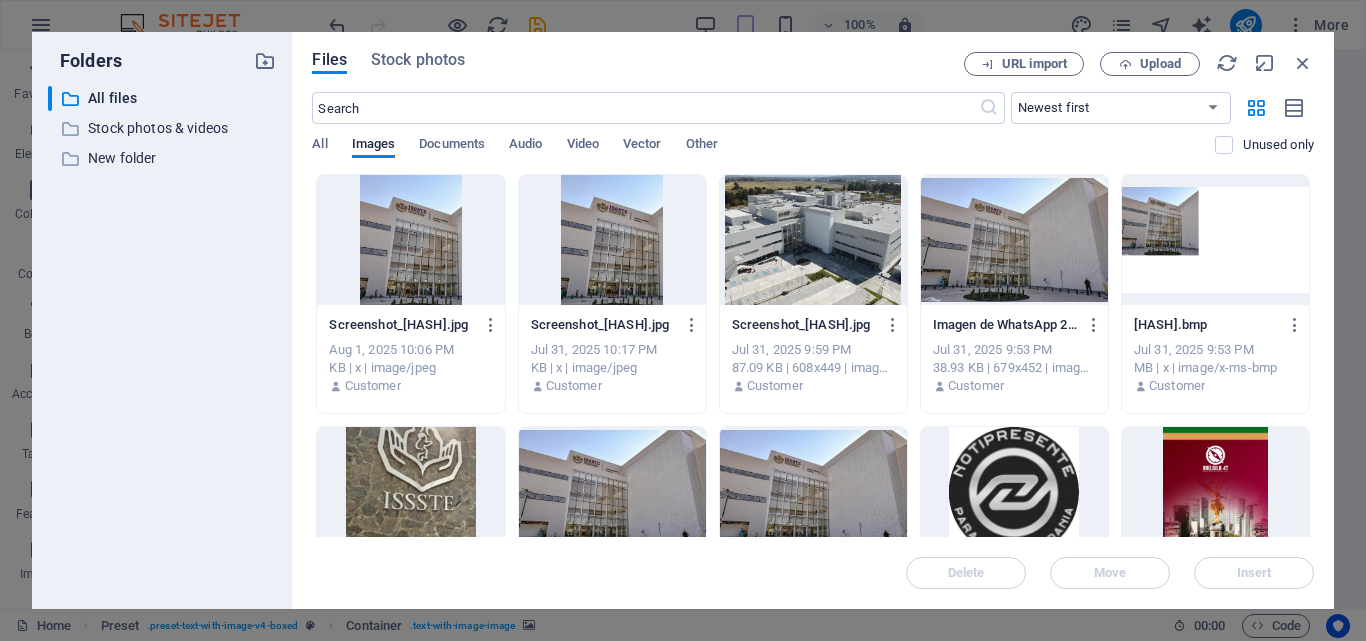 scroll, scrollTop: 1633, scrollLeft: 0, axis: vertical 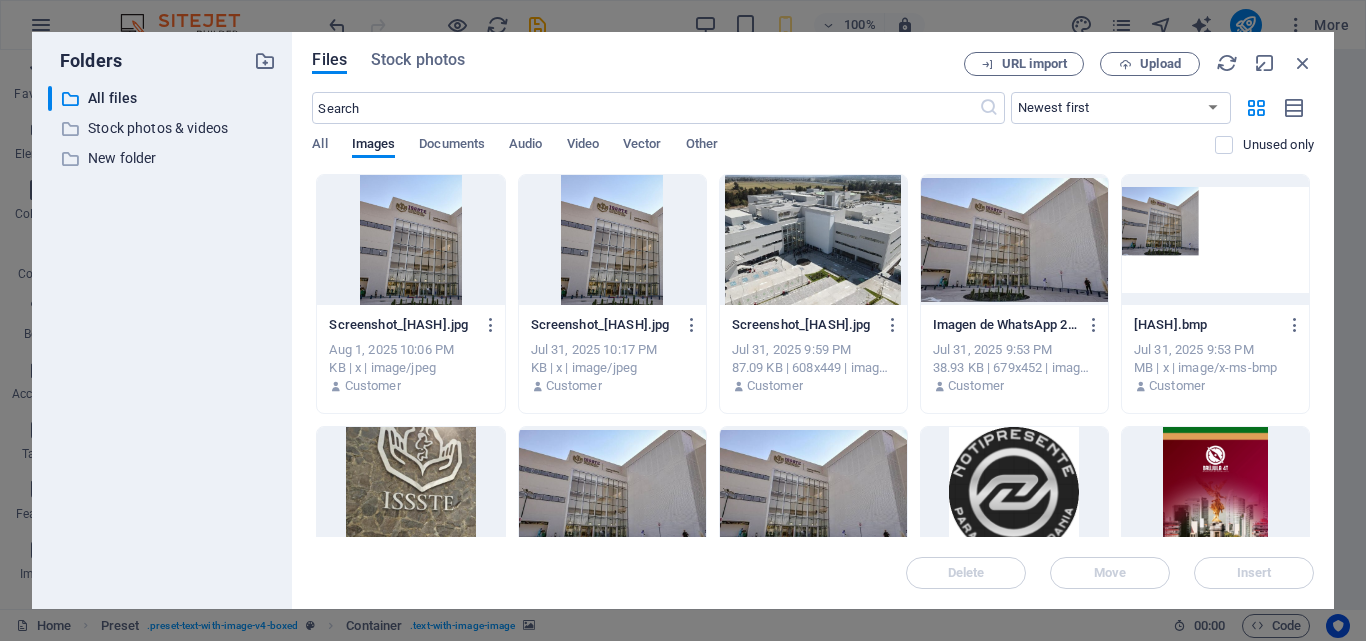 click at bounding box center [1014, 240] 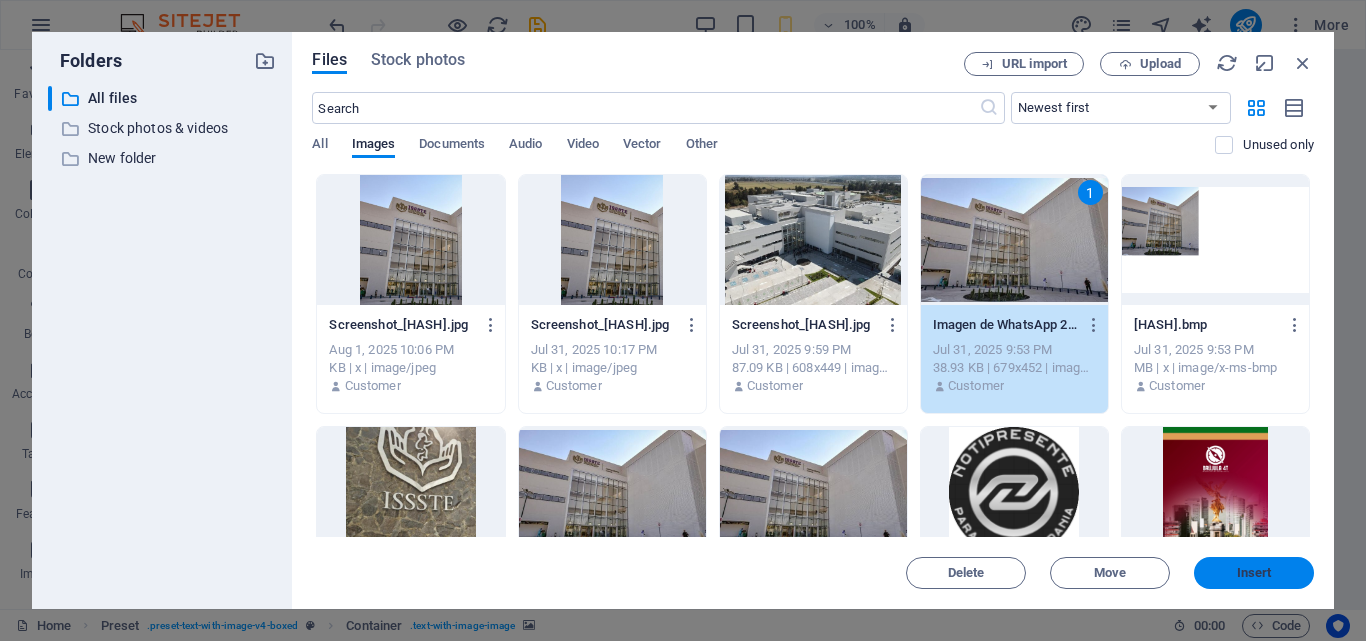 click on "Insert" at bounding box center (1254, 573) 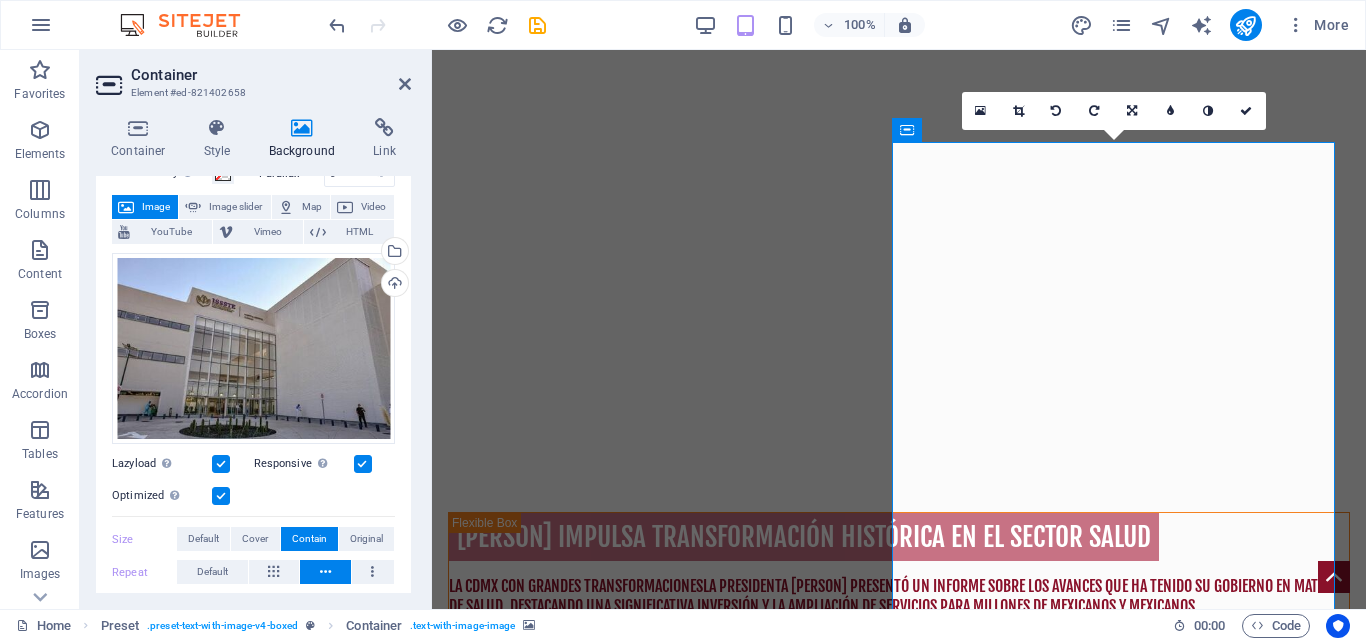 scroll, scrollTop: 1097, scrollLeft: 0, axis: vertical 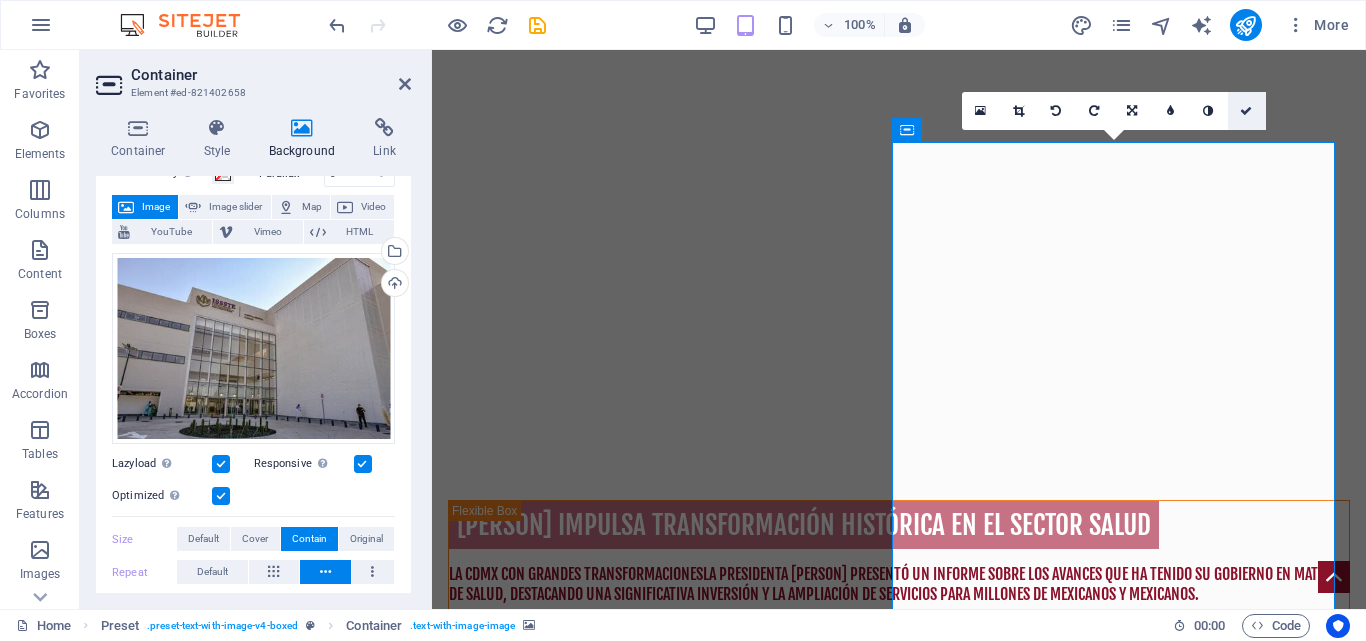 click at bounding box center (1247, 111) 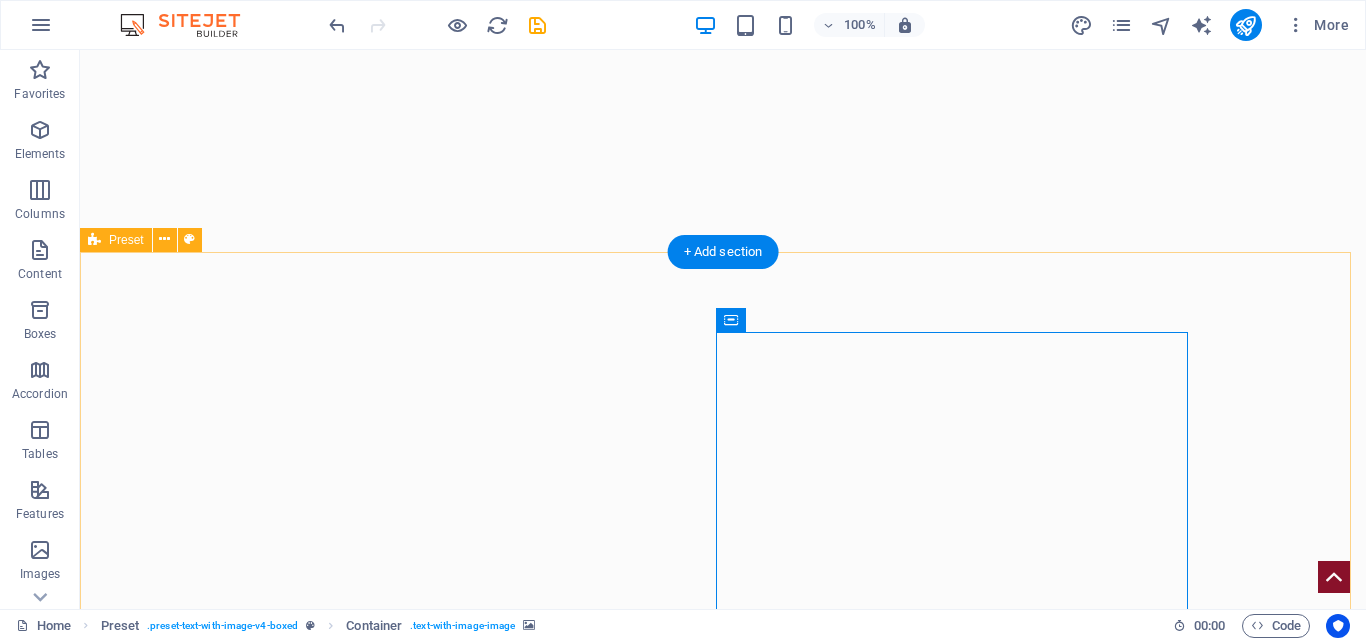 scroll, scrollTop: 797, scrollLeft: 0, axis: vertical 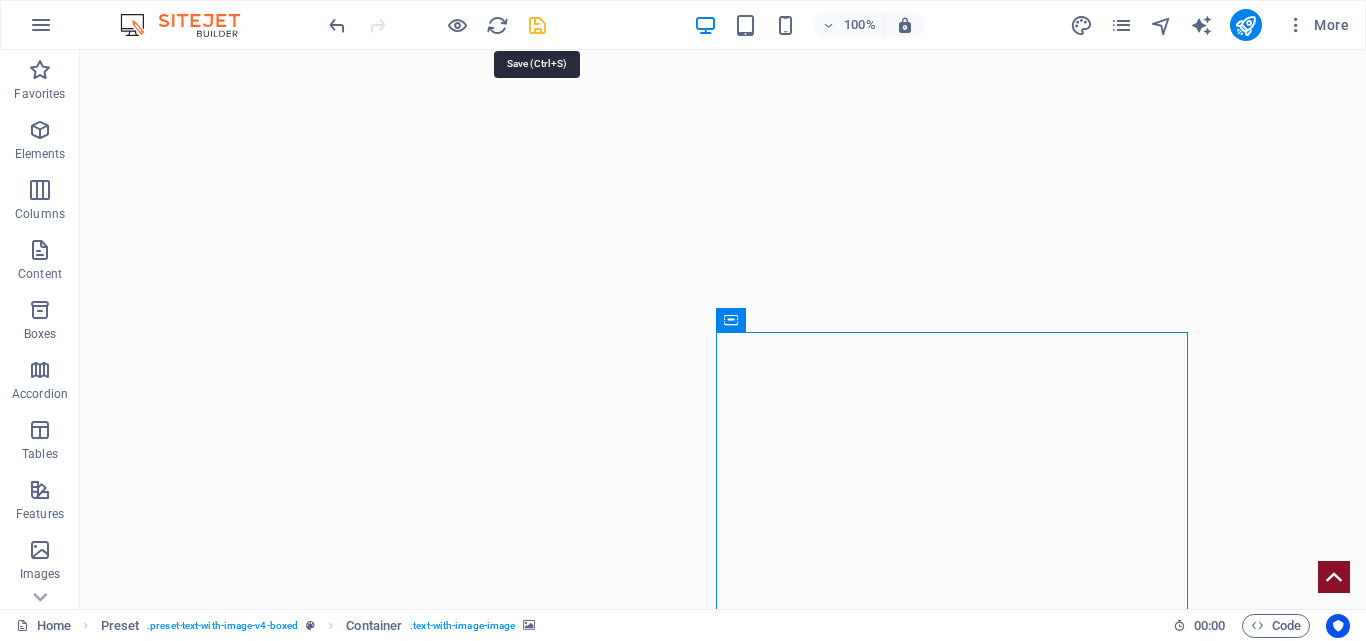 click at bounding box center (537, 25) 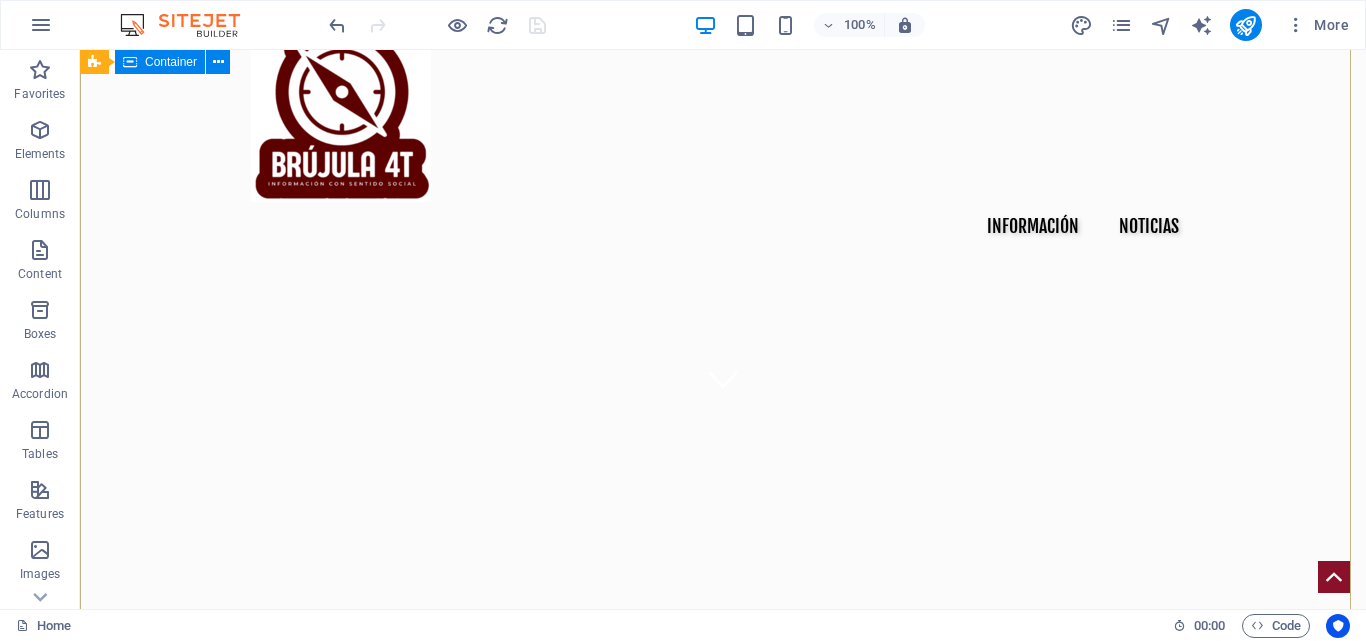 scroll, scrollTop: 0, scrollLeft: 0, axis: both 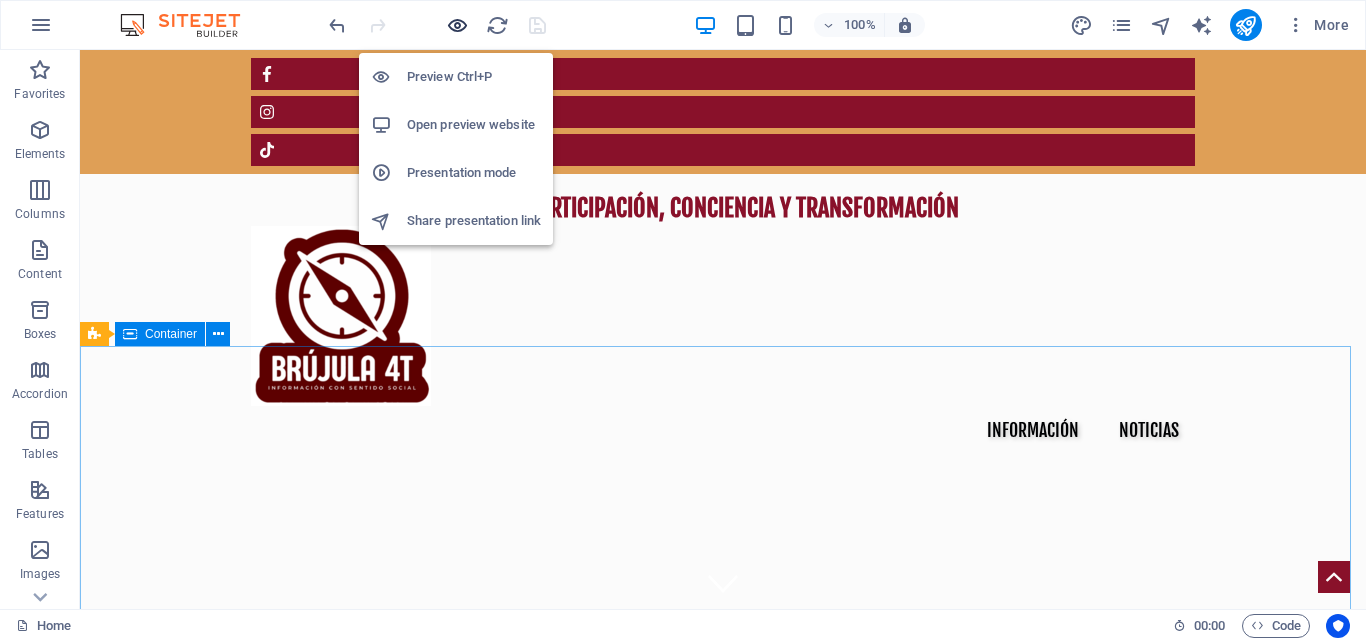 click at bounding box center [457, 25] 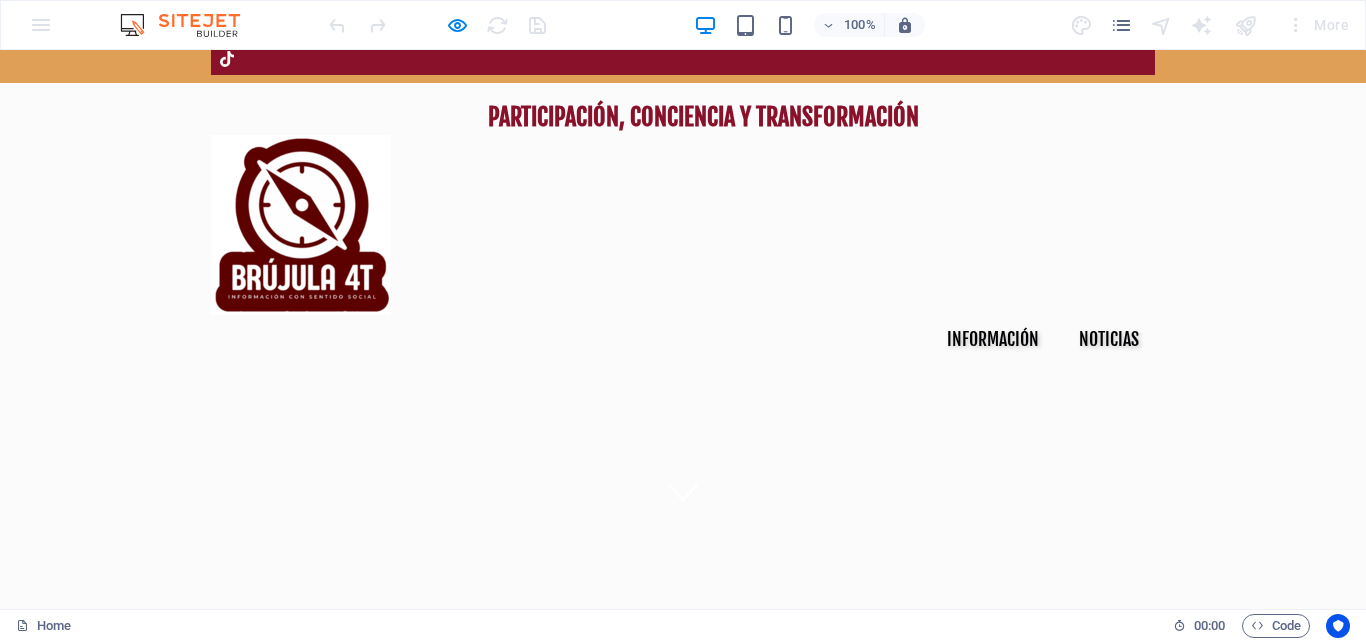 scroll, scrollTop: 0, scrollLeft: 0, axis: both 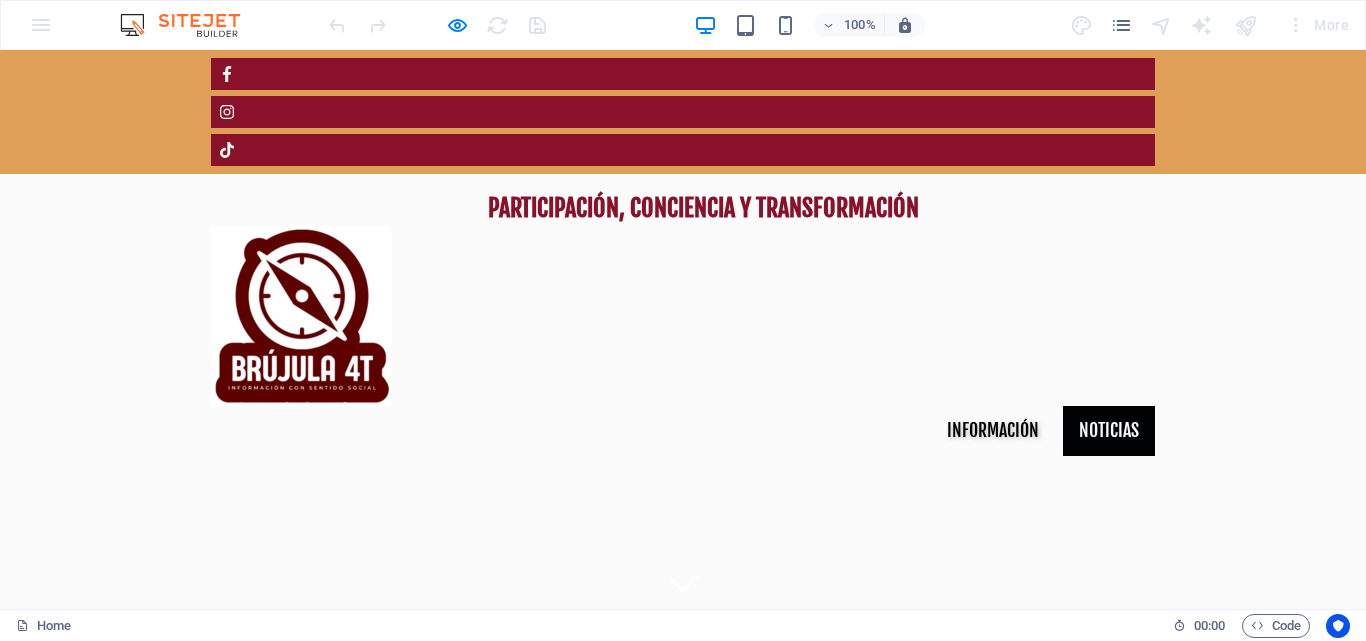 click on "NOTICIAS" at bounding box center (1109, 430) 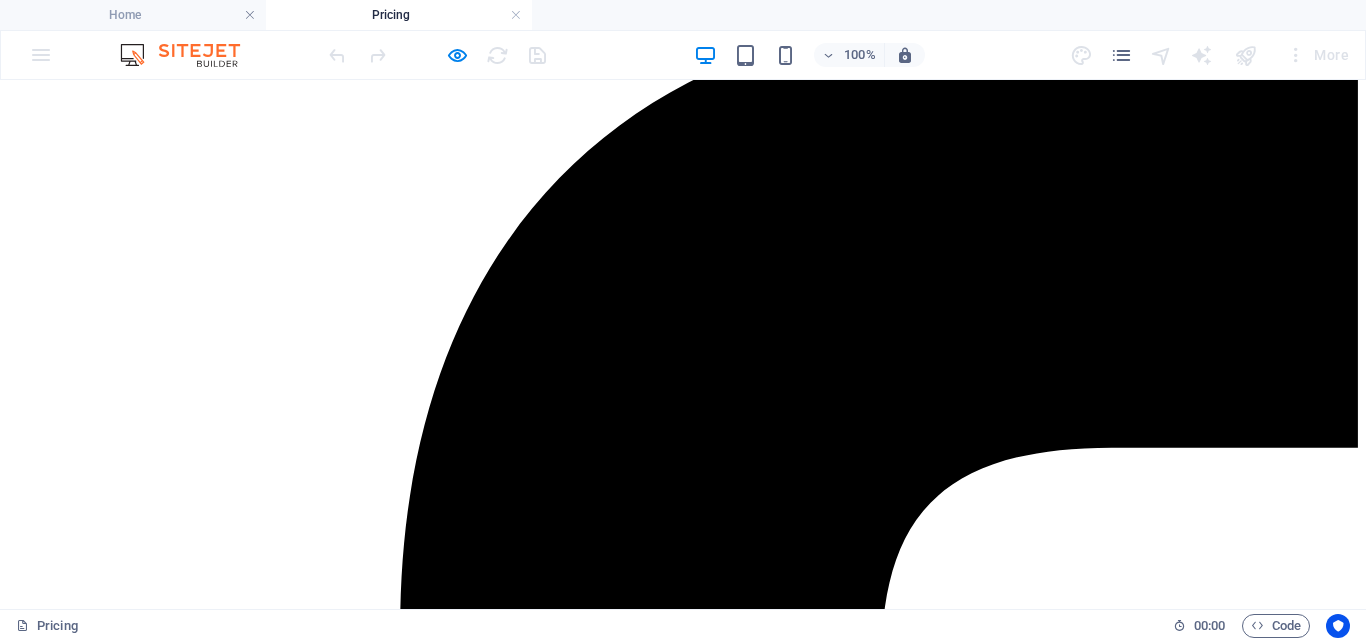 scroll, scrollTop: 0, scrollLeft: 0, axis: both 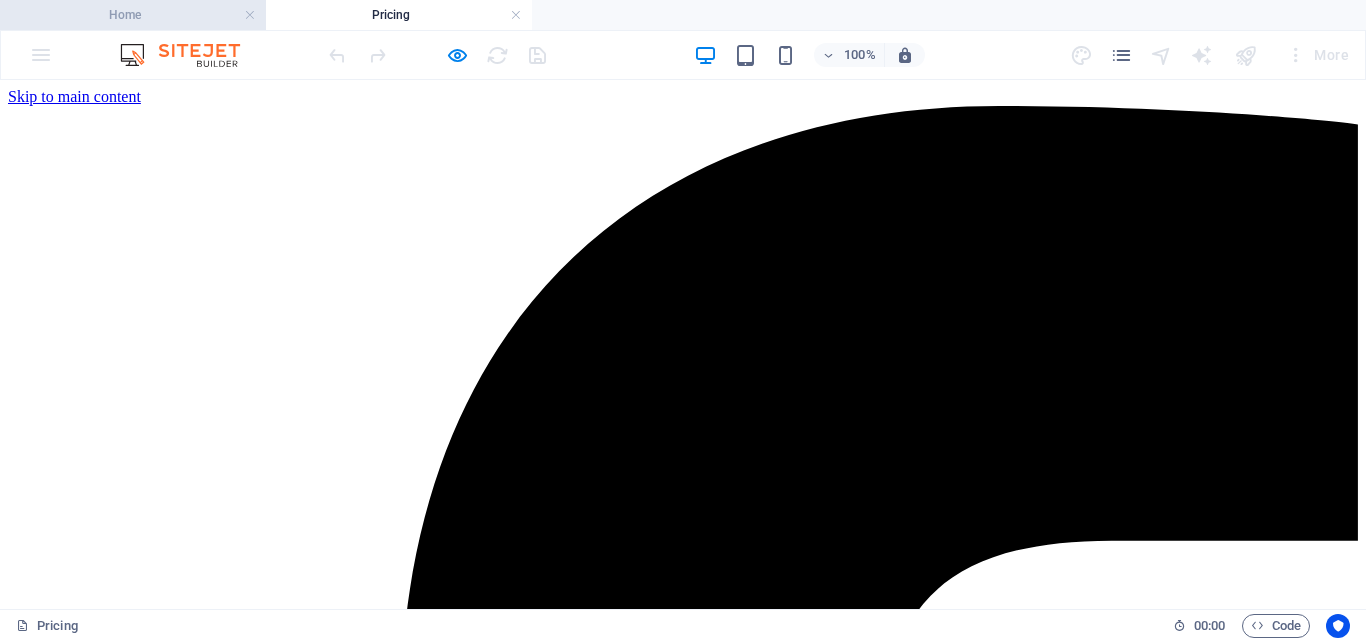 click on "Home" at bounding box center [133, 15] 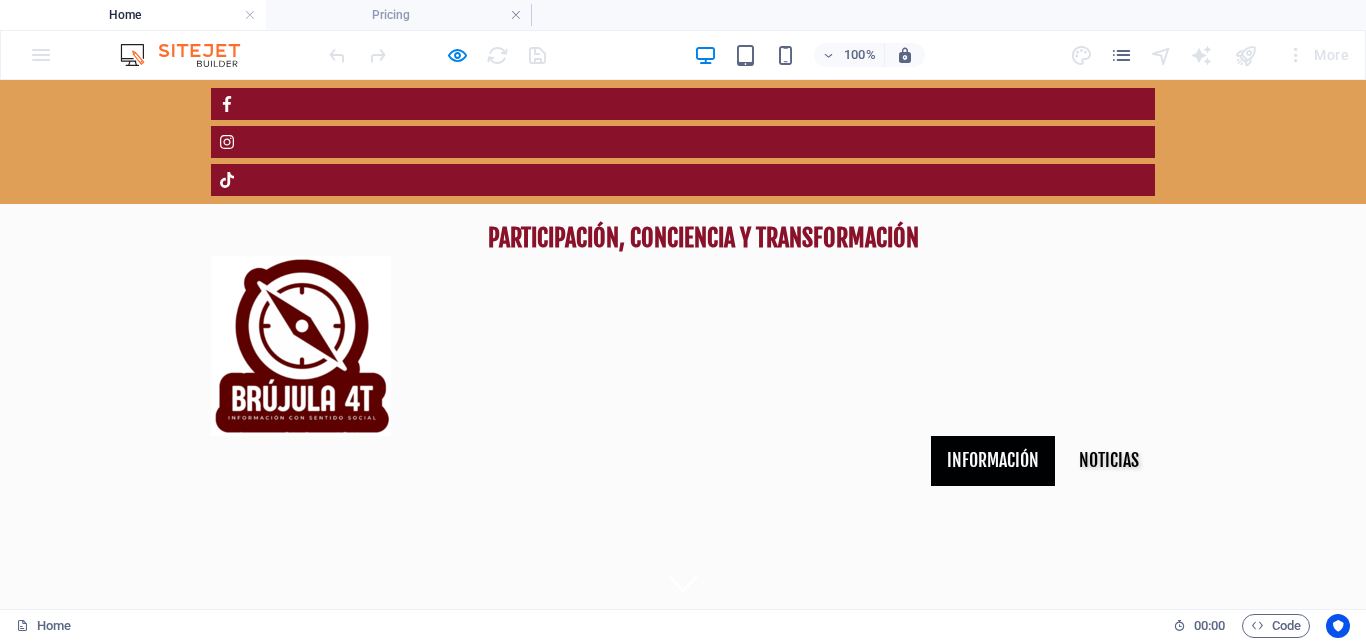 click on "INFORMACIÓN" at bounding box center (993, 461) 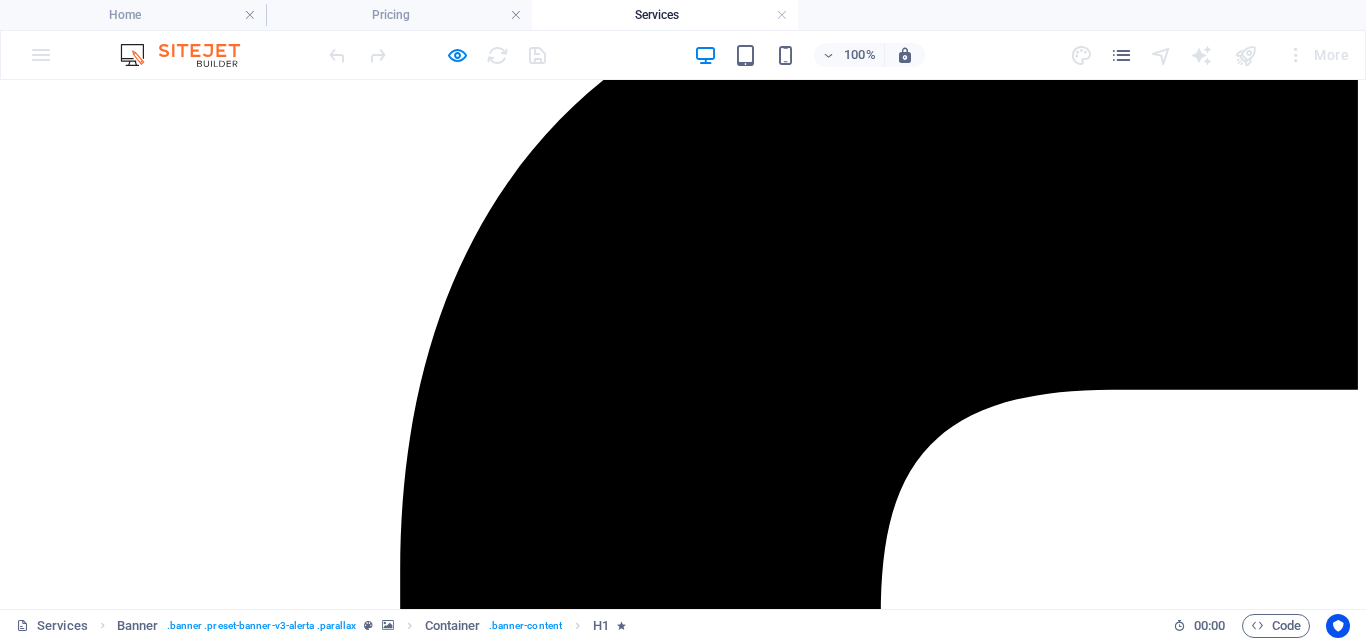 scroll, scrollTop: 0, scrollLeft: 0, axis: both 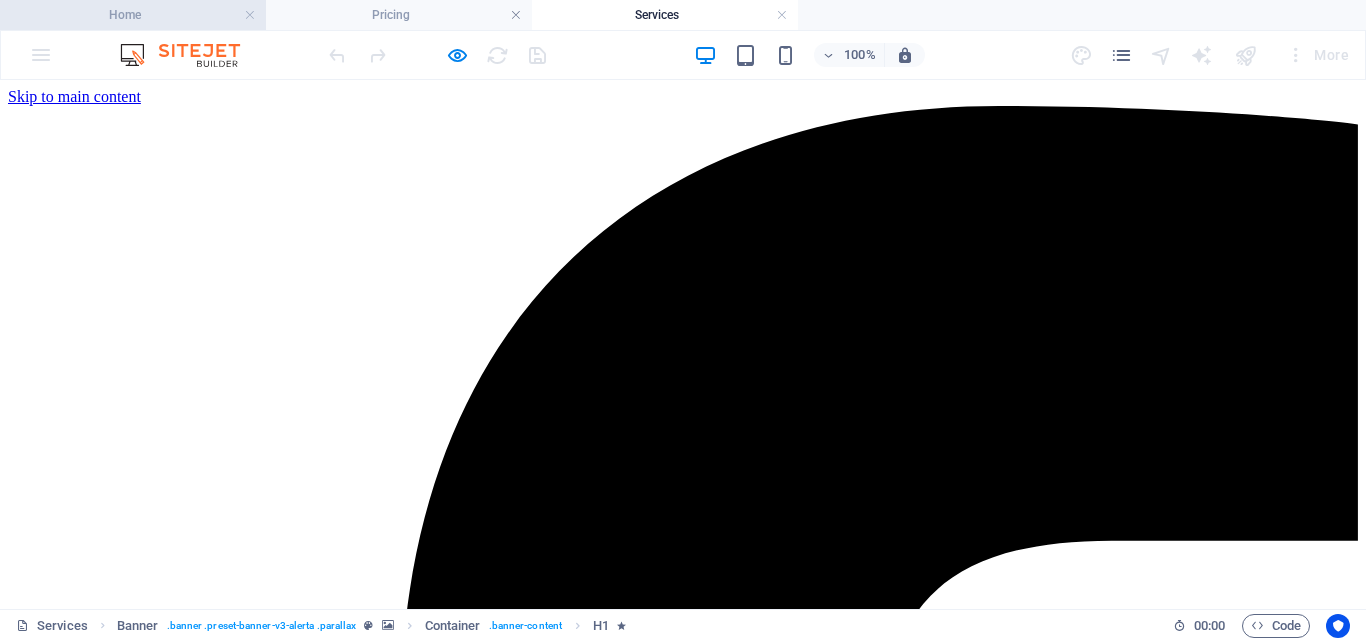 click on "Home" at bounding box center [133, 15] 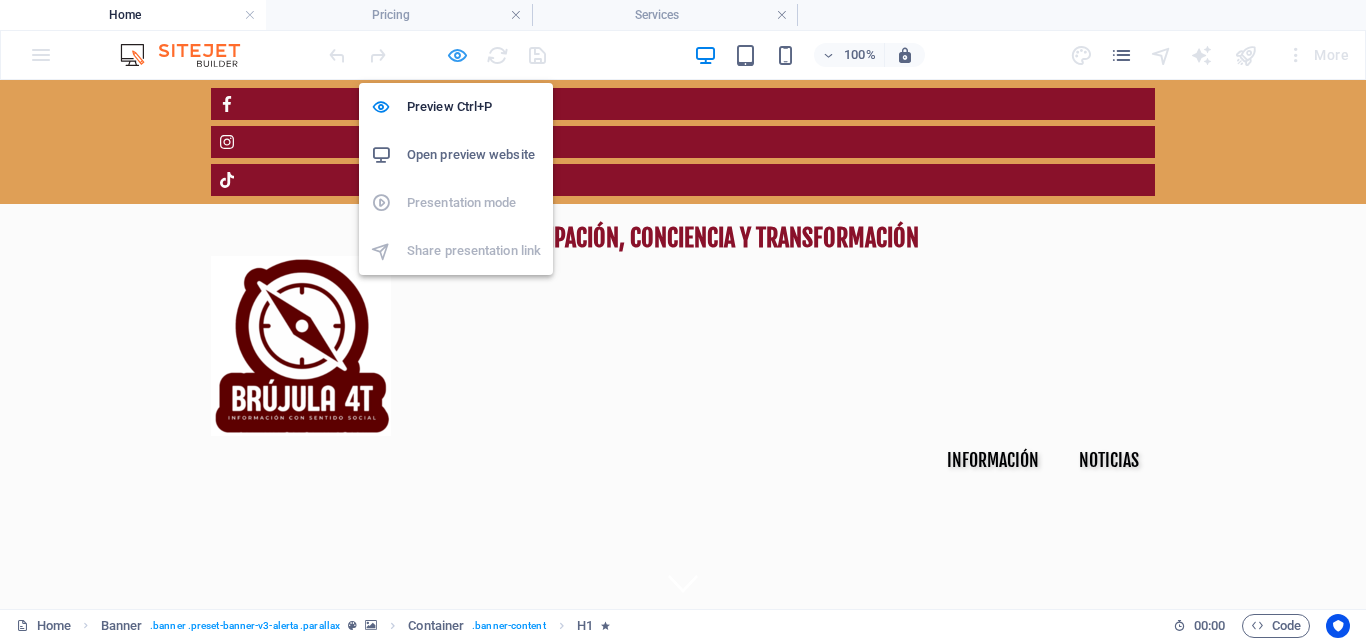 click at bounding box center [457, 55] 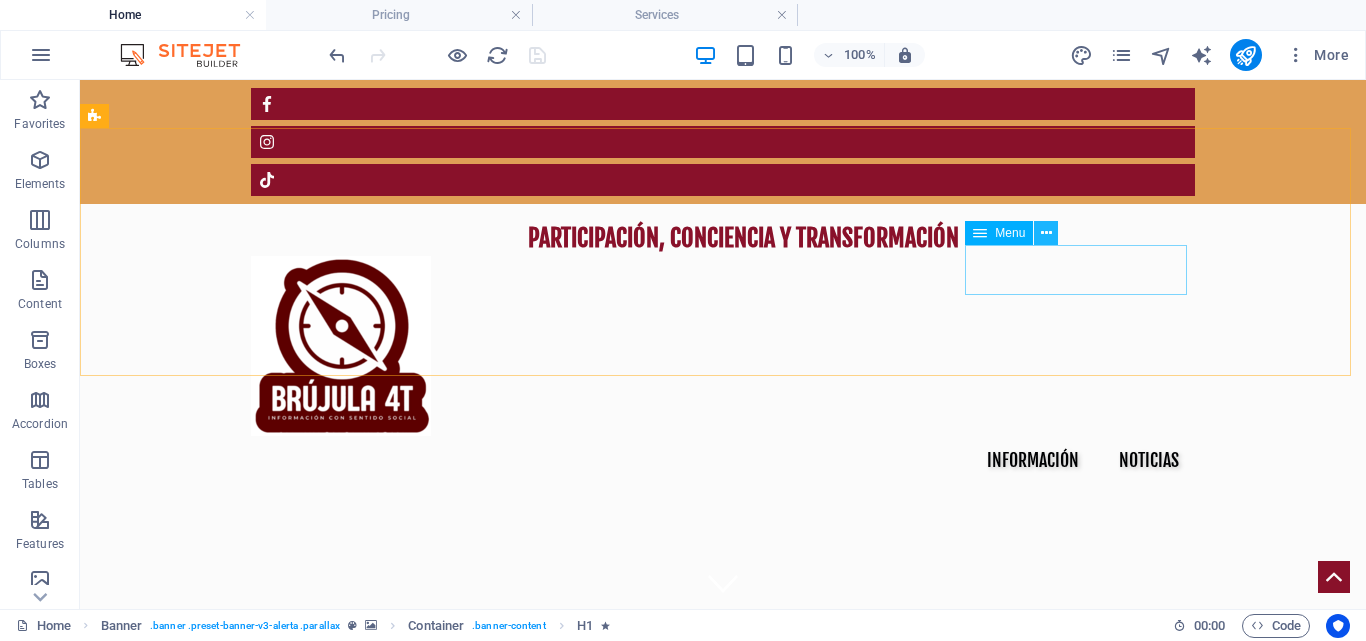 click at bounding box center [1046, 233] 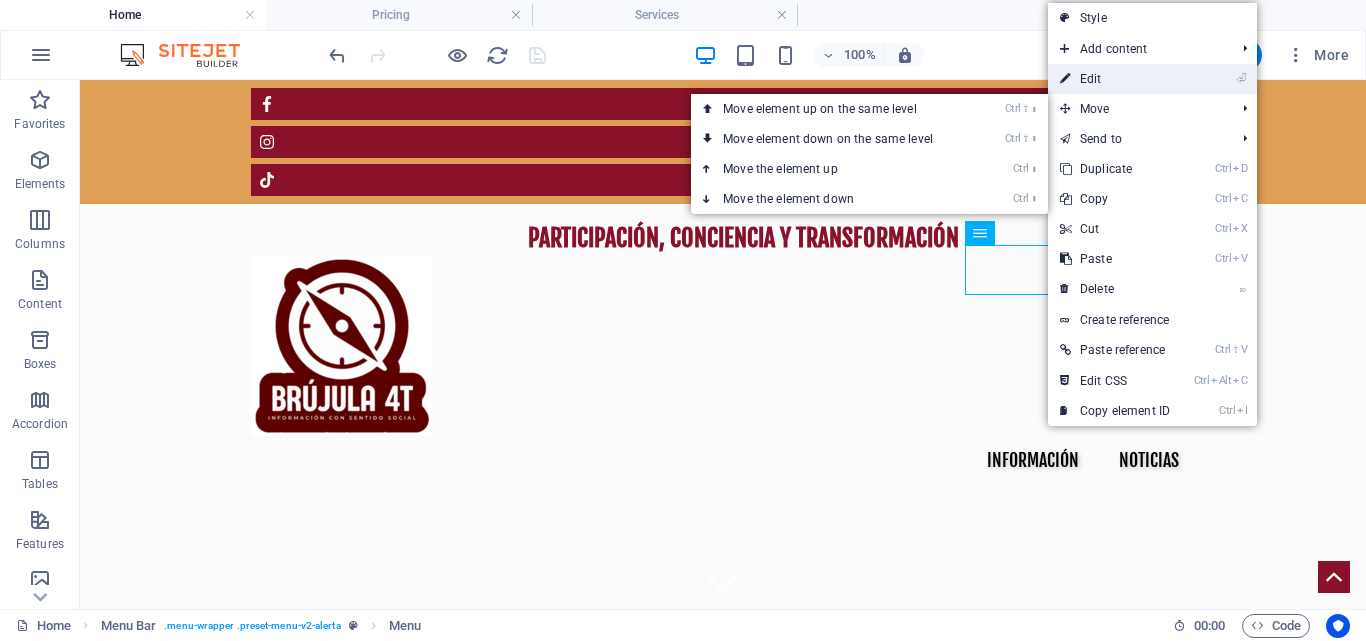 click on "⏎  Edit" at bounding box center [1115, 79] 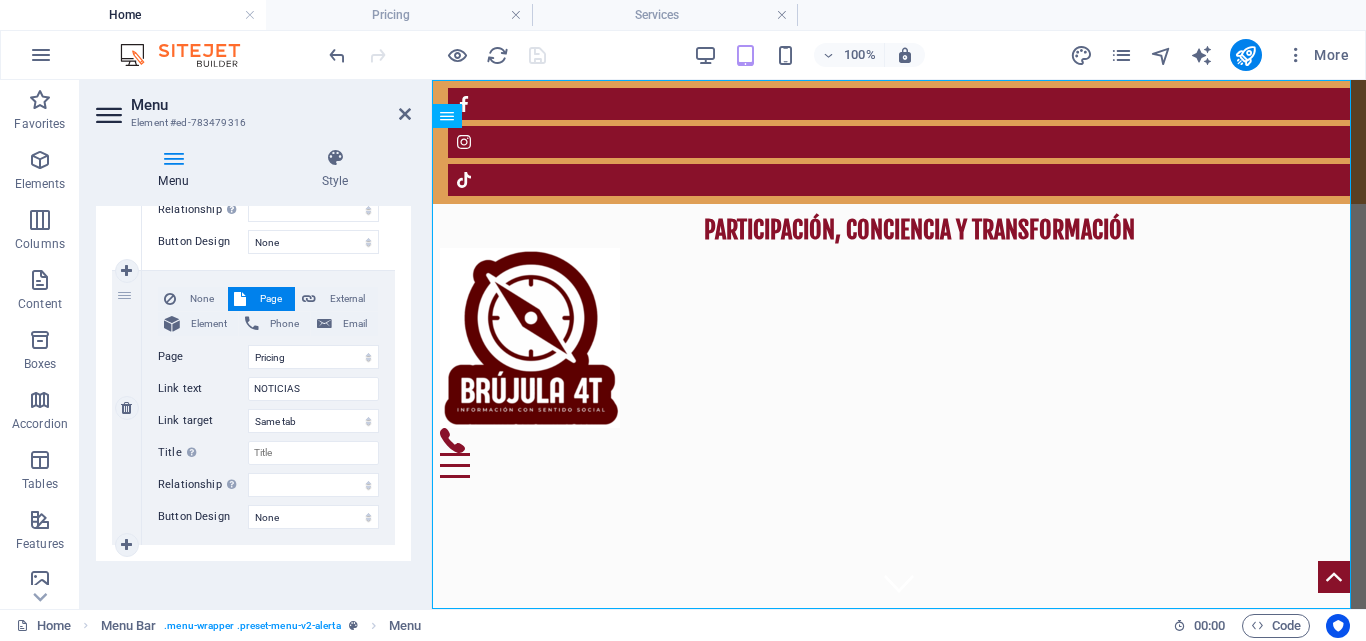 scroll, scrollTop: 408, scrollLeft: 0, axis: vertical 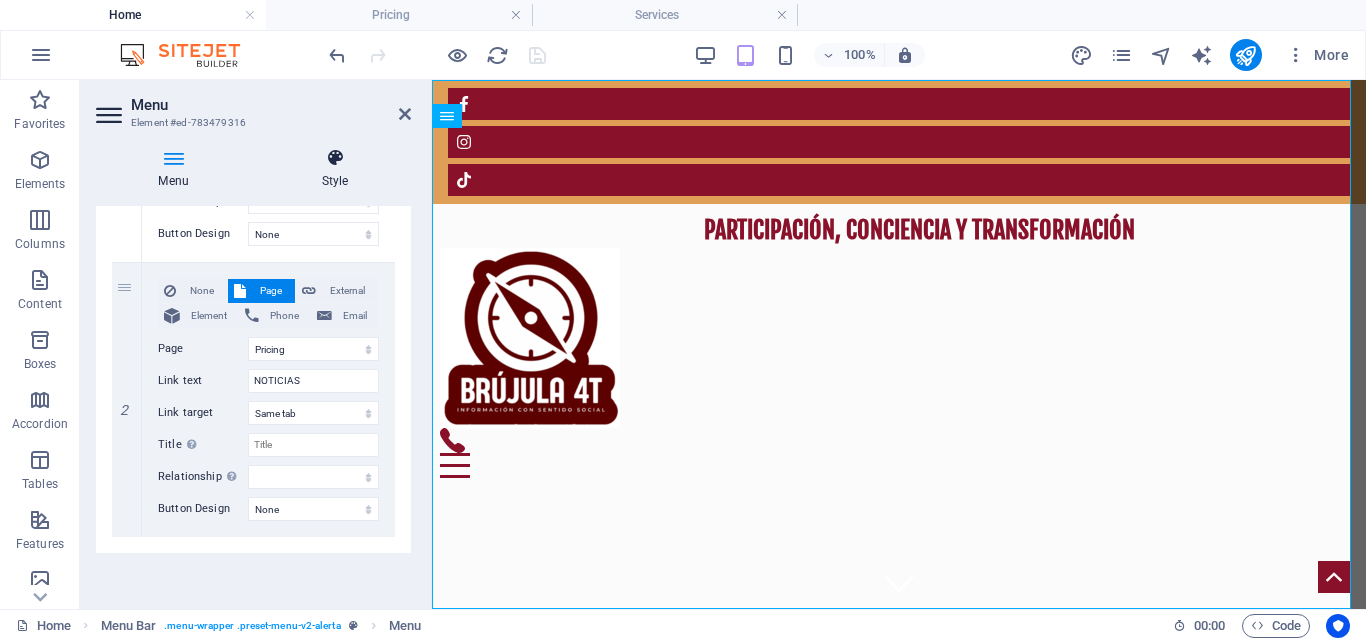 click at bounding box center [335, 158] 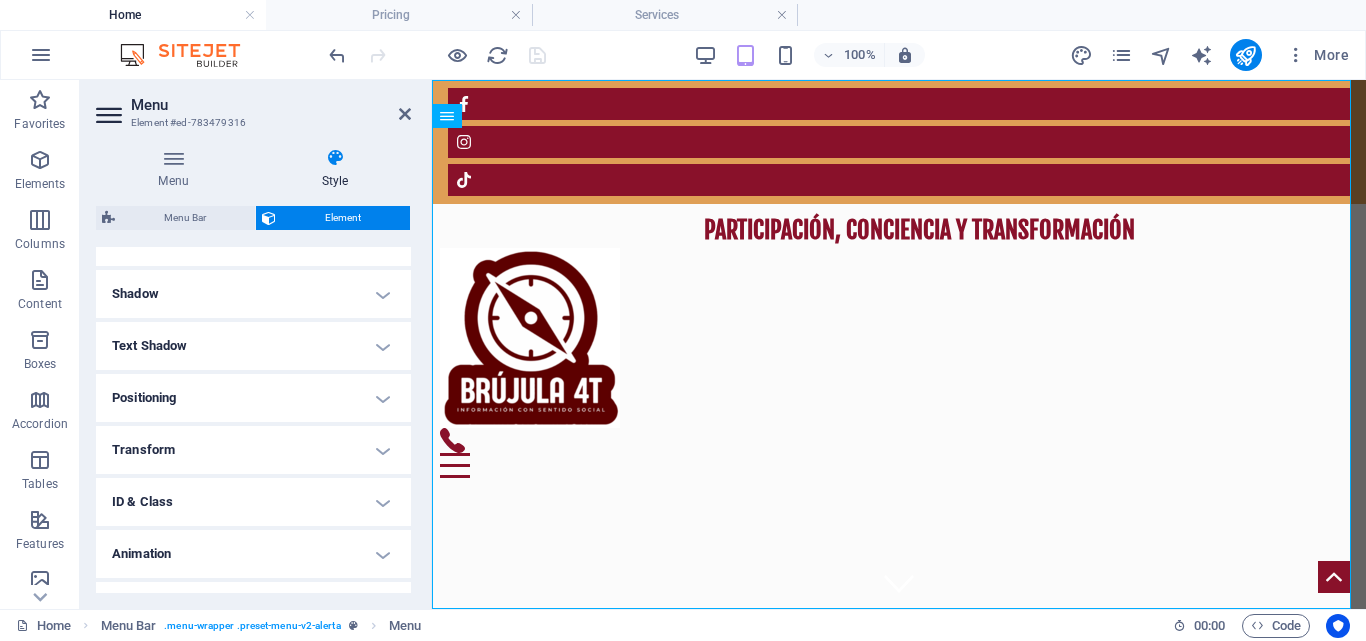 scroll, scrollTop: 499, scrollLeft: 0, axis: vertical 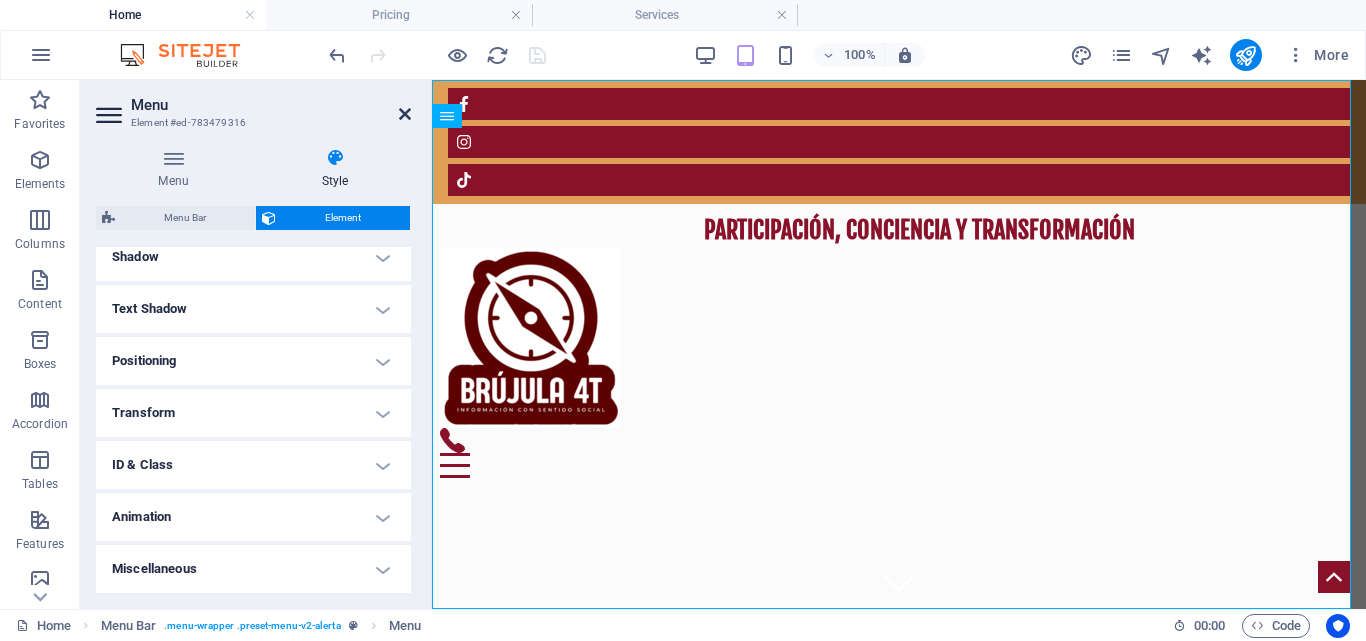 drag, startPoint x: 401, startPoint y: 115, endPoint x: 327, endPoint y: 45, distance: 101.862656 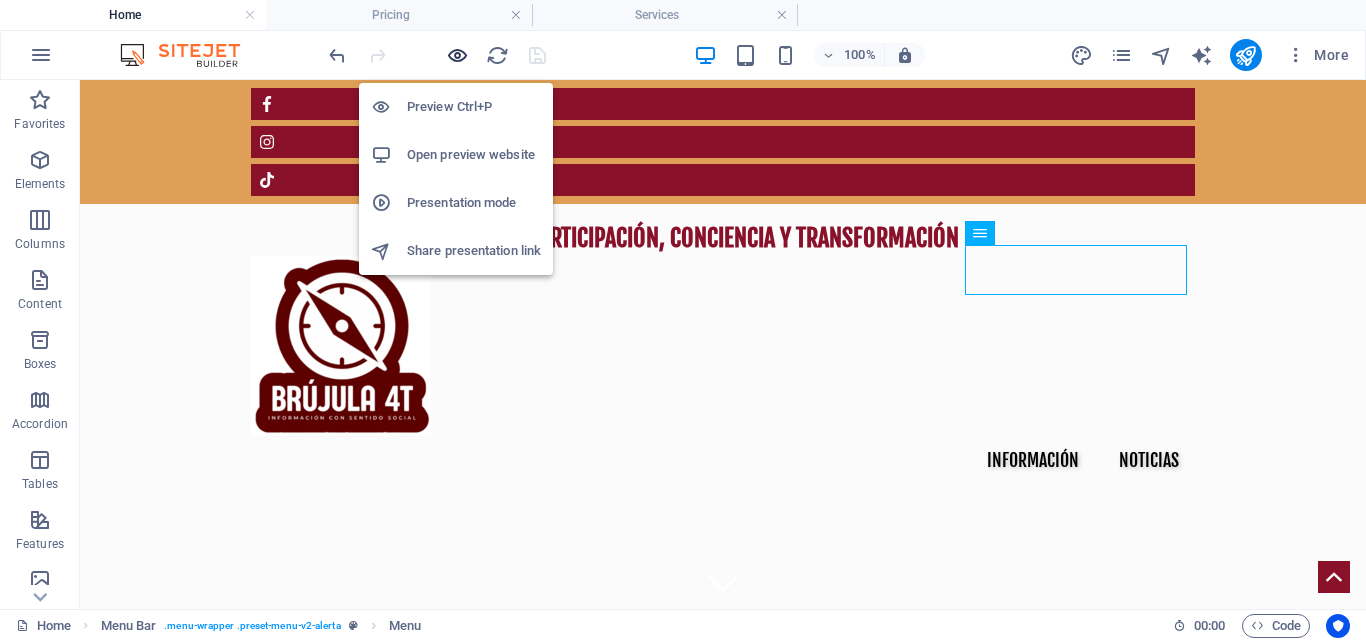 click at bounding box center (457, 55) 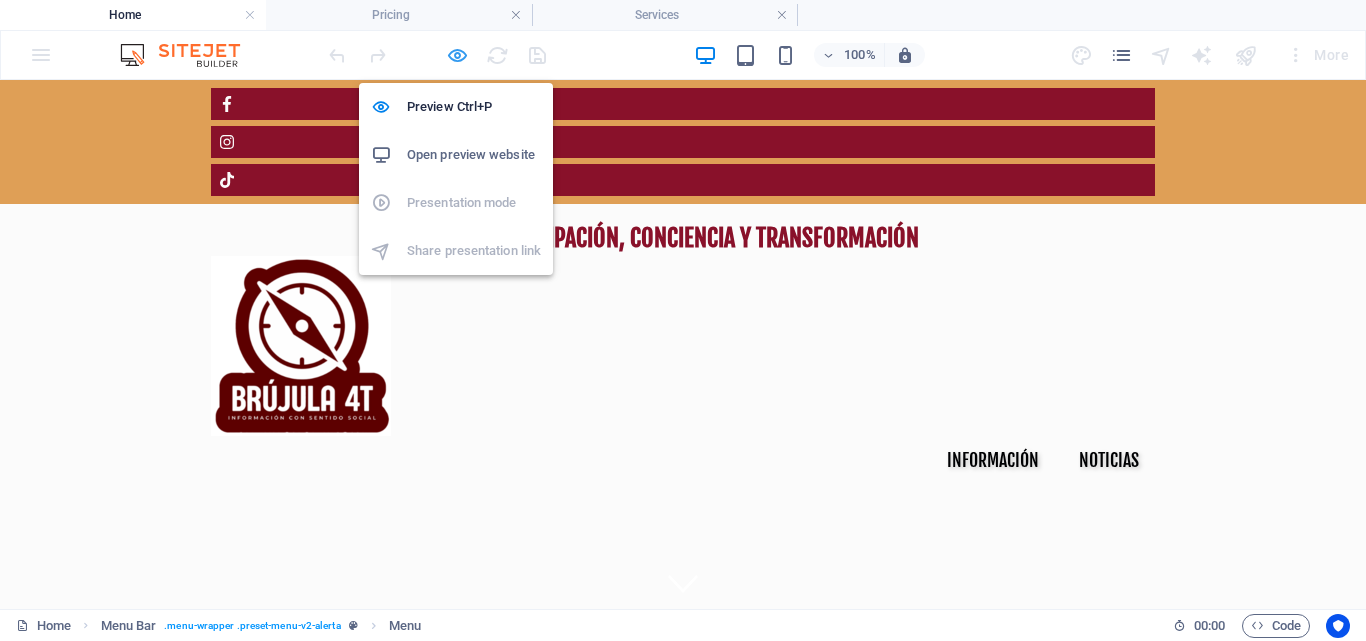 click at bounding box center [457, 55] 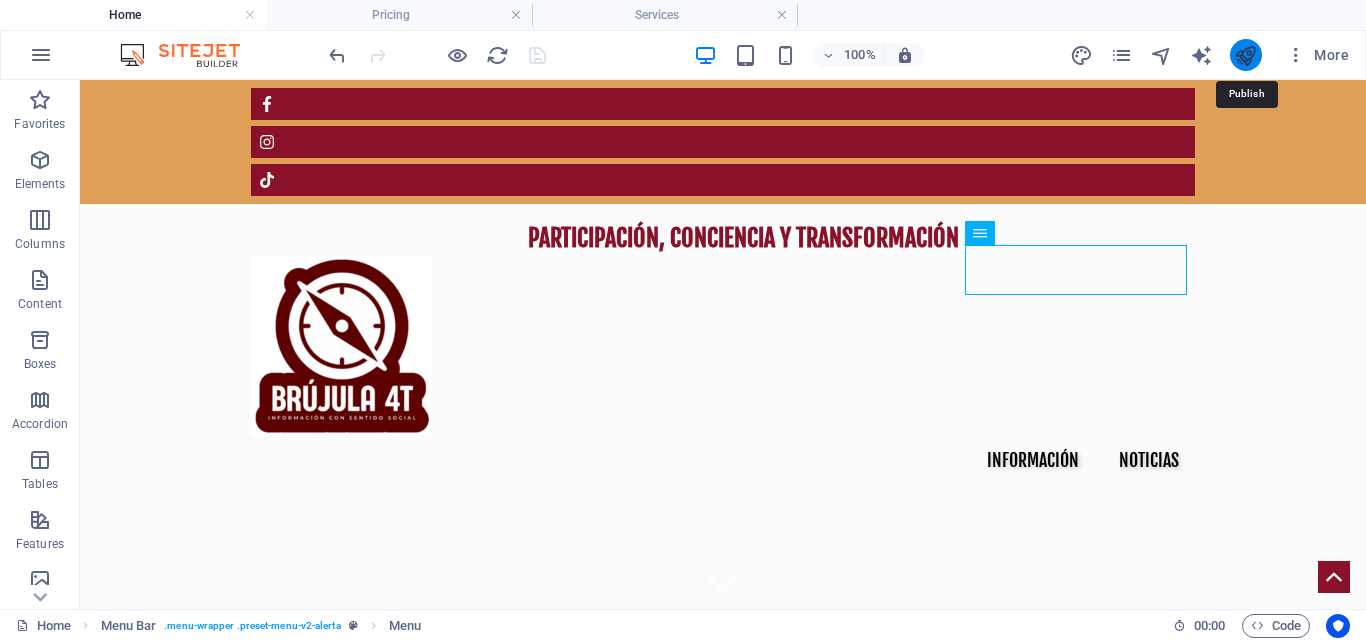 click at bounding box center [1245, 55] 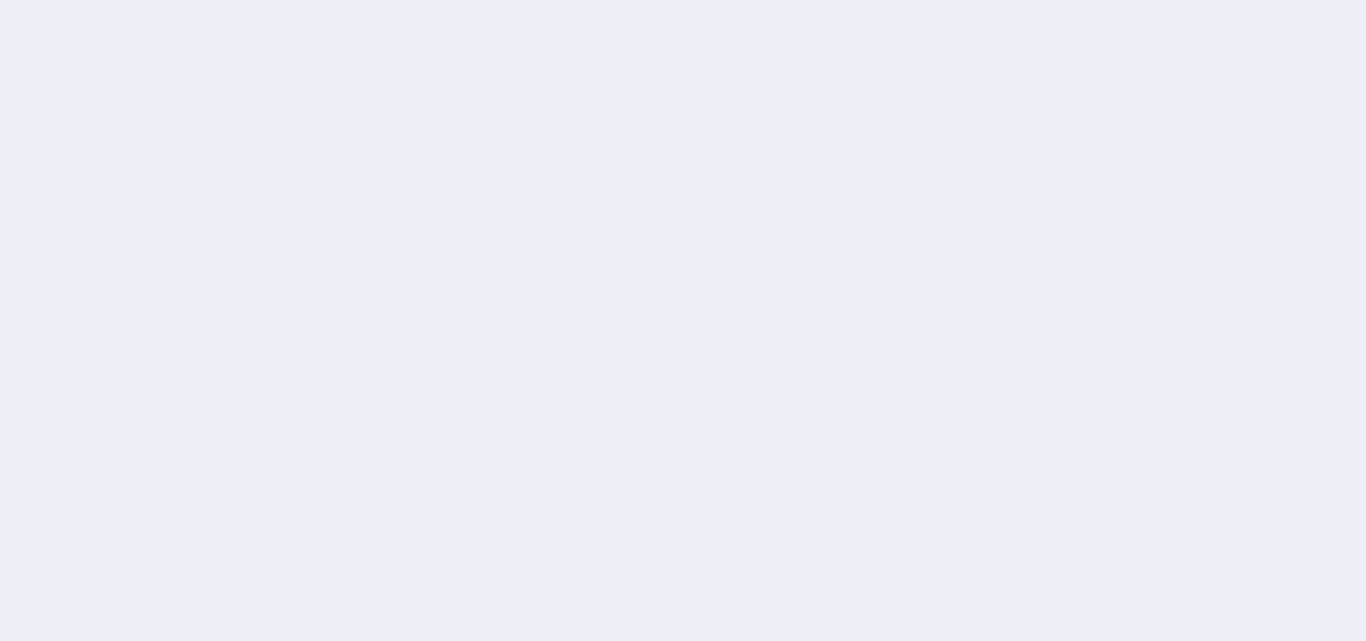 scroll, scrollTop: 0, scrollLeft: 0, axis: both 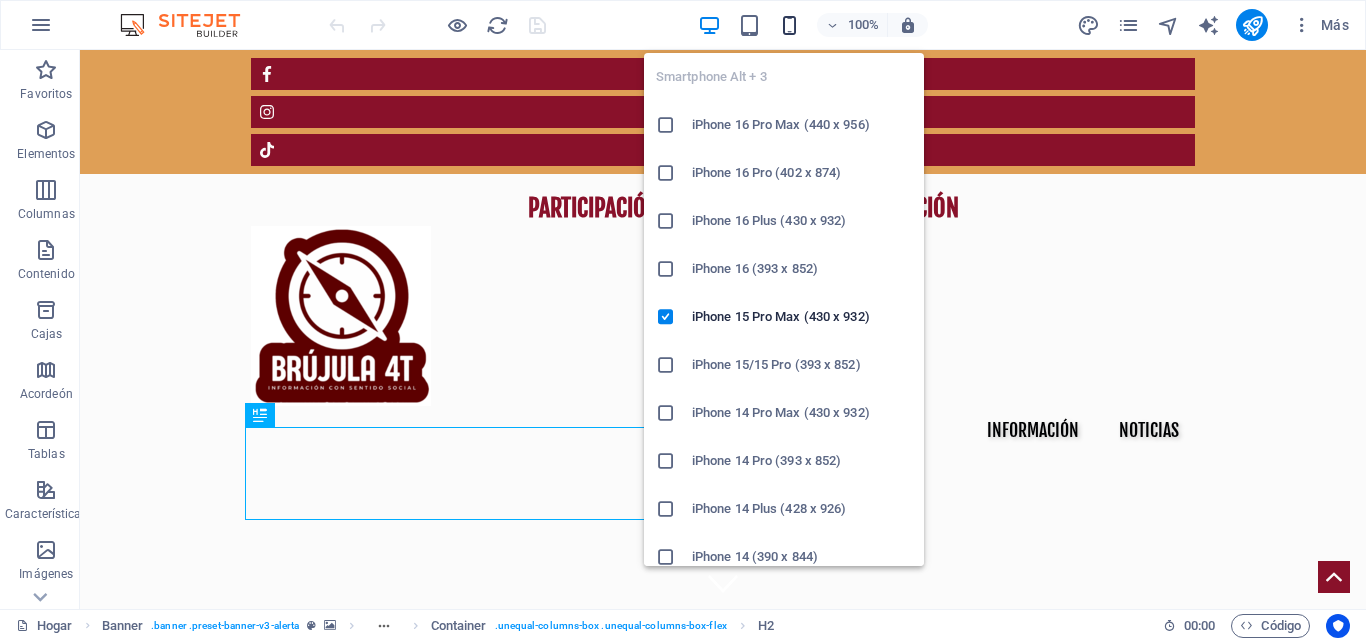 click at bounding box center (789, 25) 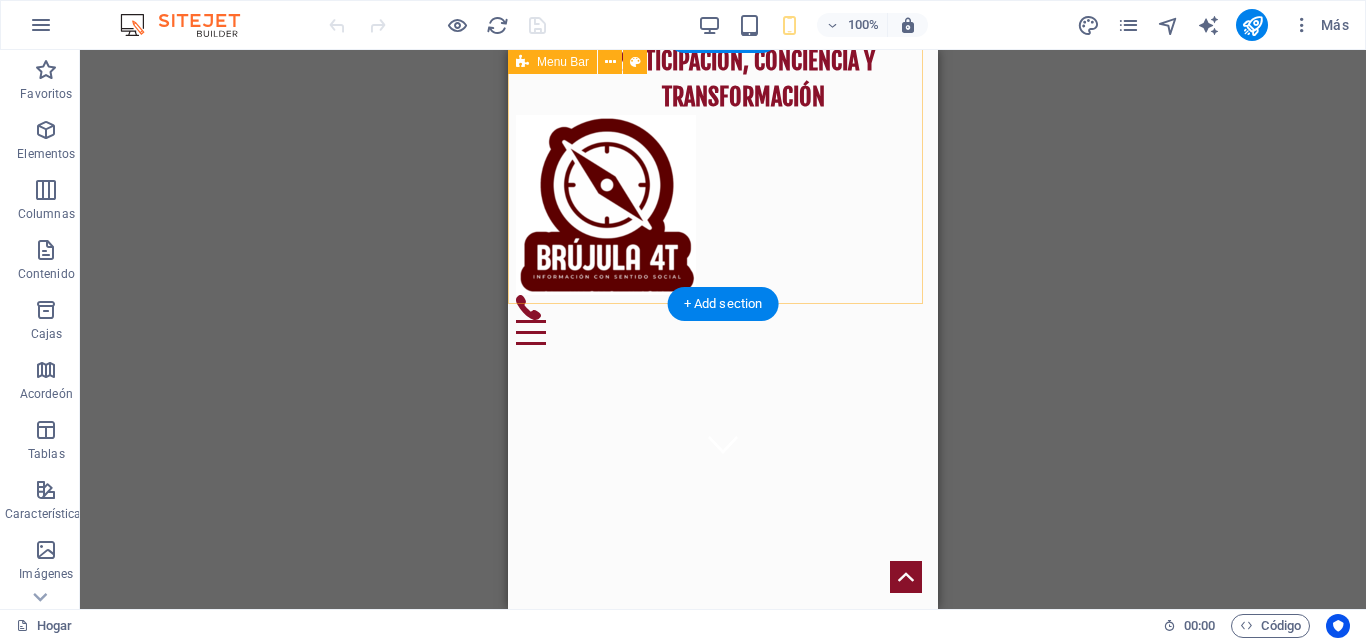 scroll, scrollTop: 0, scrollLeft: 0, axis: both 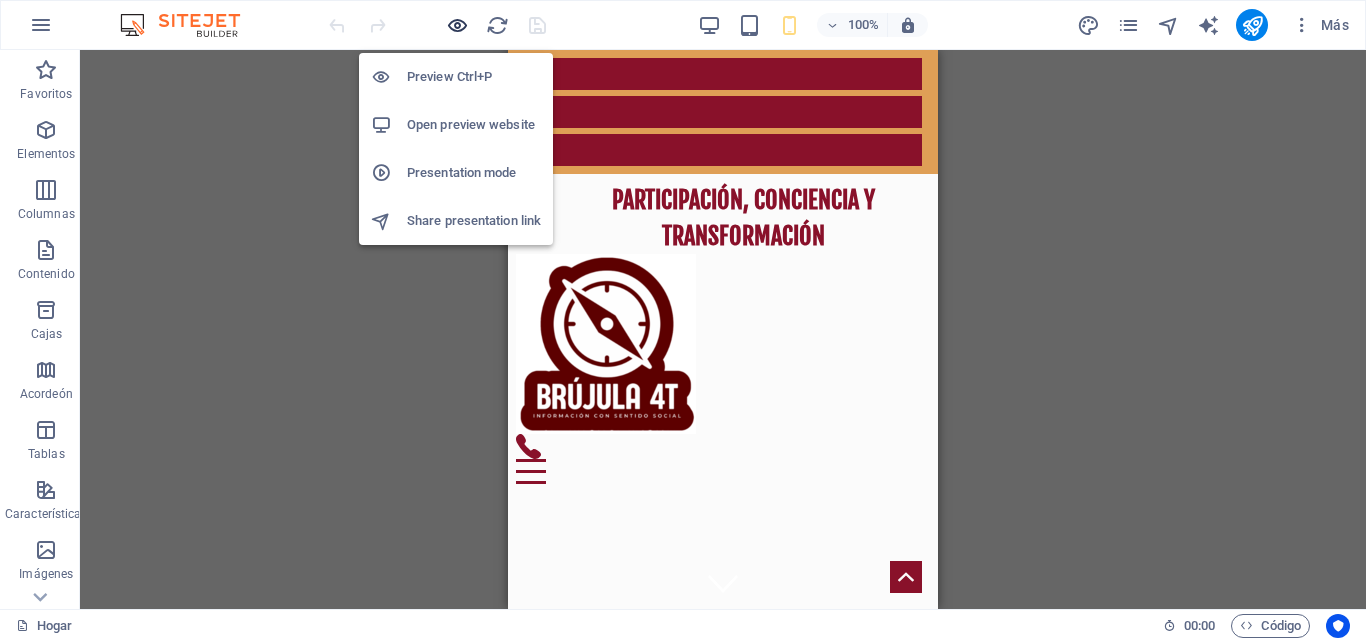 click at bounding box center (457, 25) 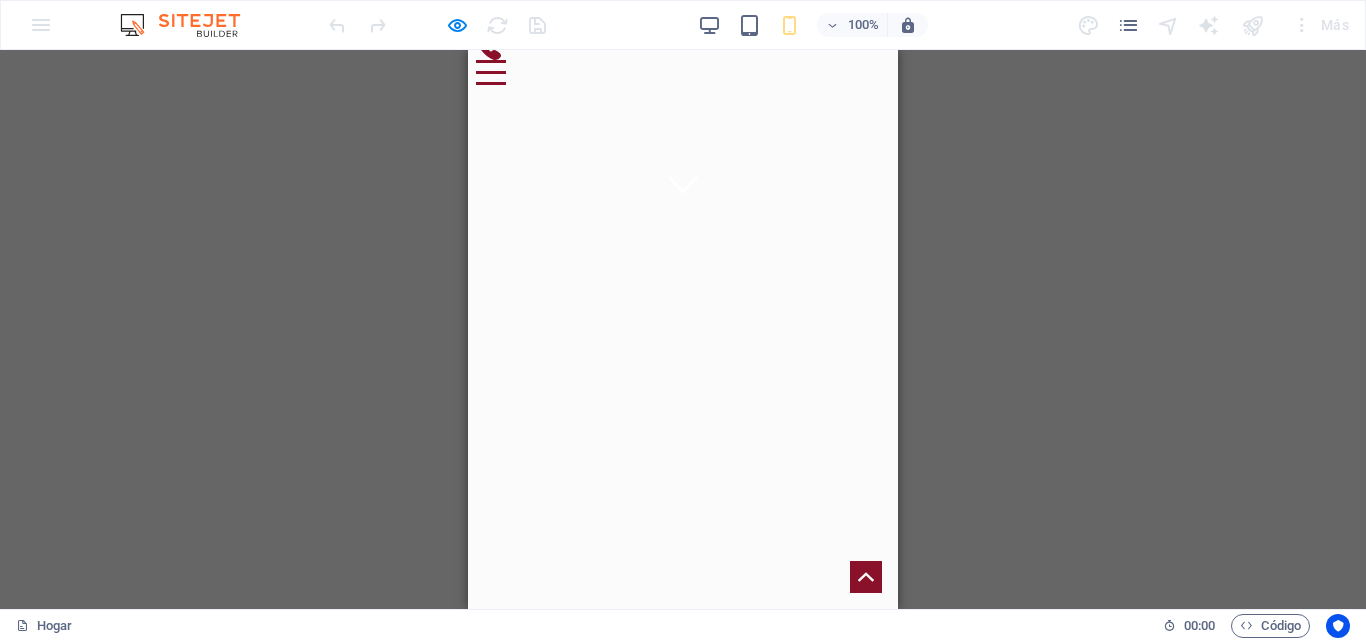 scroll, scrollTop: 400, scrollLeft: 0, axis: vertical 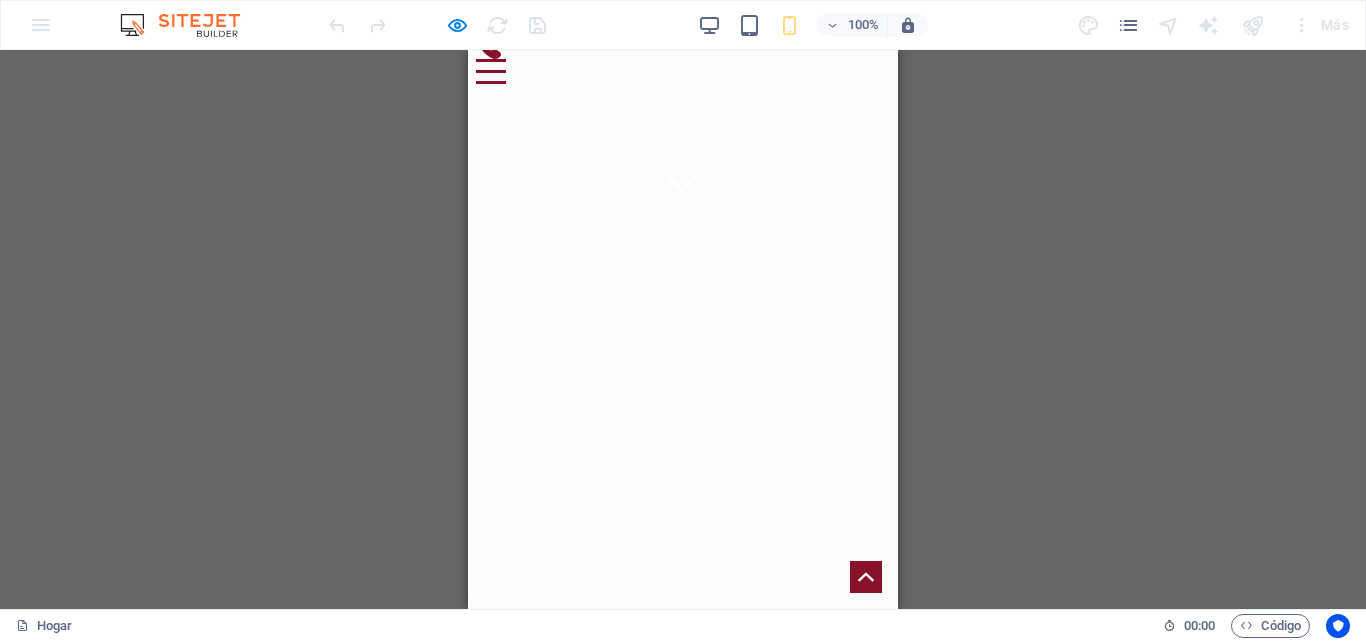 click 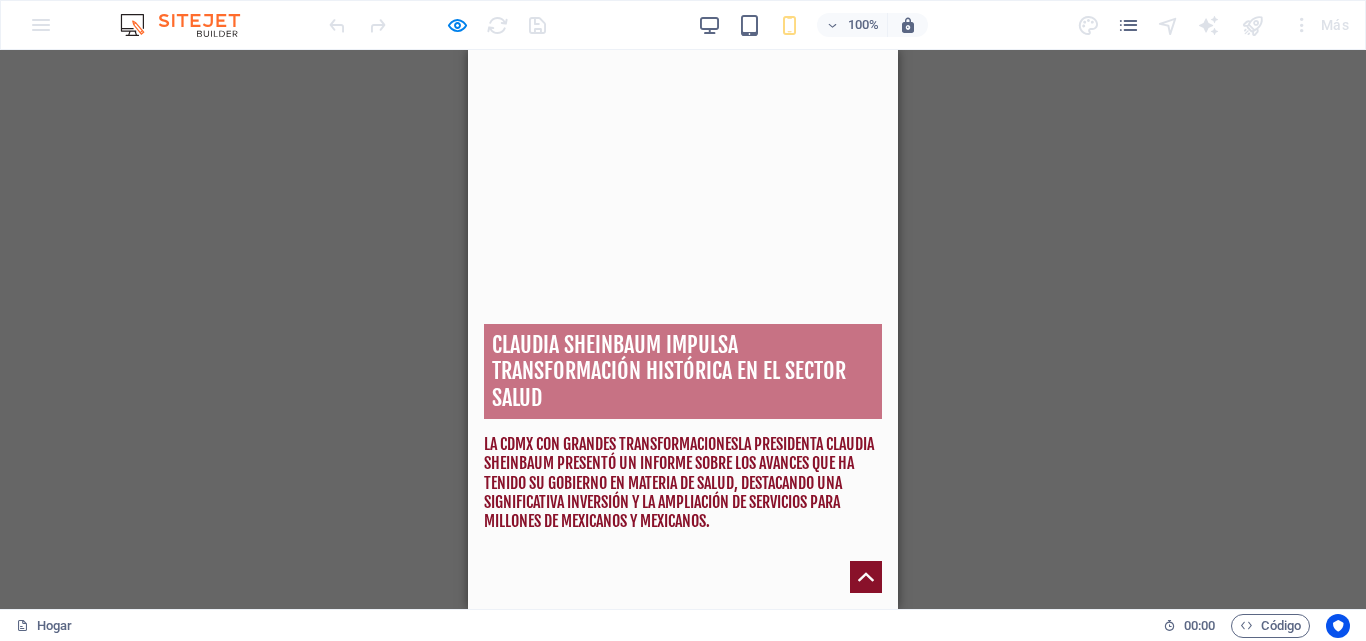 scroll, scrollTop: 399, scrollLeft: 0, axis: vertical 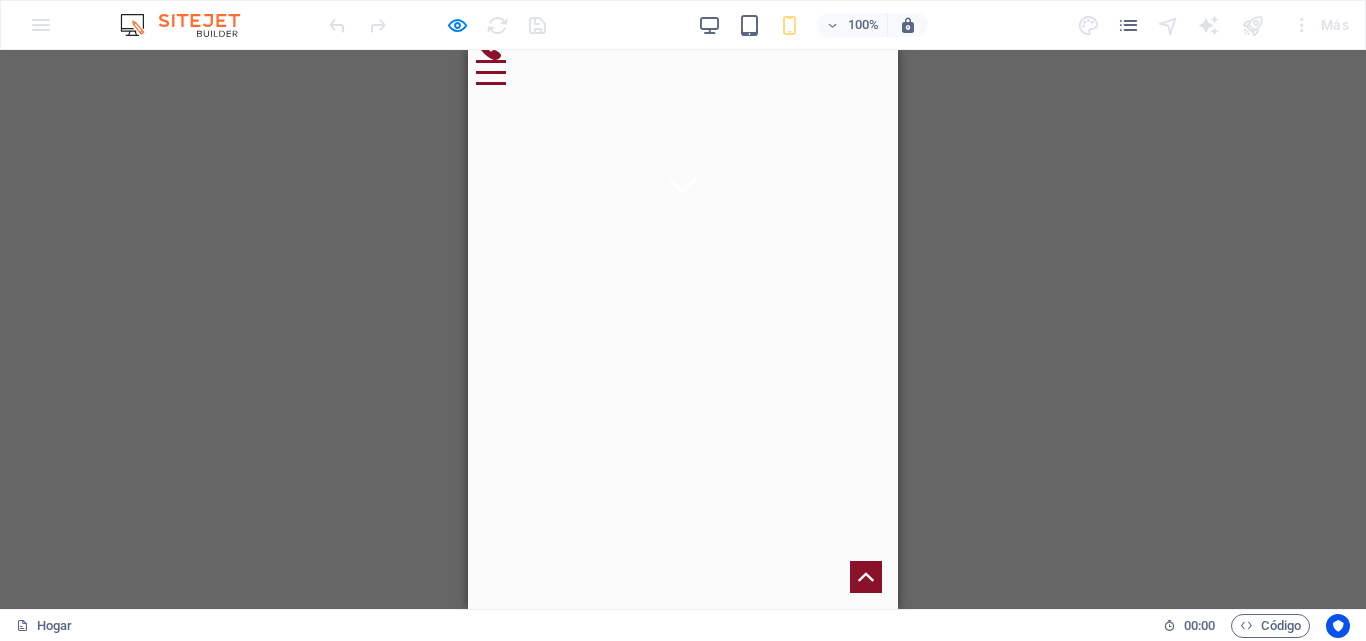 click on "Claudia Sheinbaum impulsa transformación histórica en el sector salud LA CDMX CON GRANDES TRANSFORMACIONES                  La presidenta Claudia Sheinbaum presentó un informe sobre los avances que ha tenido su gobierno en materia de salud, destacando una significativa inversión y la ampliación de servicios para millones de mexicanos y mexicanos. En 2025 se han abierto  31 hospitales  ,  12 centros de salud  y  260 quirófanos  en instituciones como el IMSS, ISSSTE e IMSS-Bienestar. Para lograr esto, el gobierno ha destinado  50 mil millones de pesos  para los 31 hospitales, además de  2 mil 500 millones de pesos  para los nuevos quirófanos y  40 mil millones  adicionales para los 20 hospitales más que están en proceso. Una de las prioridades del gobierno ha sido fortalecer el acceso a la salud en personas adultas mayores y con discapacidad a través del programa  Salud Casa por Casa  , donde se han realizado  2.2 millones de consultas a domicilio  , y gracias a esta atención directa," at bounding box center [683, 732] 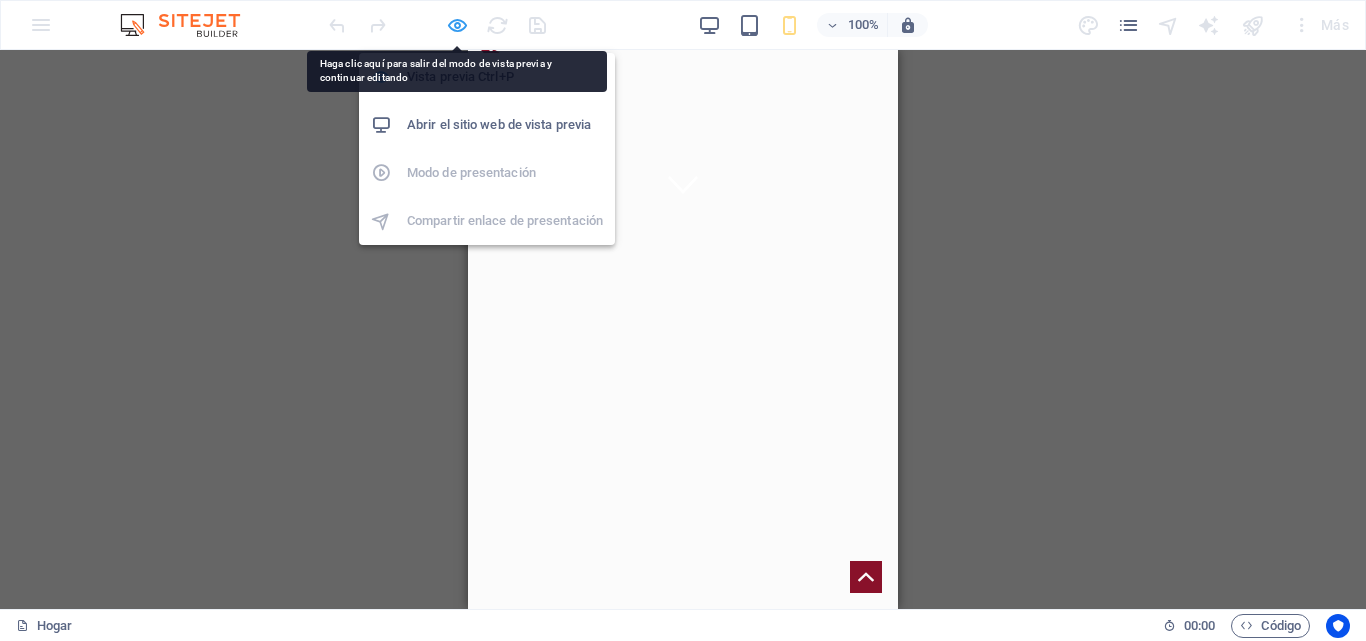click at bounding box center [457, 25] 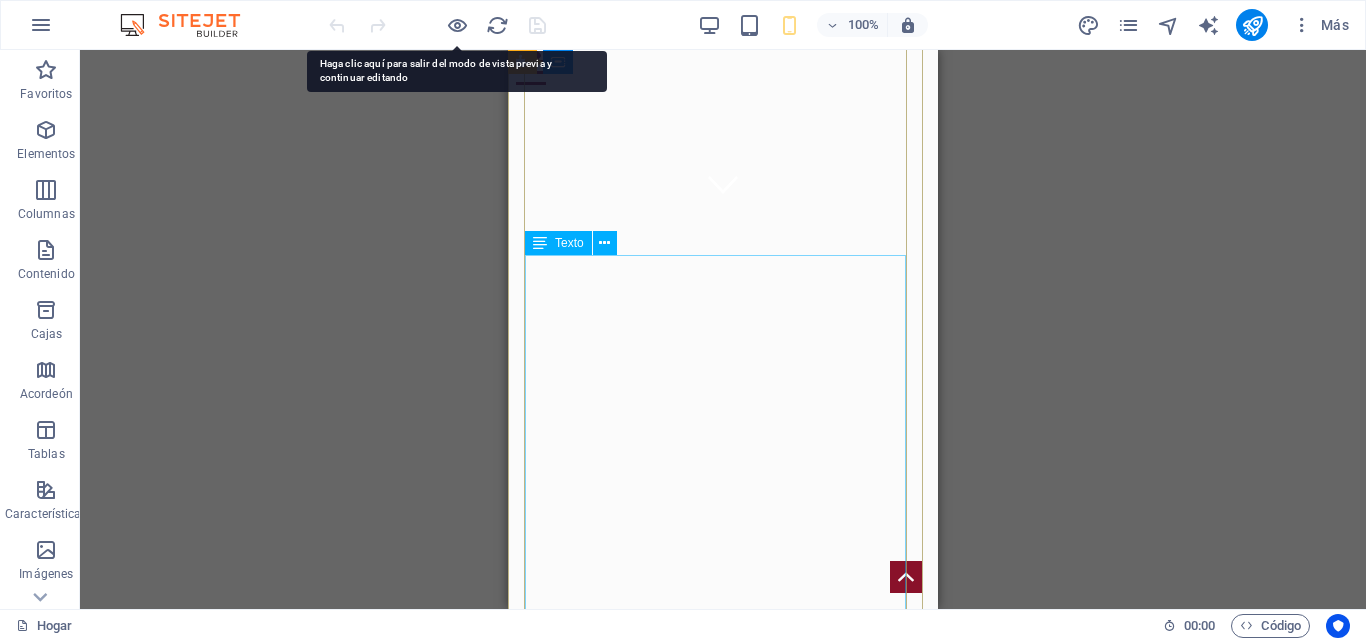 click on "En 2025 se han abierto  31 hospitales  ,  12 centros de salud  y  260 quirófanos  en instituciones como el IMSS, ISSSTE e IMSS-Bienestar. Para lograr esto, el gobierno ha destinado  50 mil millones de pesos  para los 31 hospitales, además de  2 mil 500 millones de pesos  para los nuevos quirófanos y  40 mil millones  adicionales para los 20 hospitales más que están en proceso. Una de las prioridades del gobierno ha sido fortalecer el acceso a la salud en personas adultas mayores y con discapacidad a través del programa  Salud Casa por Casa  , donde se han realizado  2.2 millones de consultas a domicilio  , y gracias a esta atención directa,  891 personas fueron trasladadas a hospitales públicos  para recibir intervención temprana. También se anunció un programa especial para la  contratación y rotación de personal médico y enfermería  , con el objetivo de cubrir todas las unidades y mejorar la atención en todo el país." at bounding box center [723, 1486] 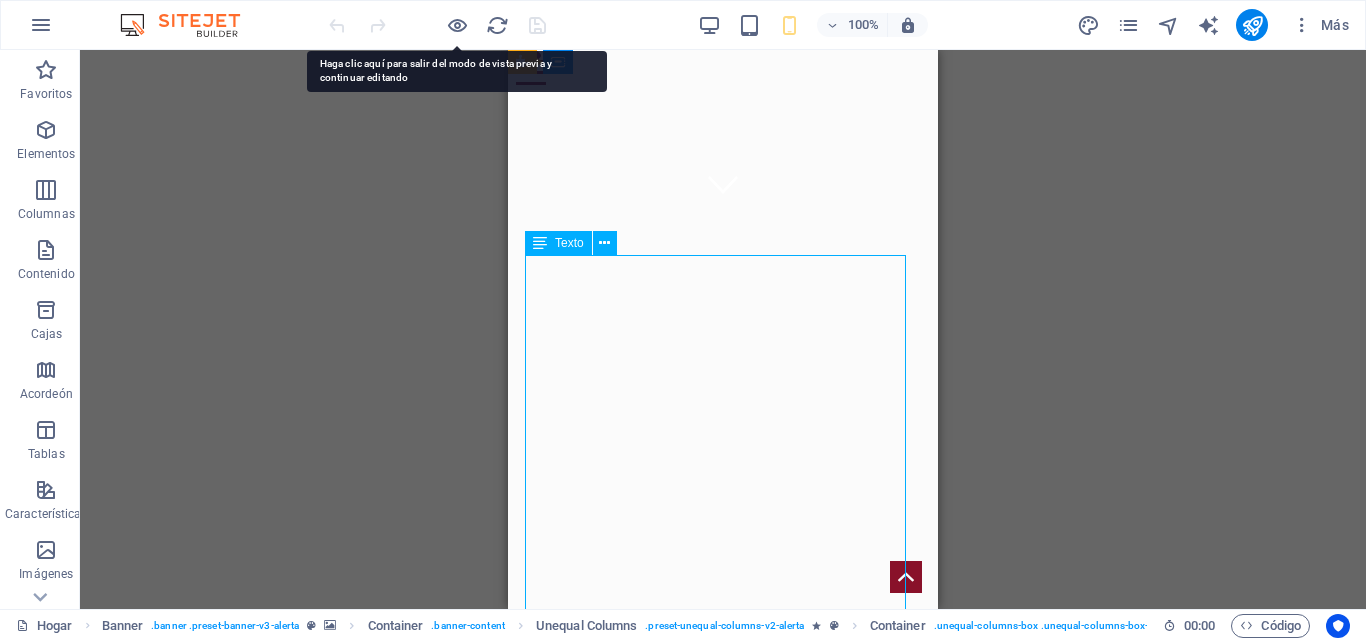 click on "En 2025 se han abierto  31 hospitales  ,  12 centros de salud  y  260 quirófanos  en instituciones como el IMSS, ISSSTE e IMSS-Bienestar. Para lograr esto, el gobierno ha destinado  50 mil millones de pesos  para los 31 hospitales, además de  2 mil 500 millones de pesos  para los nuevos quirófanos y  40 mil millones  adicionales para los 20 hospitales más que están en proceso. Una de las prioridades del gobierno ha sido fortalecer el acceso a la salud en personas adultas mayores y con discapacidad a través del programa  Salud Casa por Casa  , donde se han realizado  2.2 millones de consultas a domicilio  , y gracias a esta atención directa,  891 personas fueron trasladadas a hospitales públicos  para recibir intervención temprana. También se anunció un programa especial para la  contratación y rotación de personal médico y enfermería  , con el objetivo de cubrir todas las unidades y mejorar la atención en todo el país." at bounding box center [723, 1486] 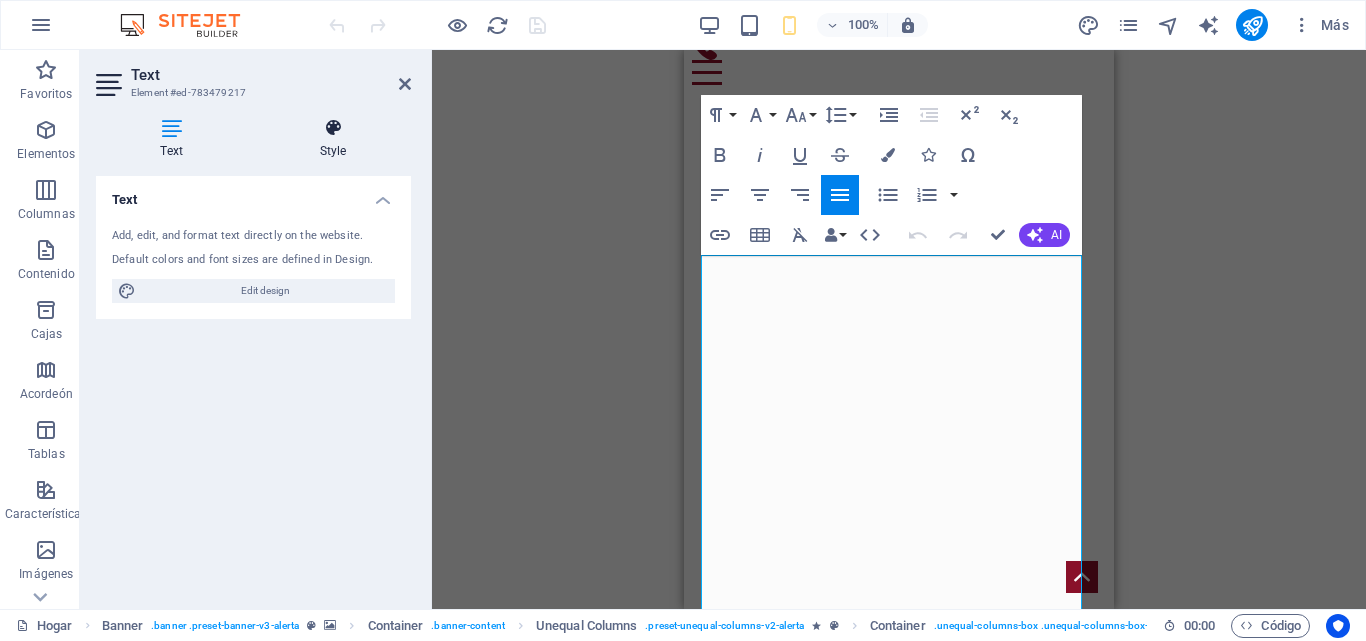 click on "Style" at bounding box center [333, 139] 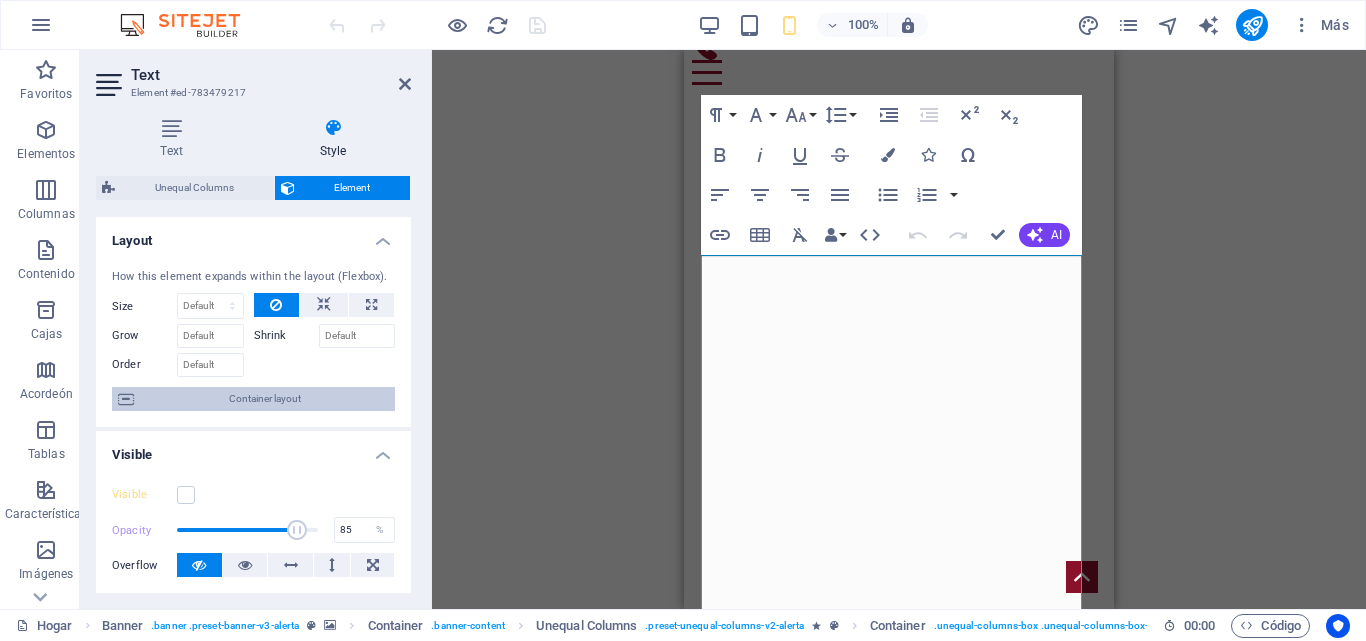 scroll, scrollTop: 100, scrollLeft: 0, axis: vertical 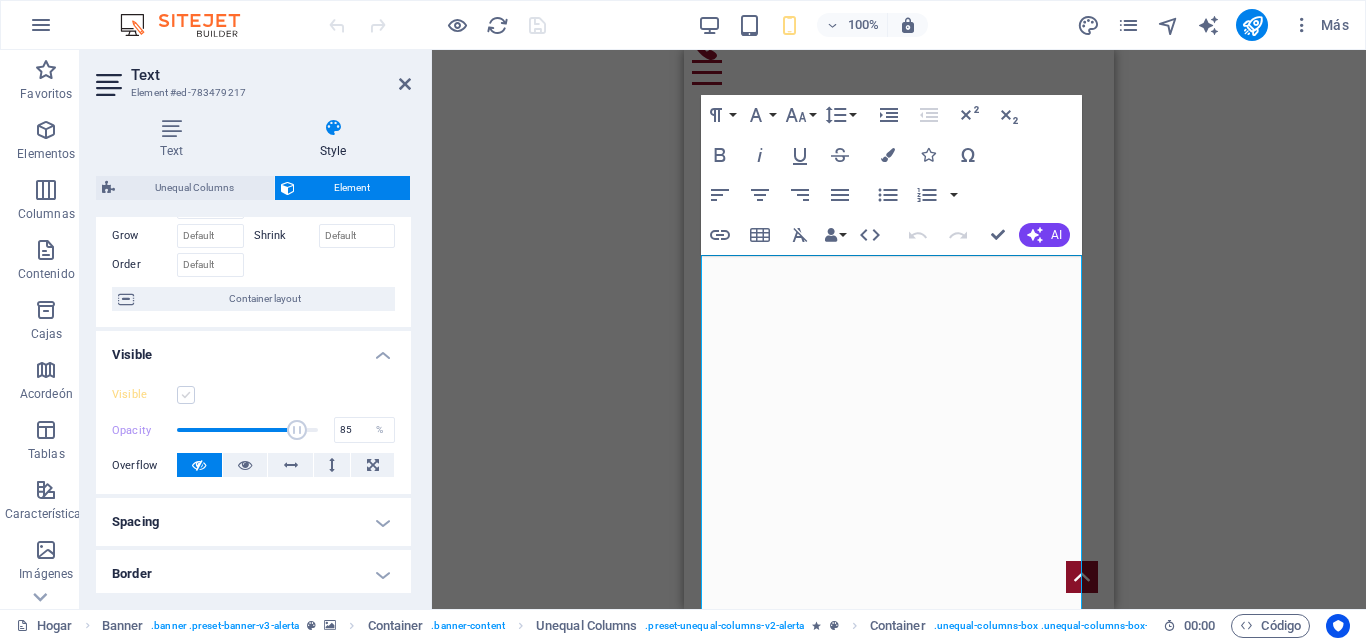 click at bounding box center (186, 395) 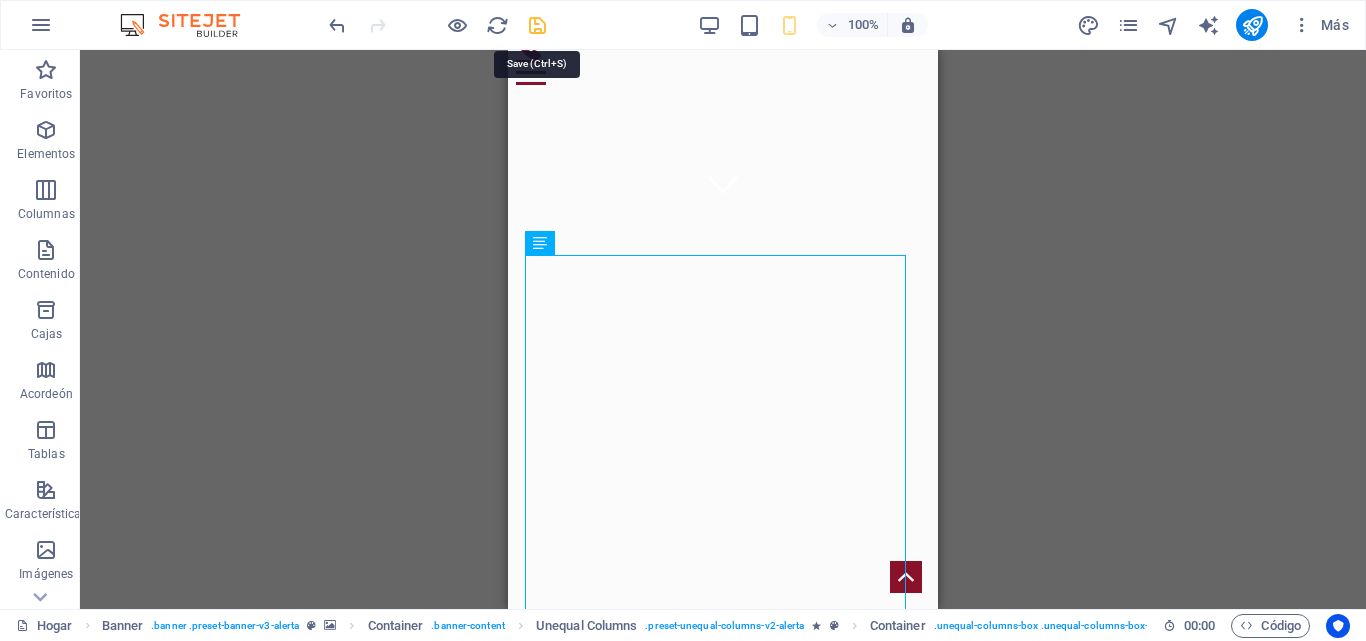 click at bounding box center (537, 25) 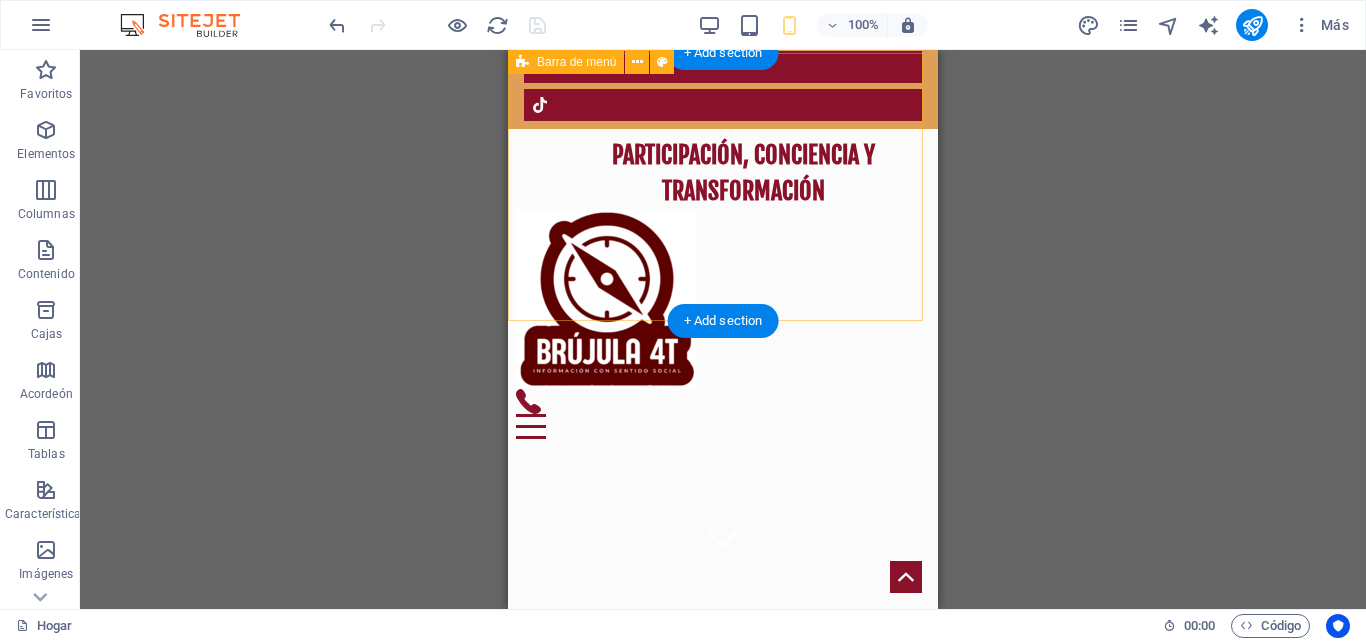 scroll, scrollTop: 0, scrollLeft: 0, axis: both 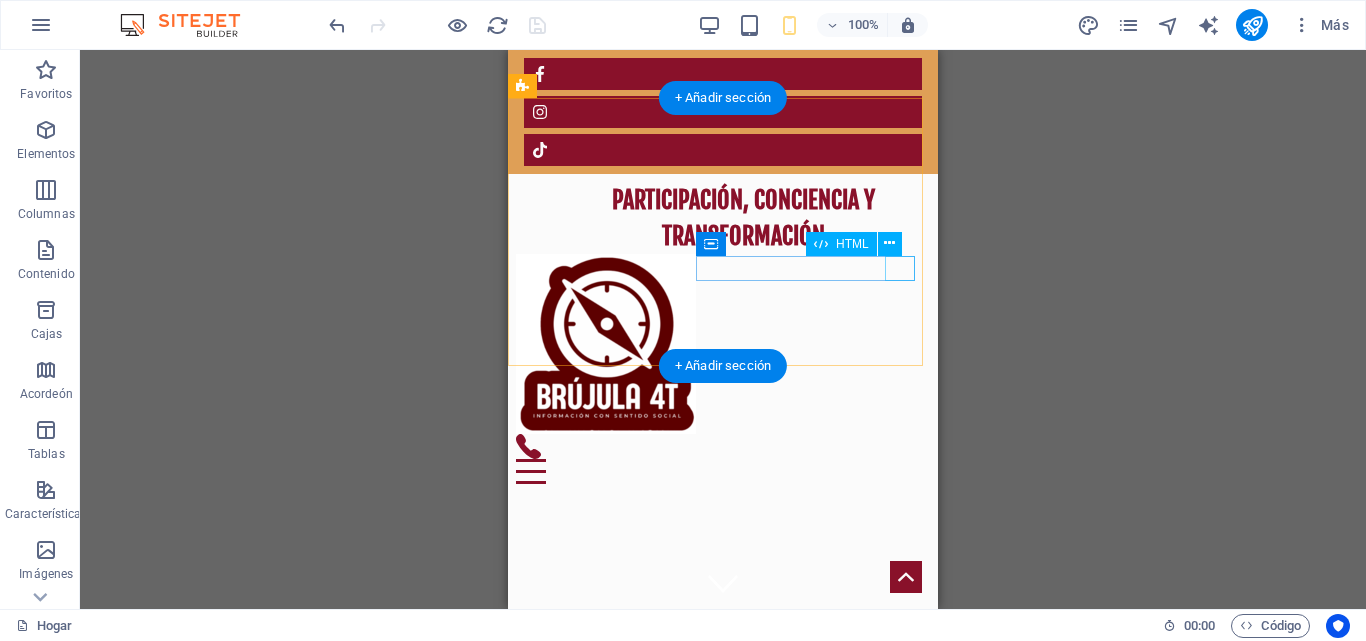 click at bounding box center [723, 471] 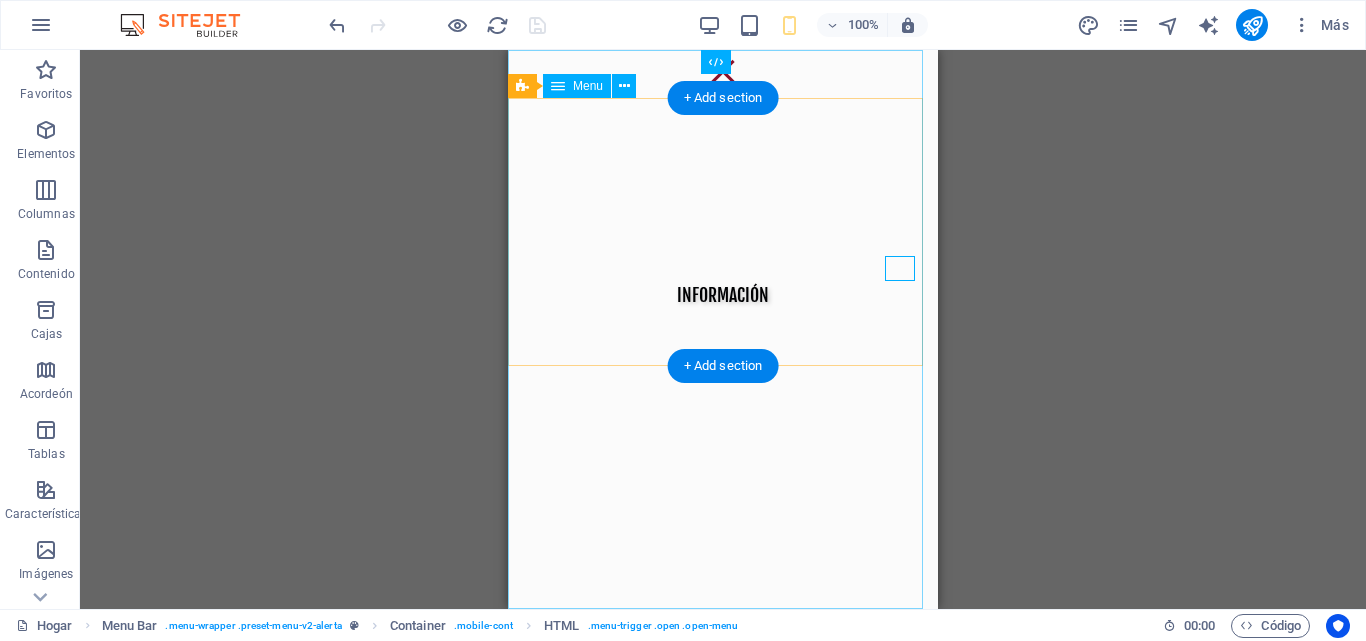 click on "INFORMACIÓN NOTICIAS" at bounding box center (723, 329) 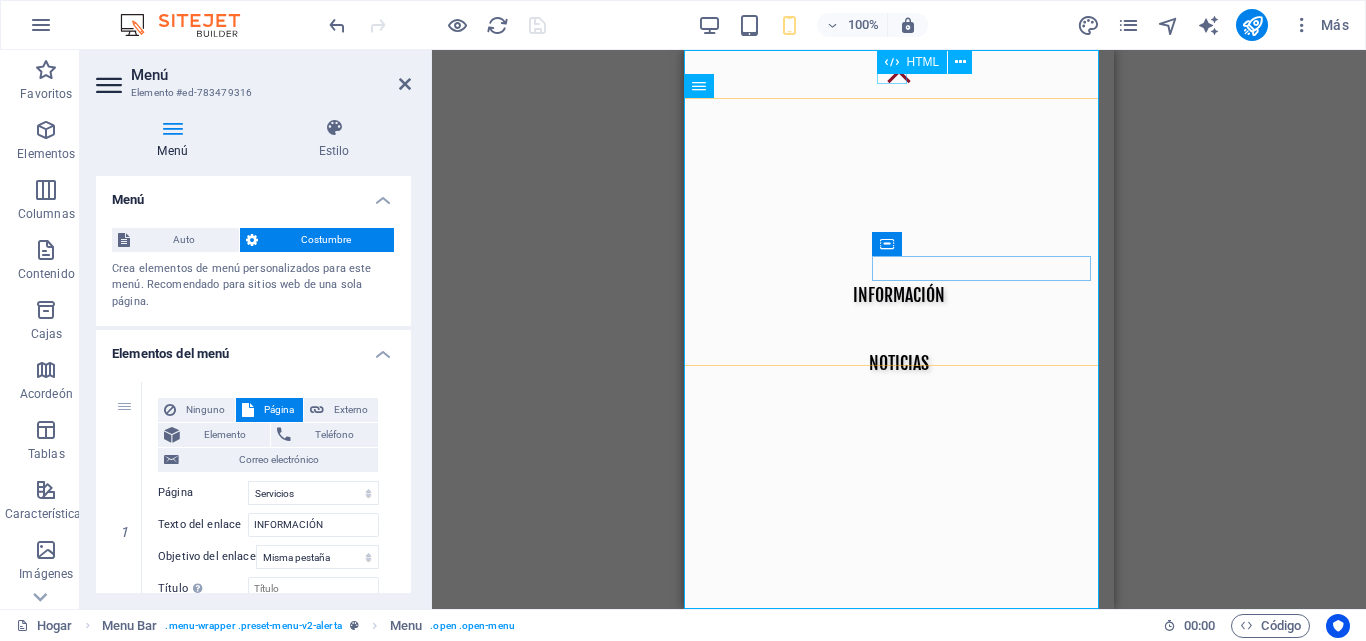 click at bounding box center (899, 71) 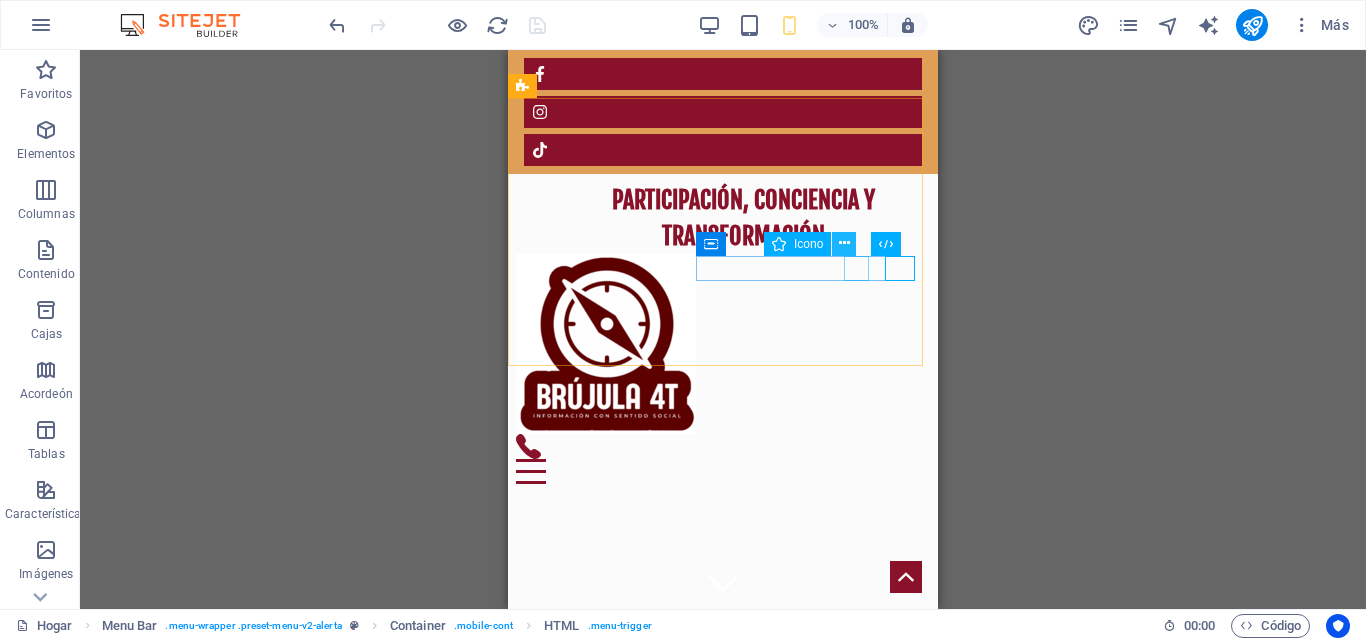 click at bounding box center (844, 243) 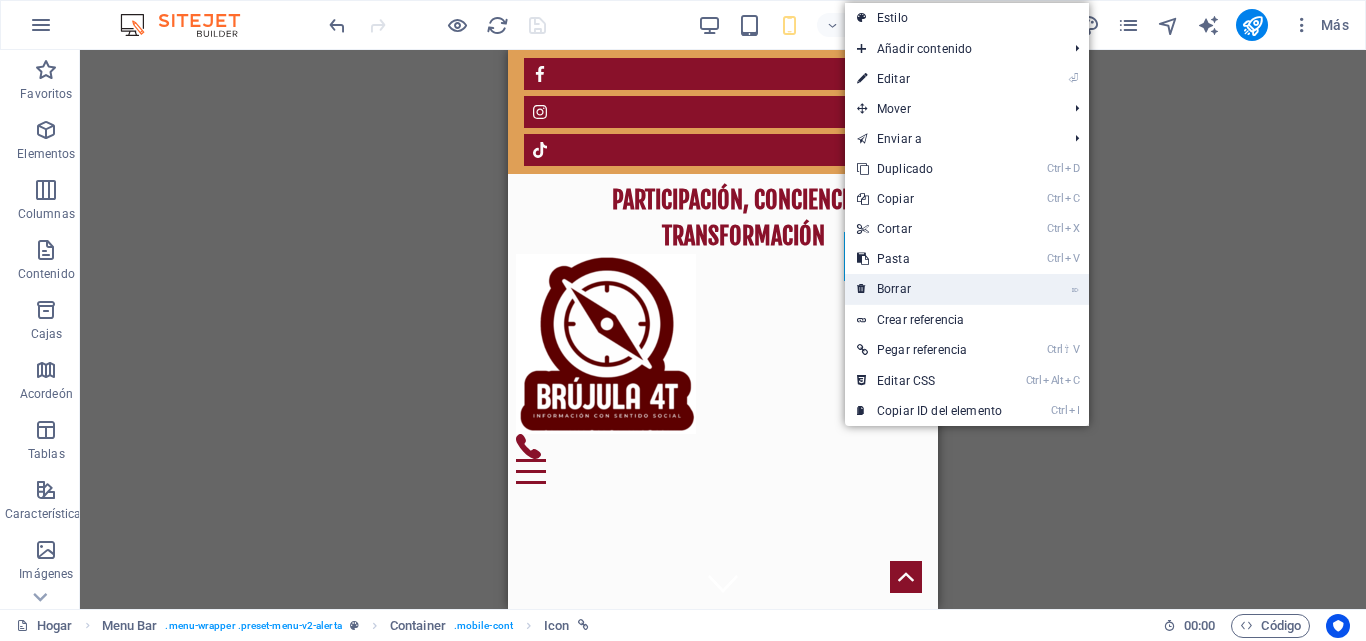 click on "Borrar" at bounding box center (894, 289) 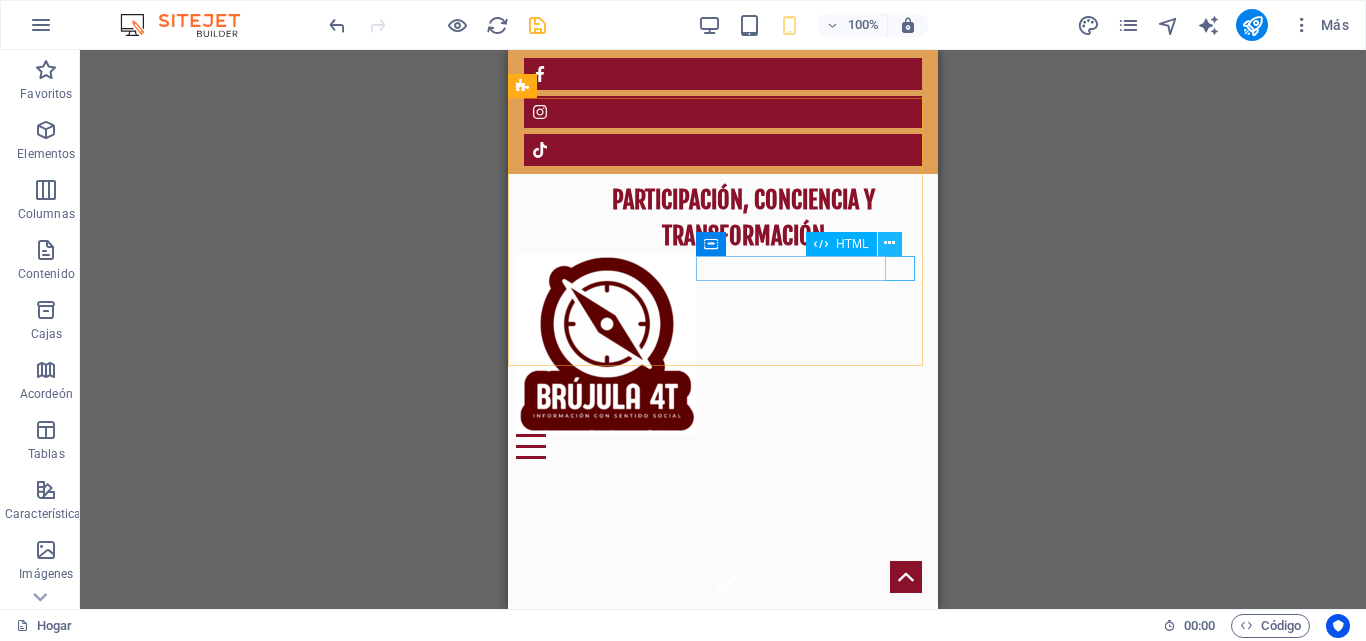 click at bounding box center [890, 244] 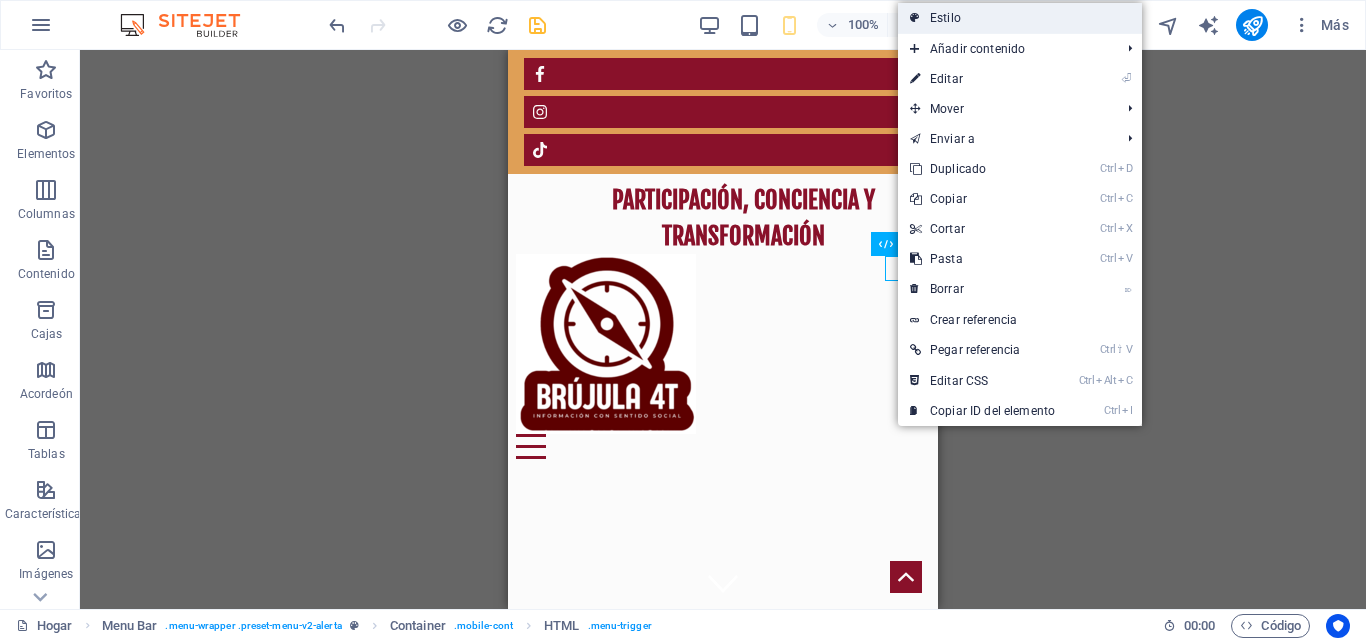 click on "Estilo" at bounding box center (945, 18) 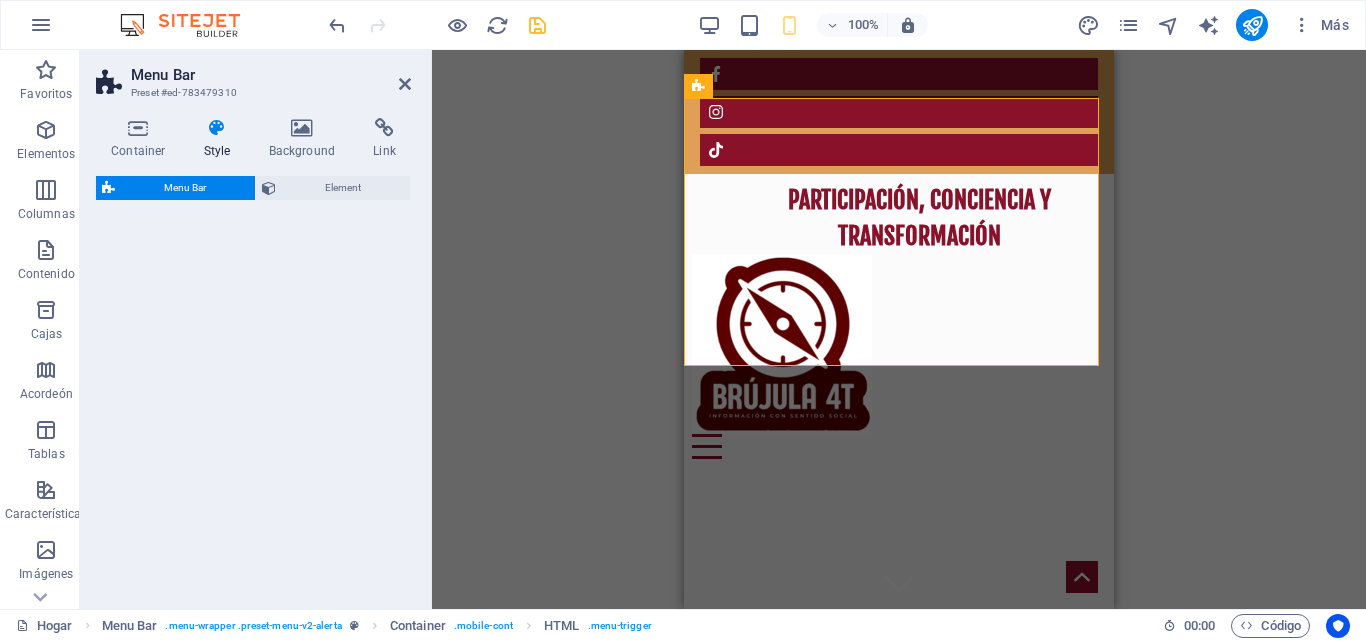 select on "rem" 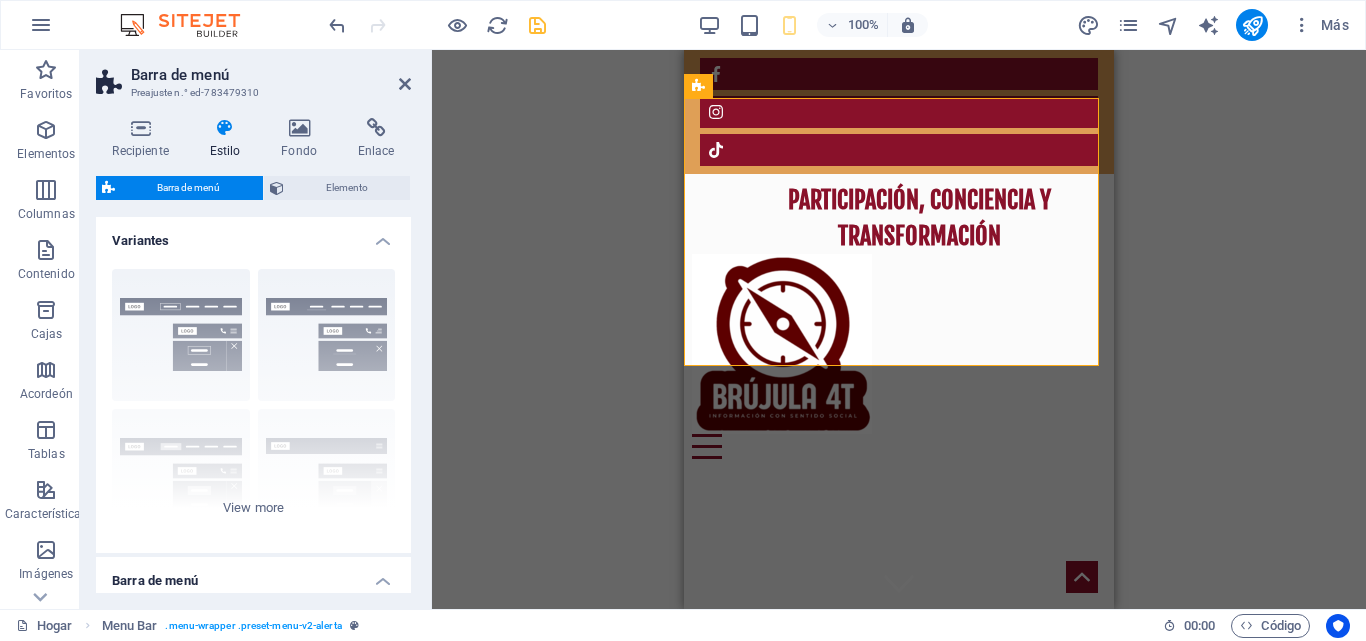 click on "Barra de menú Preajuste n.° ed-783479310" at bounding box center [253, 76] 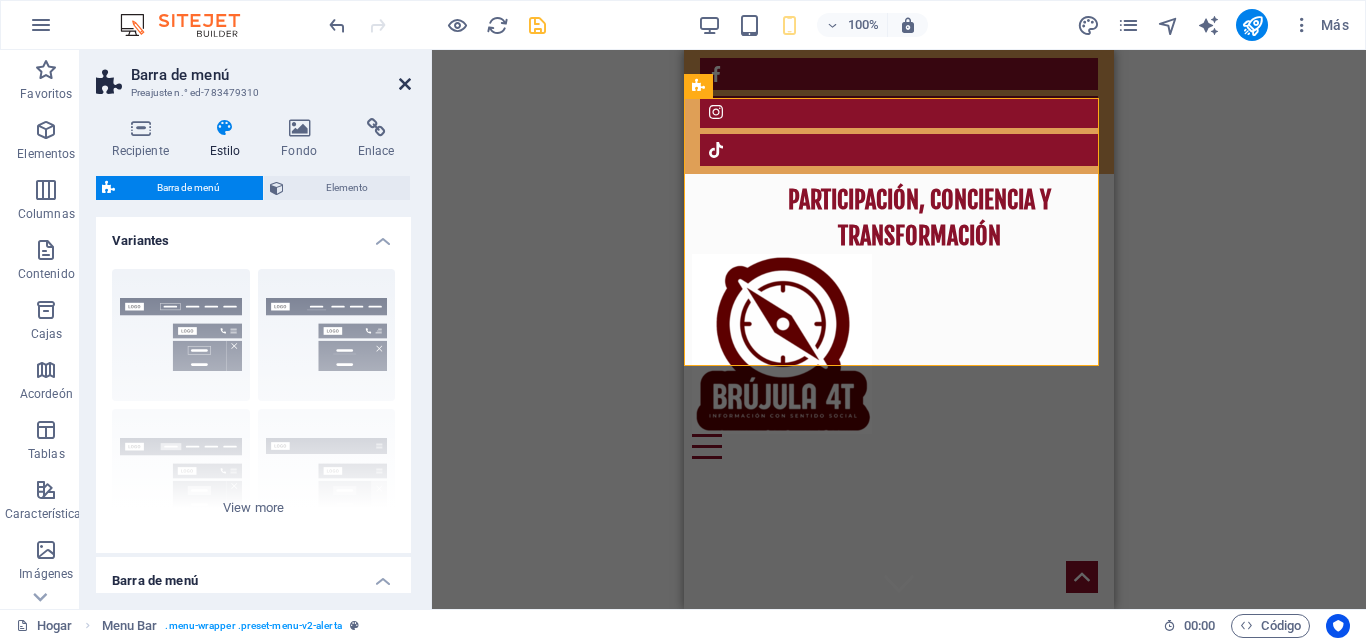 click at bounding box center [405, 84] 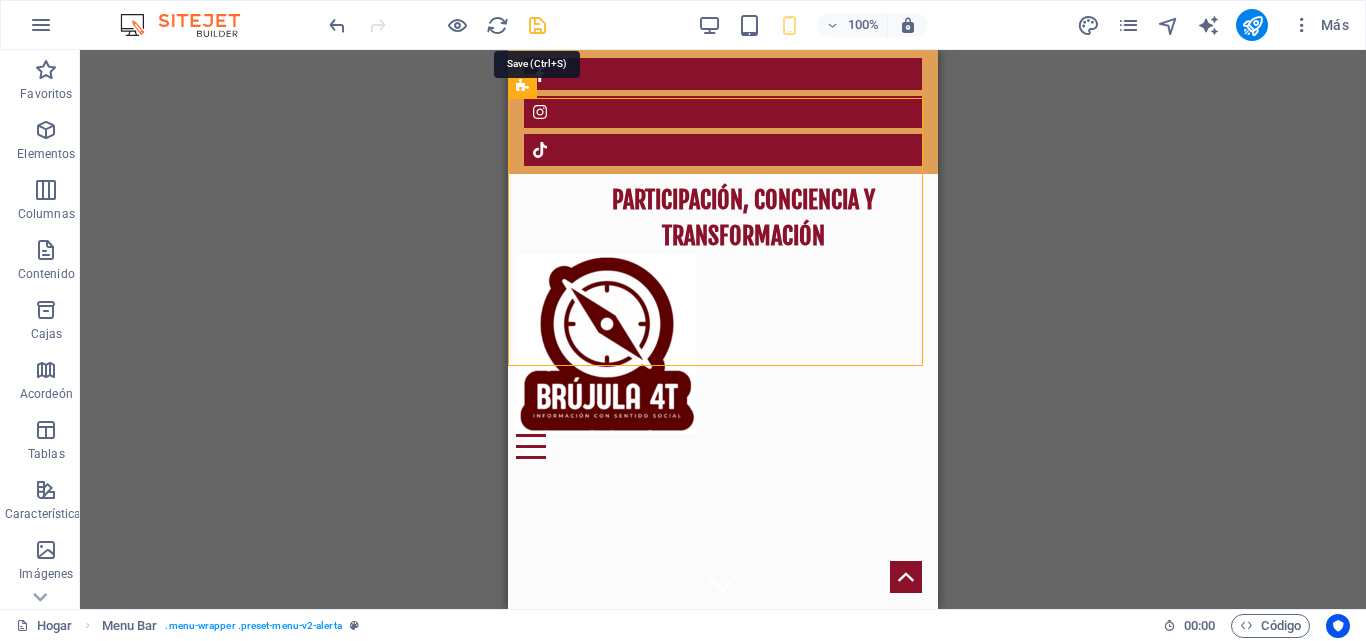 click at bounding box center [537, 25] 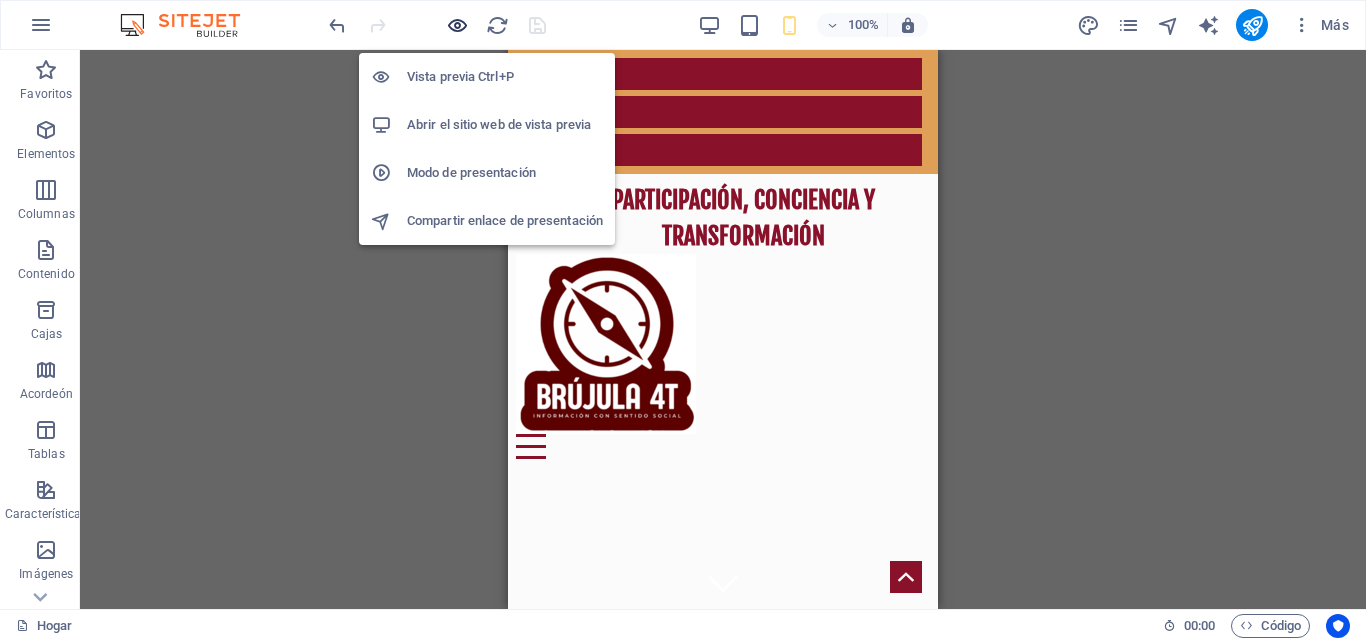 click at bounding box center [457, 25] 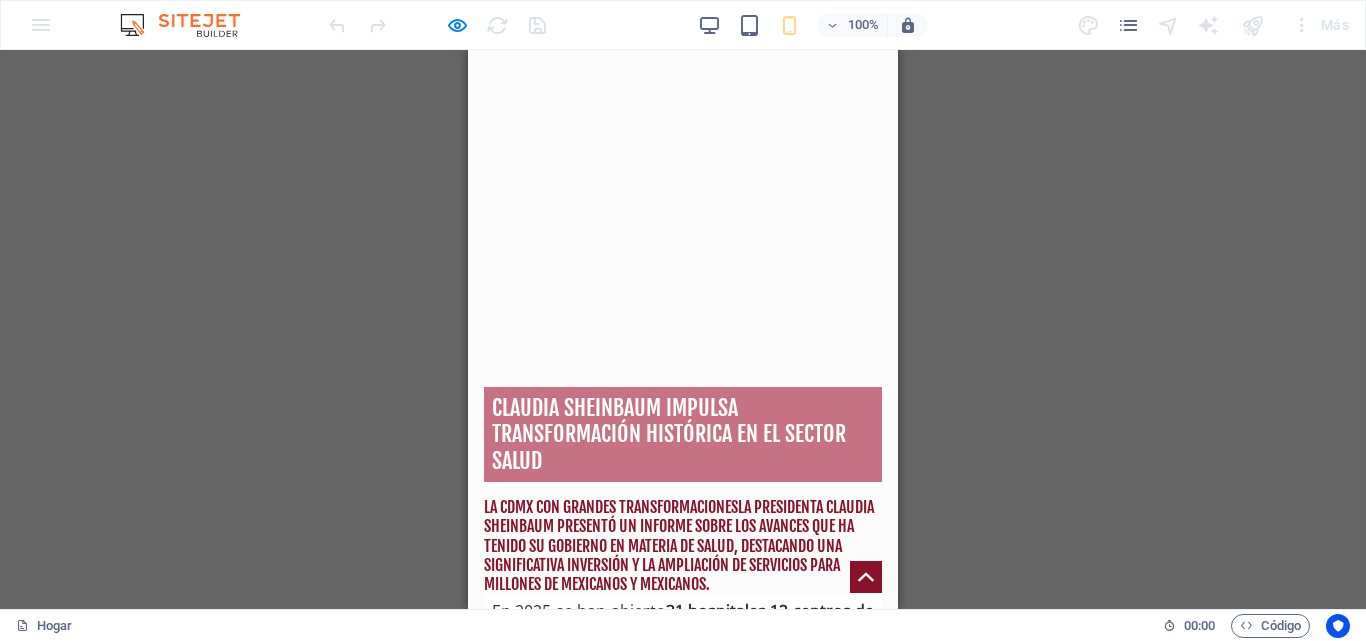 scroll, scrollTop: 0, scrollLeft: 0, axis: both 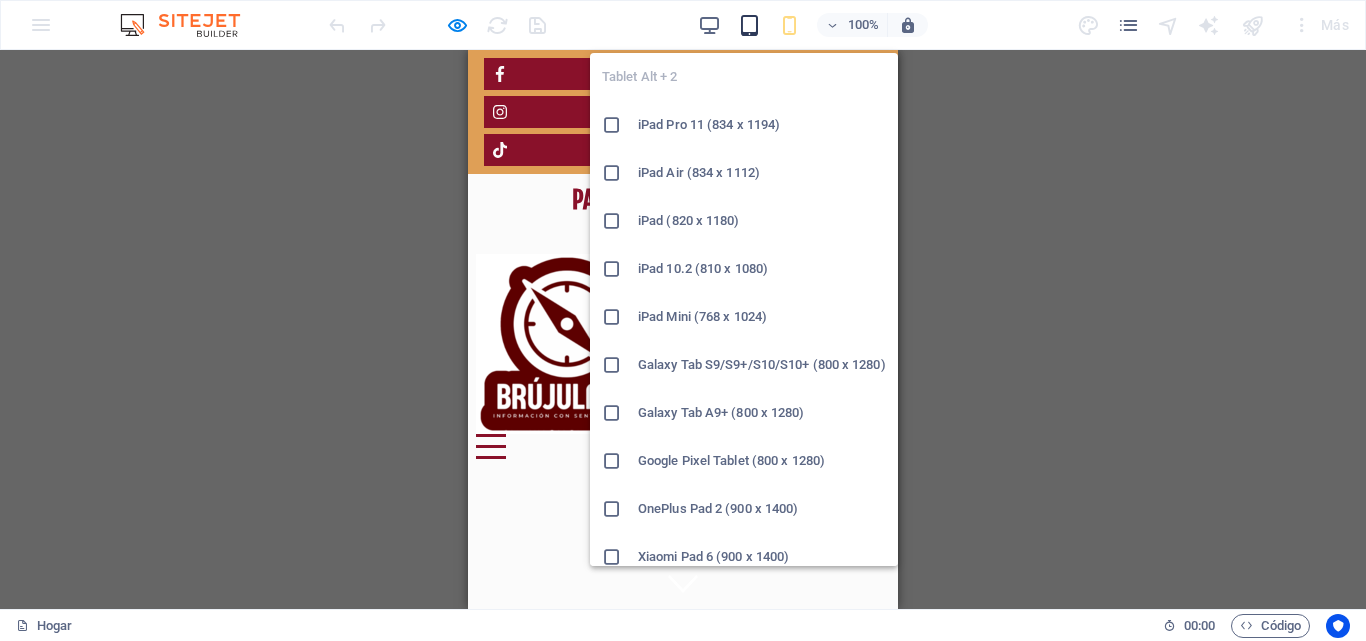 click at bounding box center (749, 25) 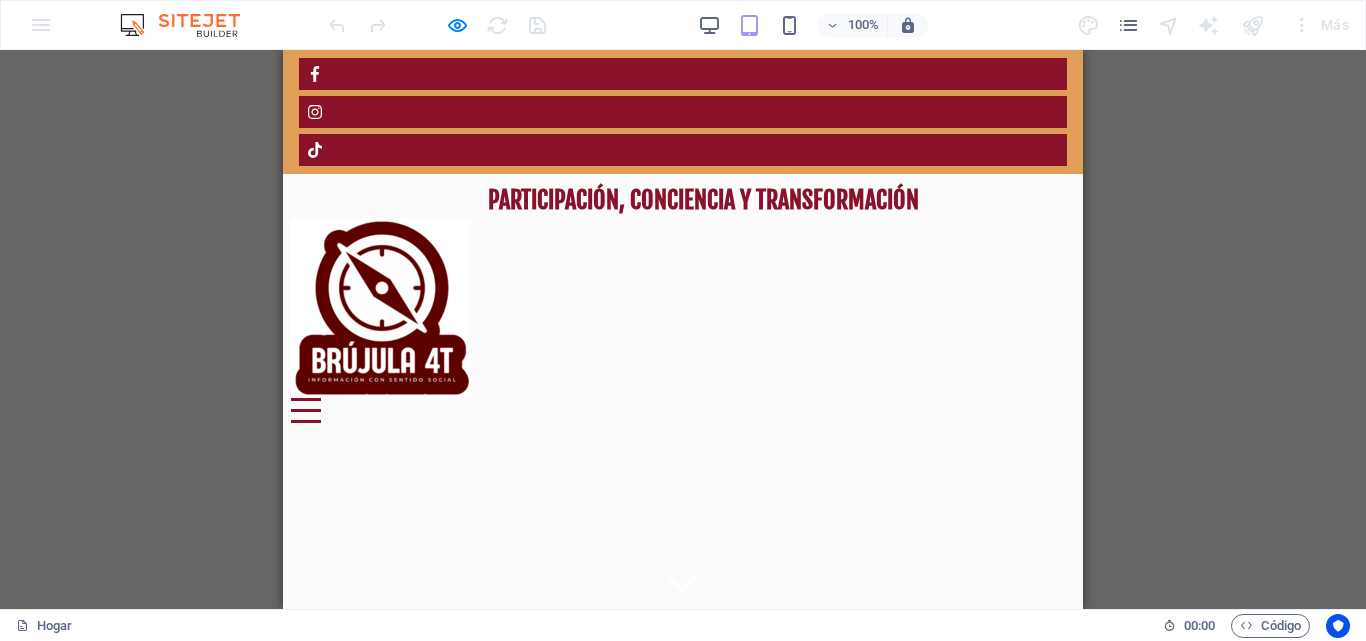 scroll, scrollTop: 200, scrollLeft: 0, axis: vertical 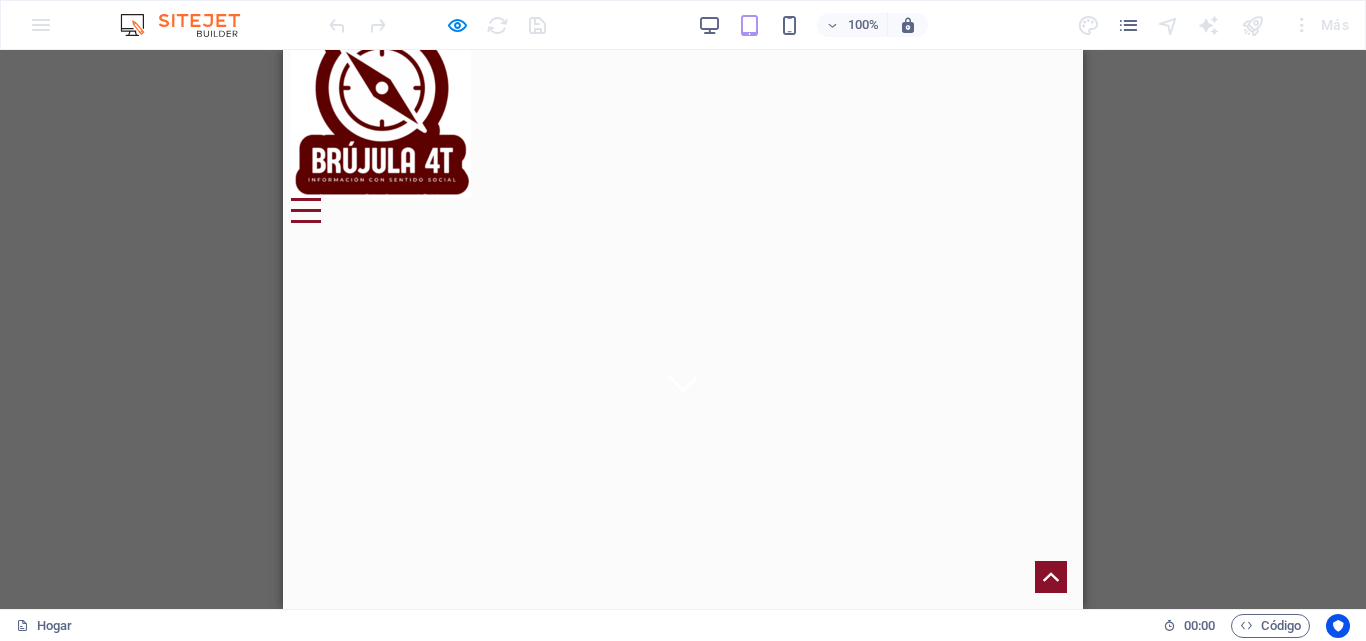 click at bounding box center [683, 2037] 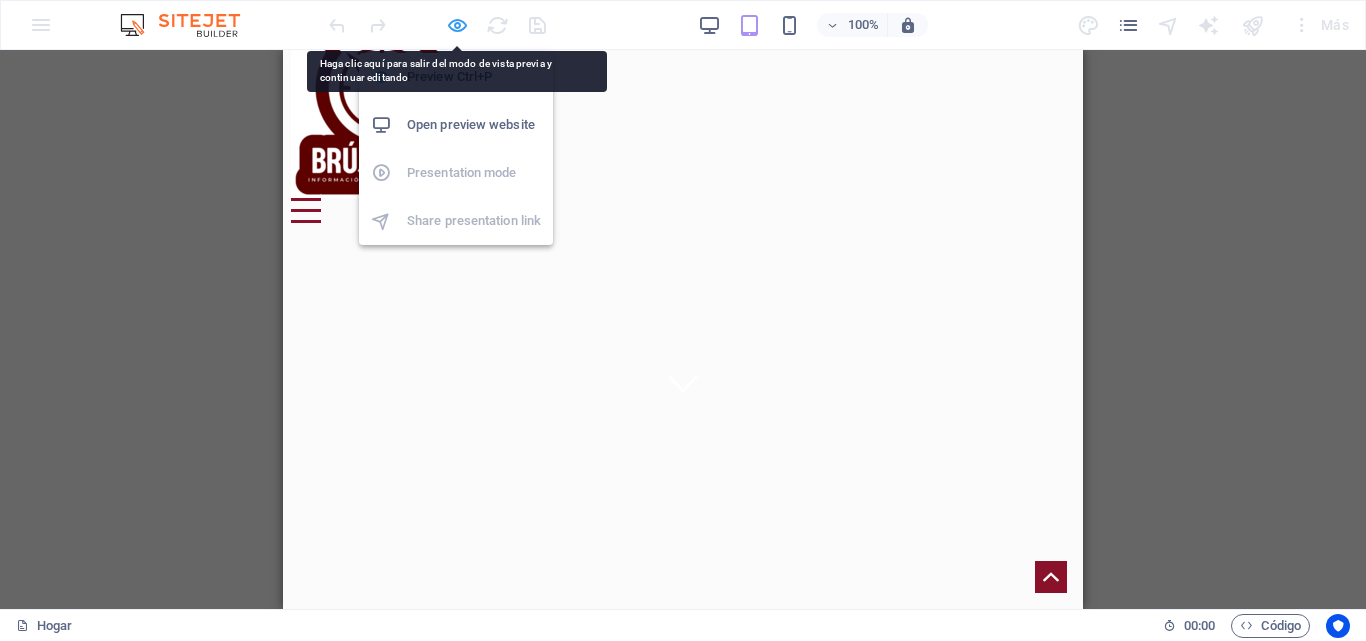 click at bounding box center [457, 25] 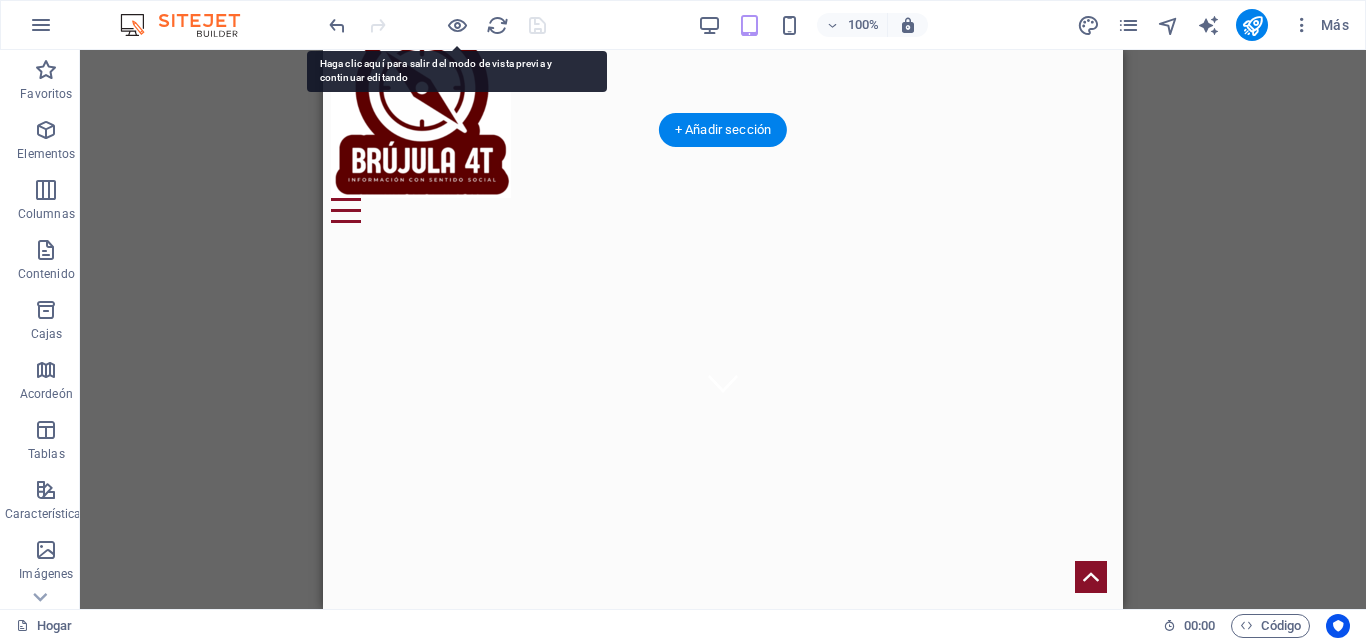 click at bounding box center [723, 2042] 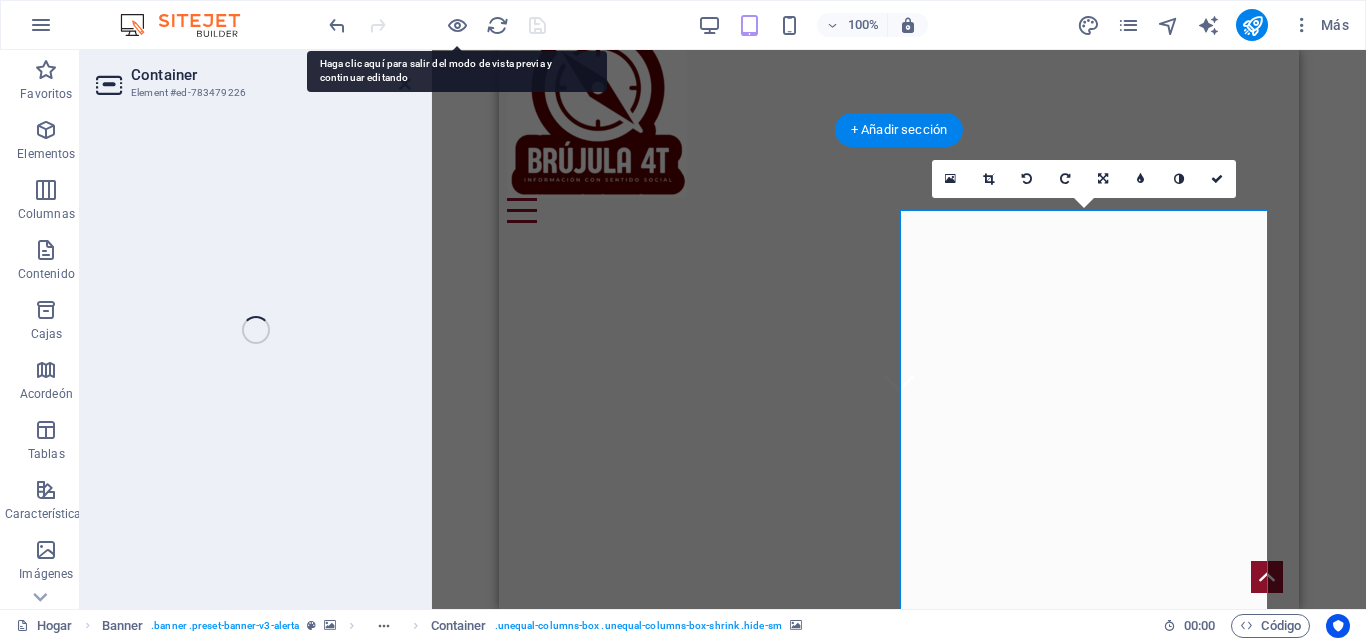 select on "px" 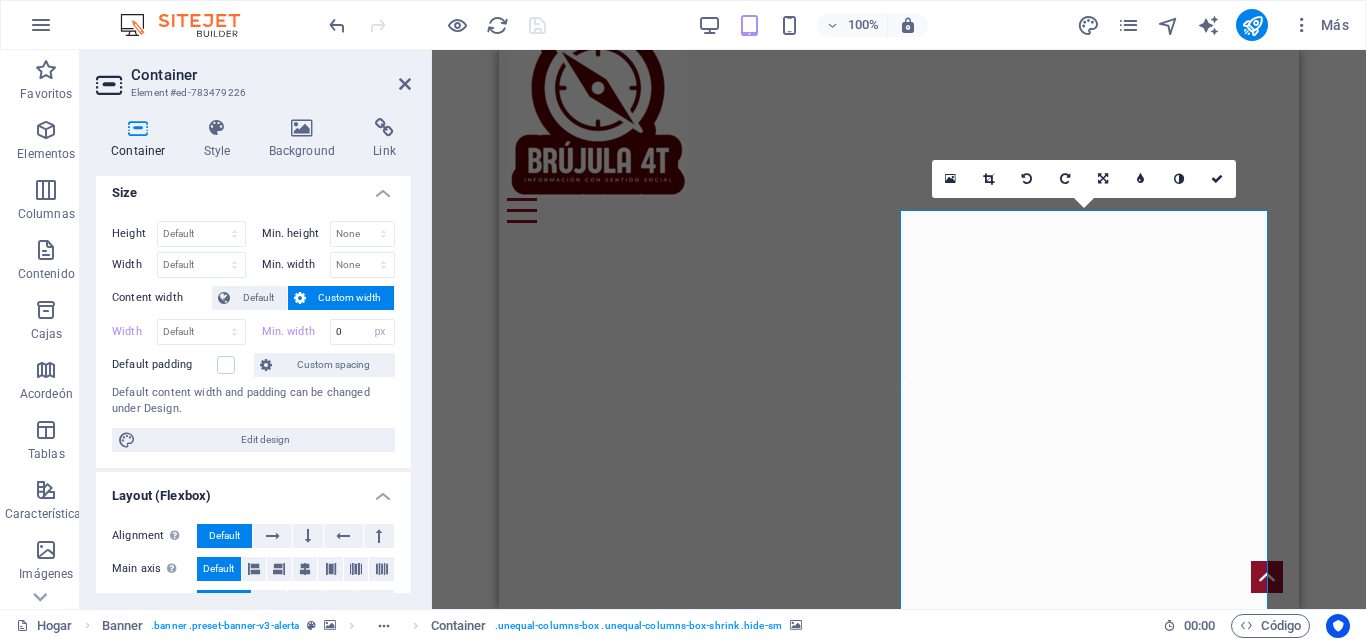 scroll, scrollTop: 0, scrollLeft: 0, axis: both 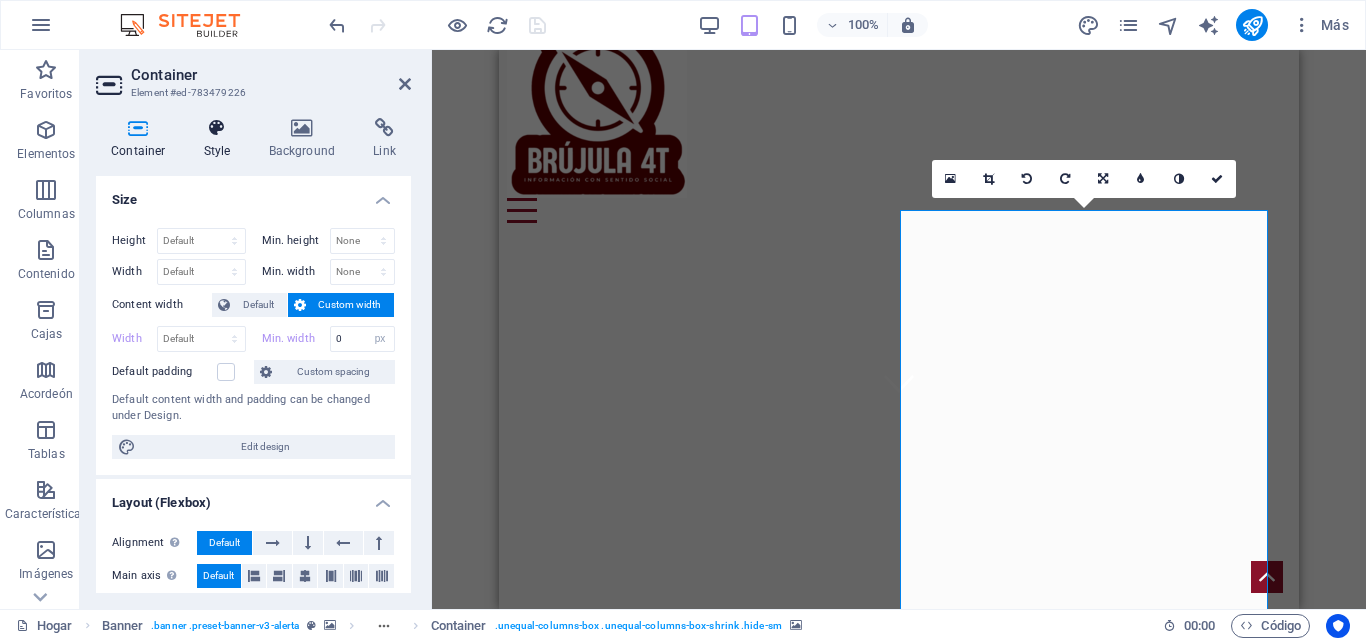 click on "Style" at bounding box center [221, 139] 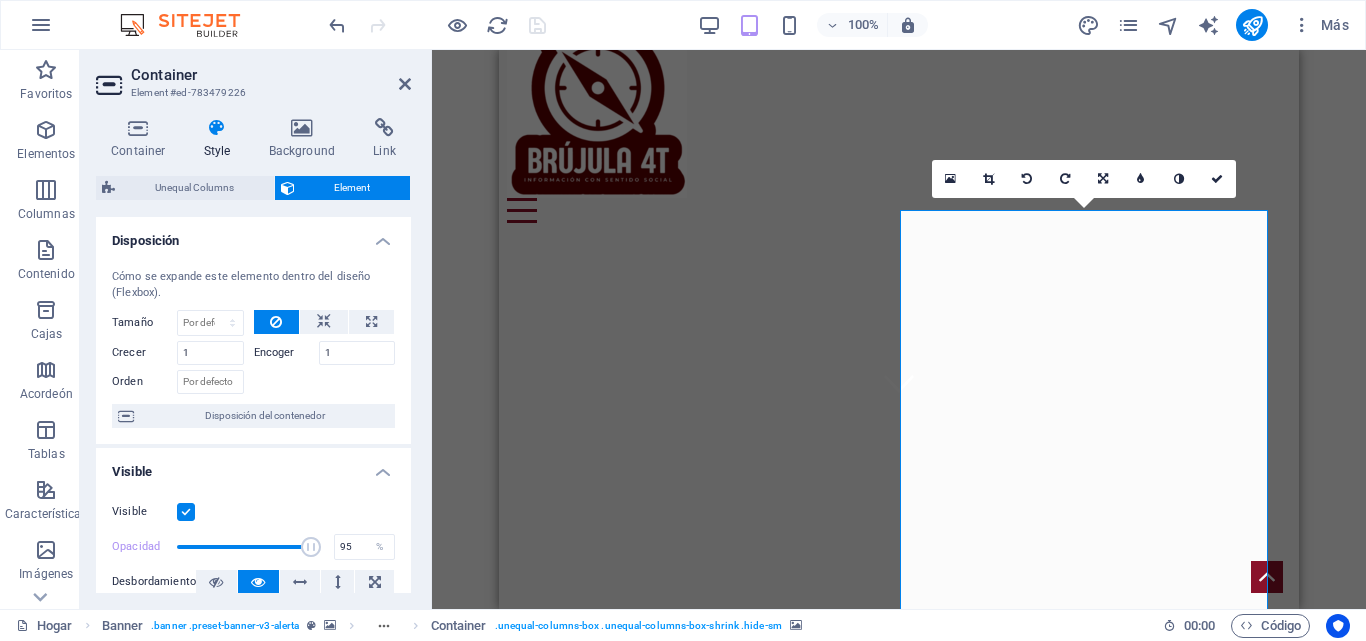 type on "100" 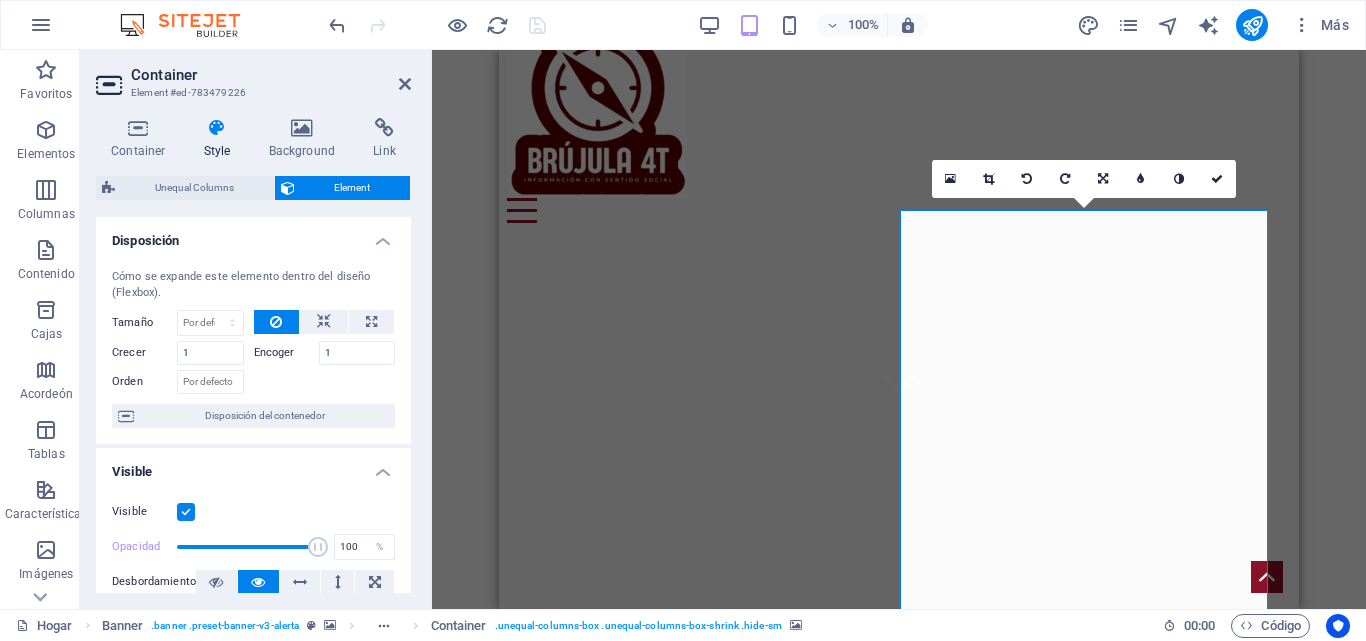 drag, startPoint x: 237, startPoint y: 540, endPoint x: 317, endPoint y: 540, distance: 80 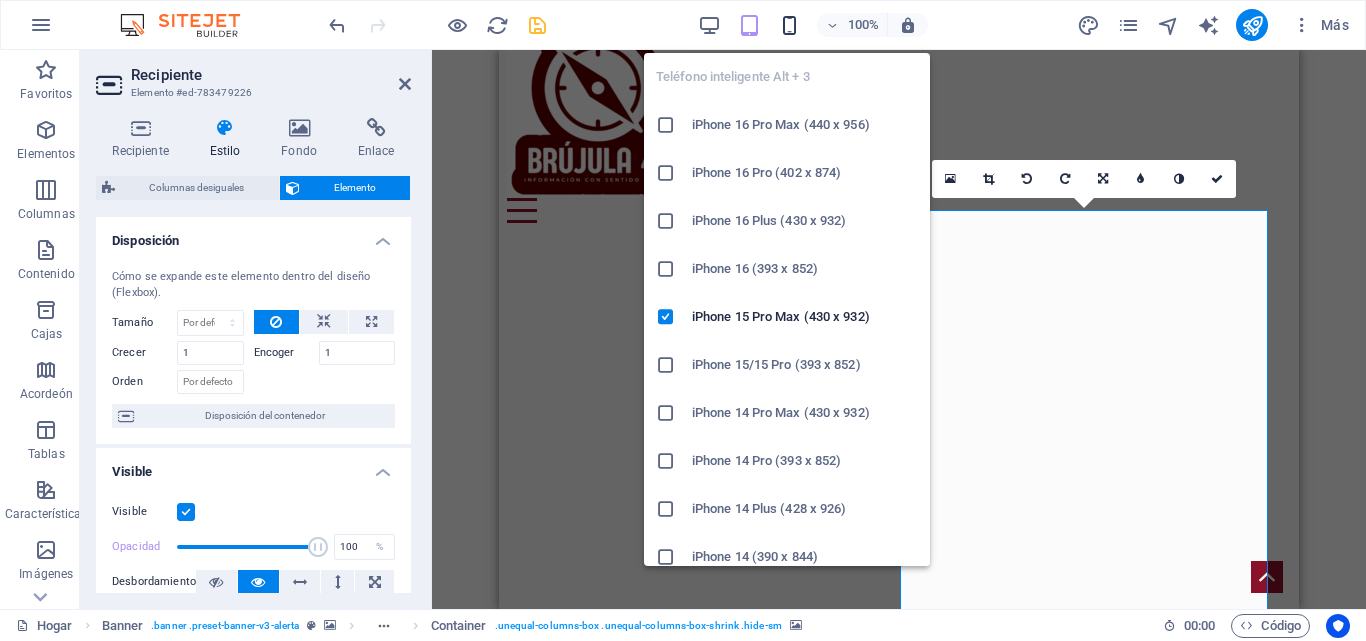 click at bounding box center (789, 25) 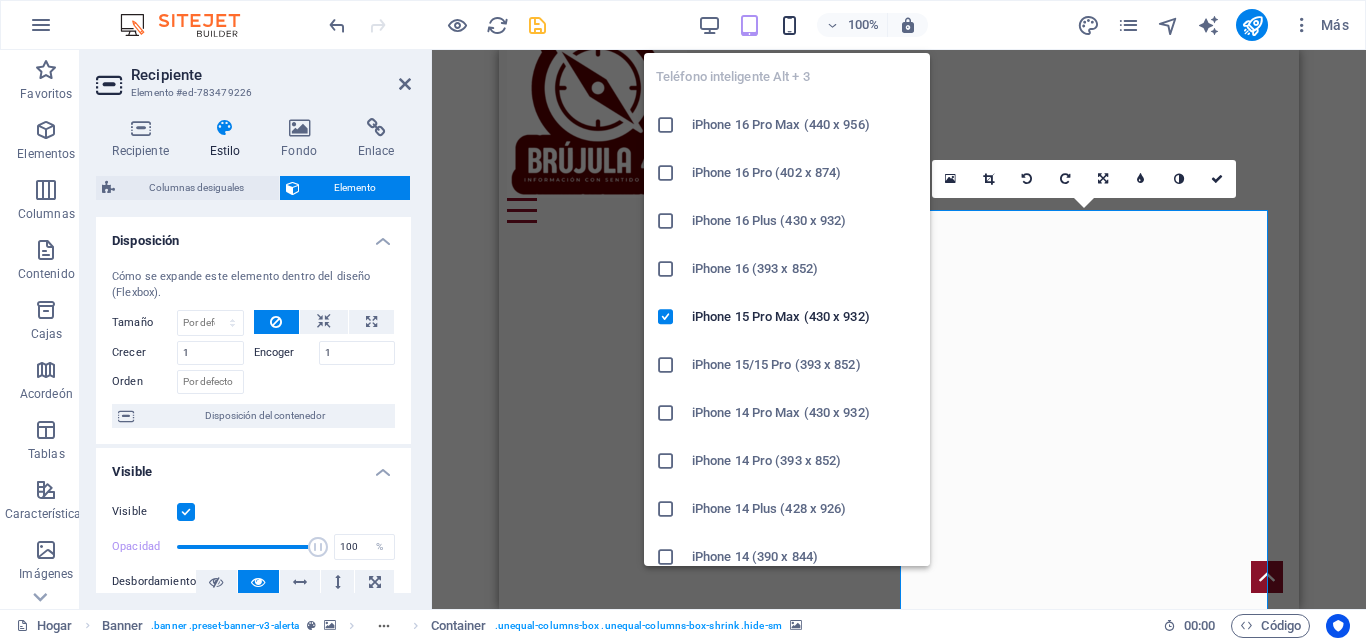scroll, scrollTop: 830, scrollLeft: 0, axis: vertical 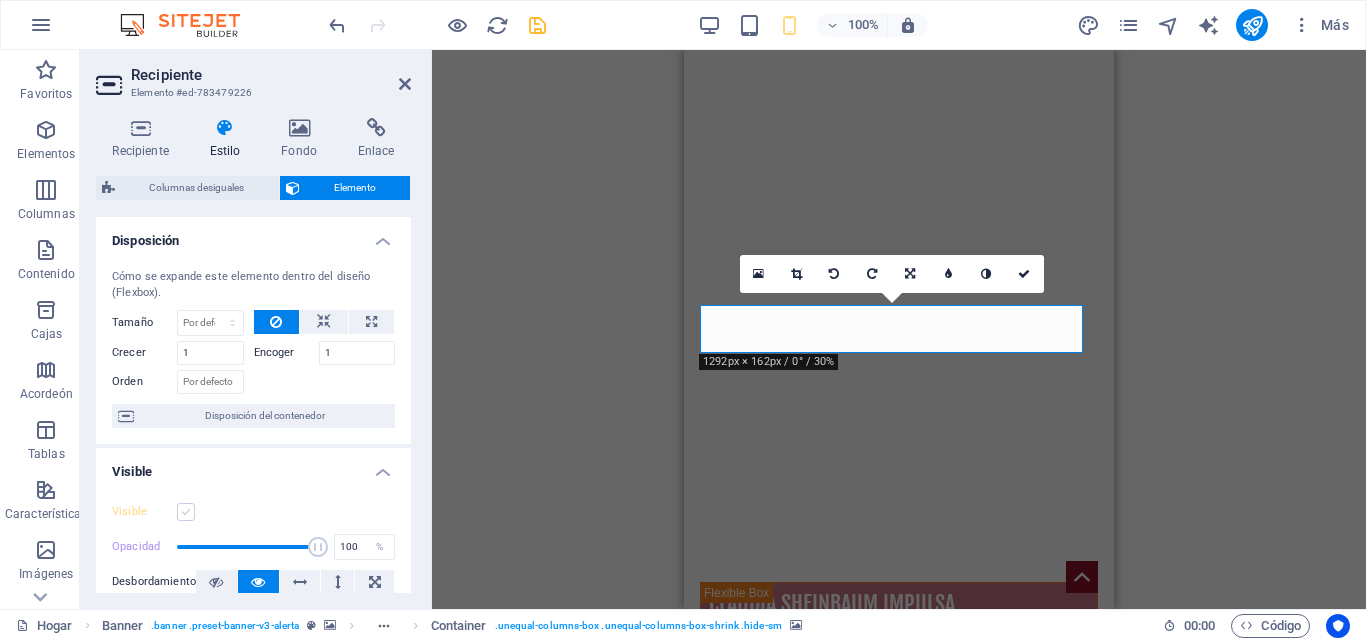 click at bounding box center (186, 512) 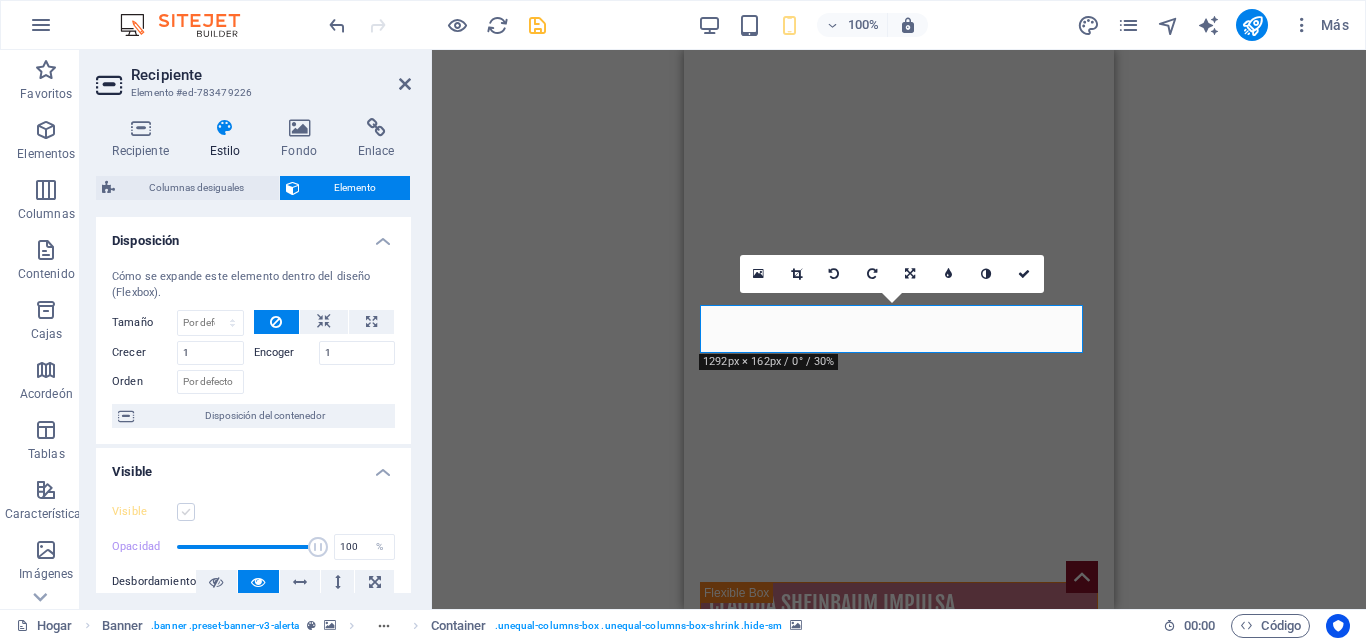 click on "Visible" at bounding box center (0, 0) 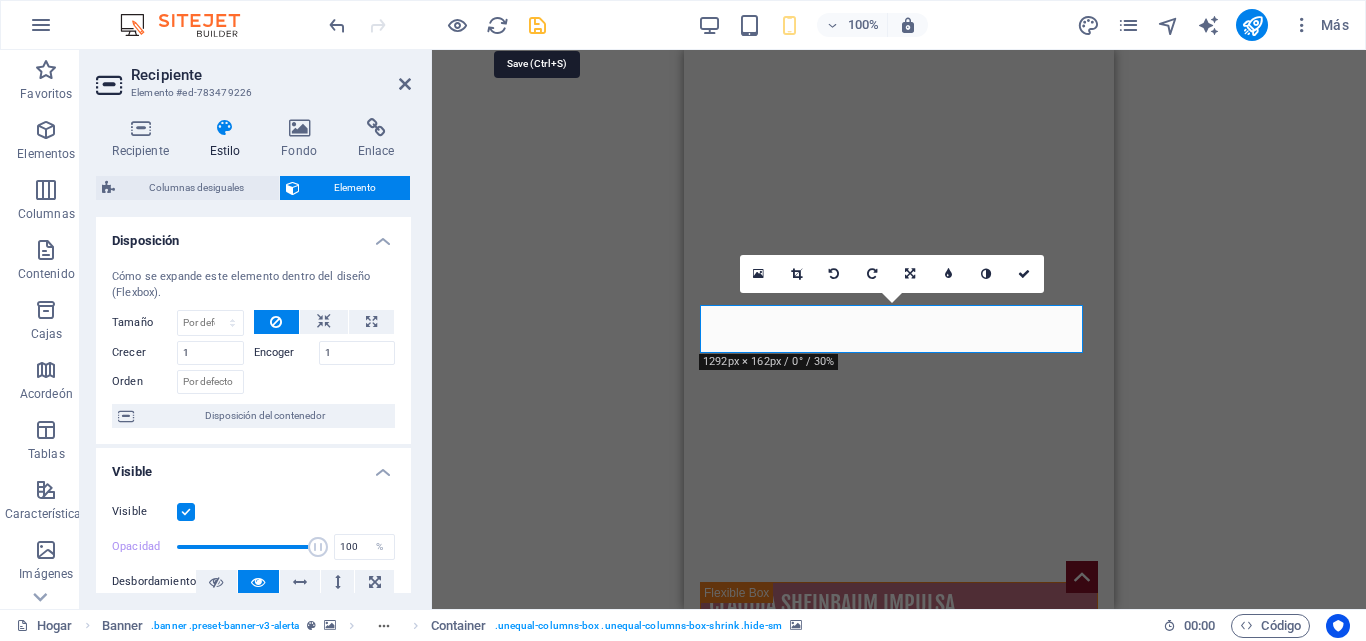 click at bounding box center [537, 25] 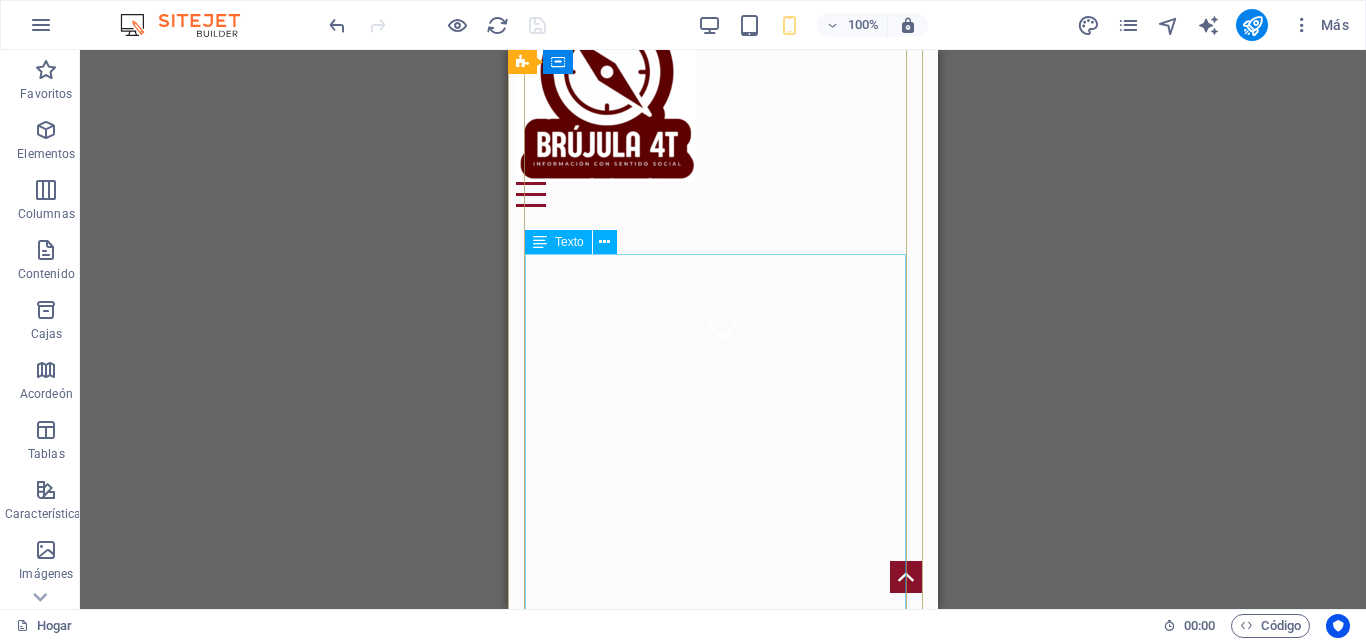 scroll, scrollTop: 400, scrollLeft: 0, axis: vertical 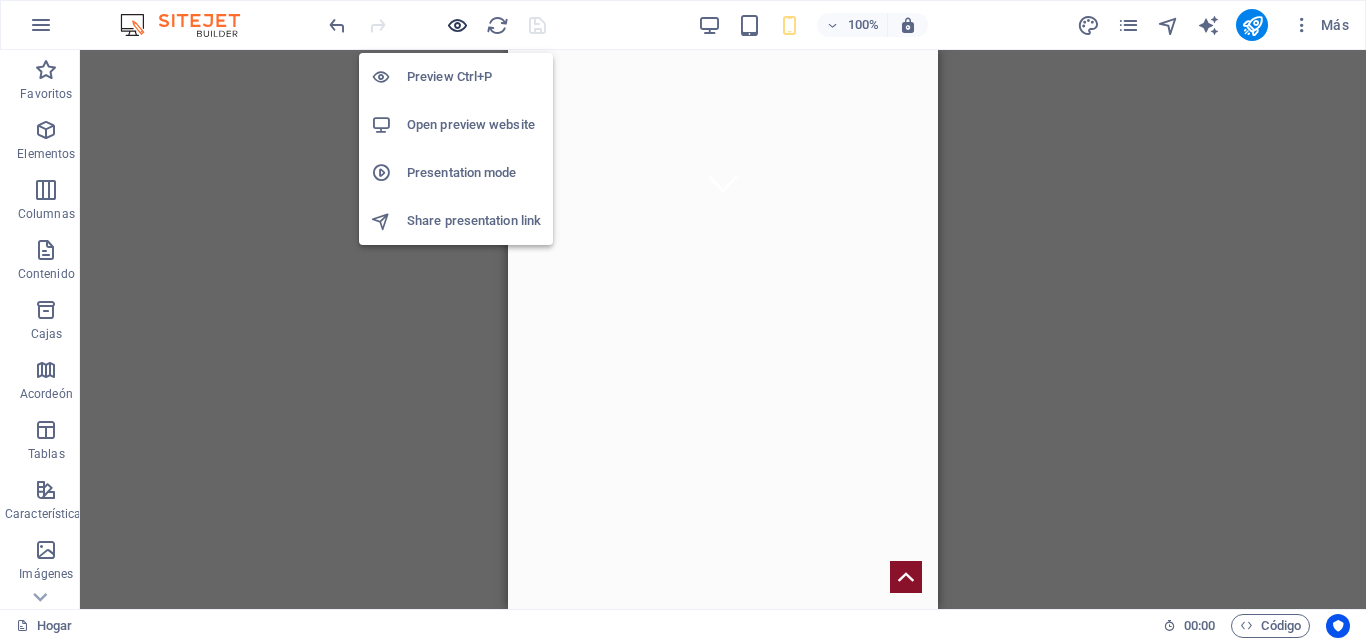 click at bounding box center [457, 25] 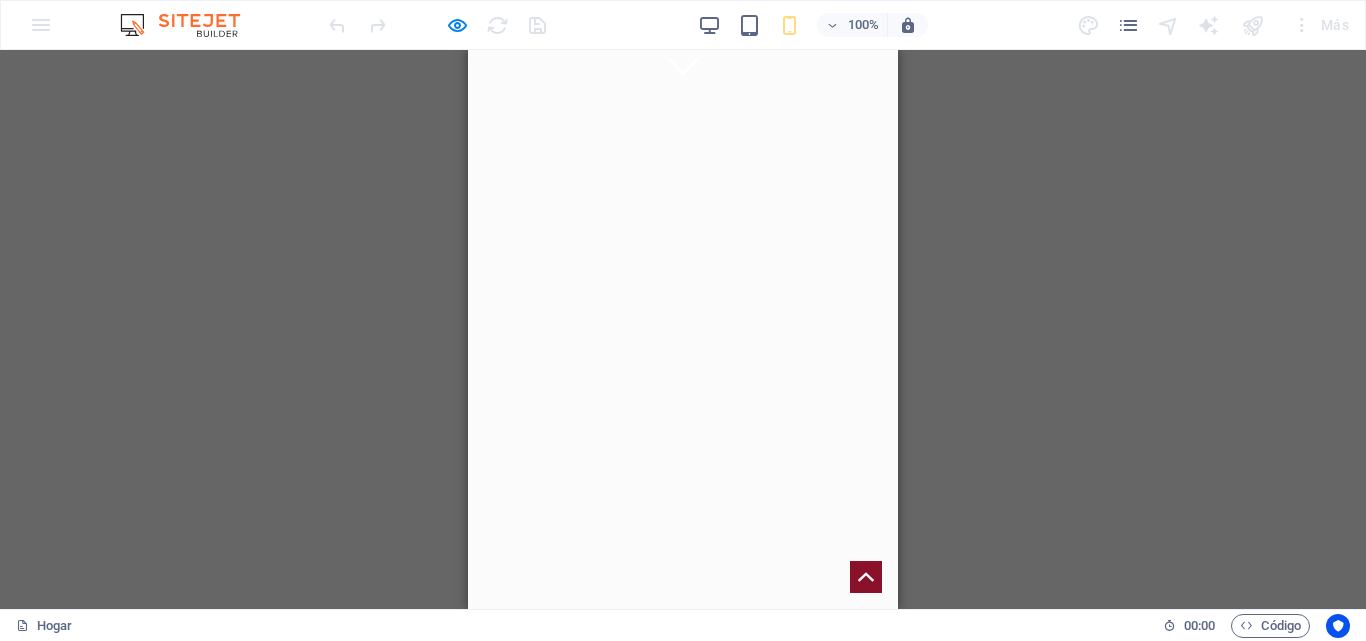 scroll, scrollTop: 700, scrollLeft: 0, axis: vertical 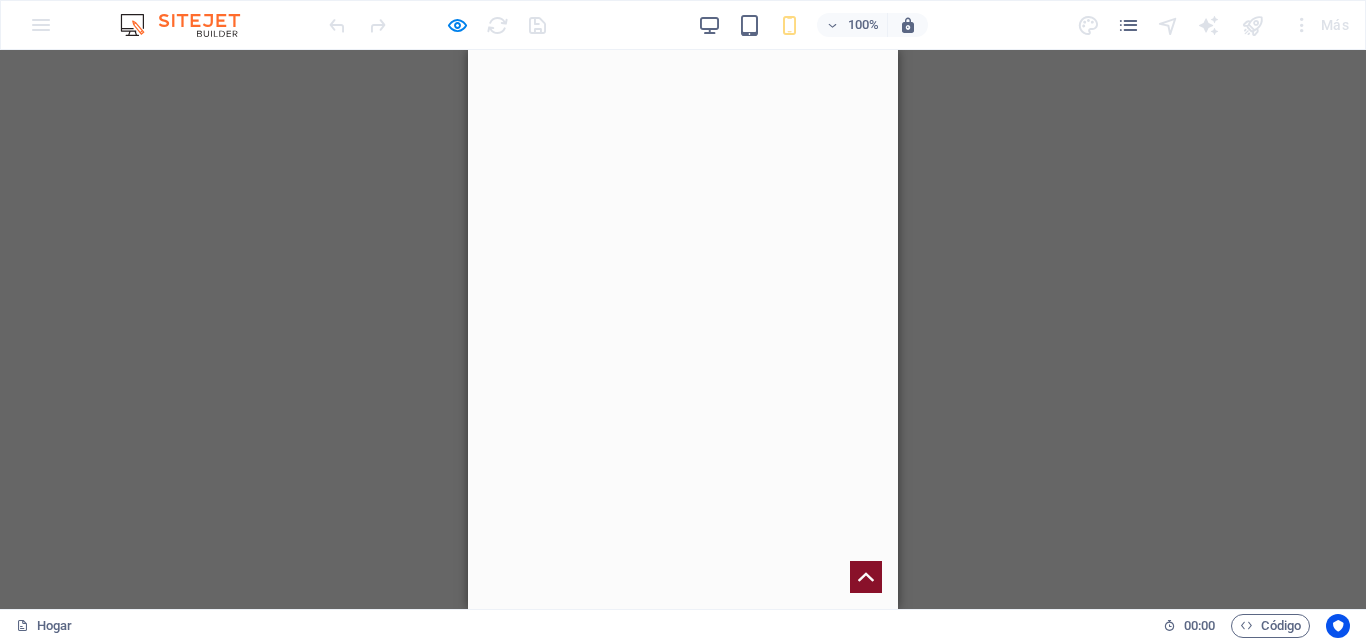 click 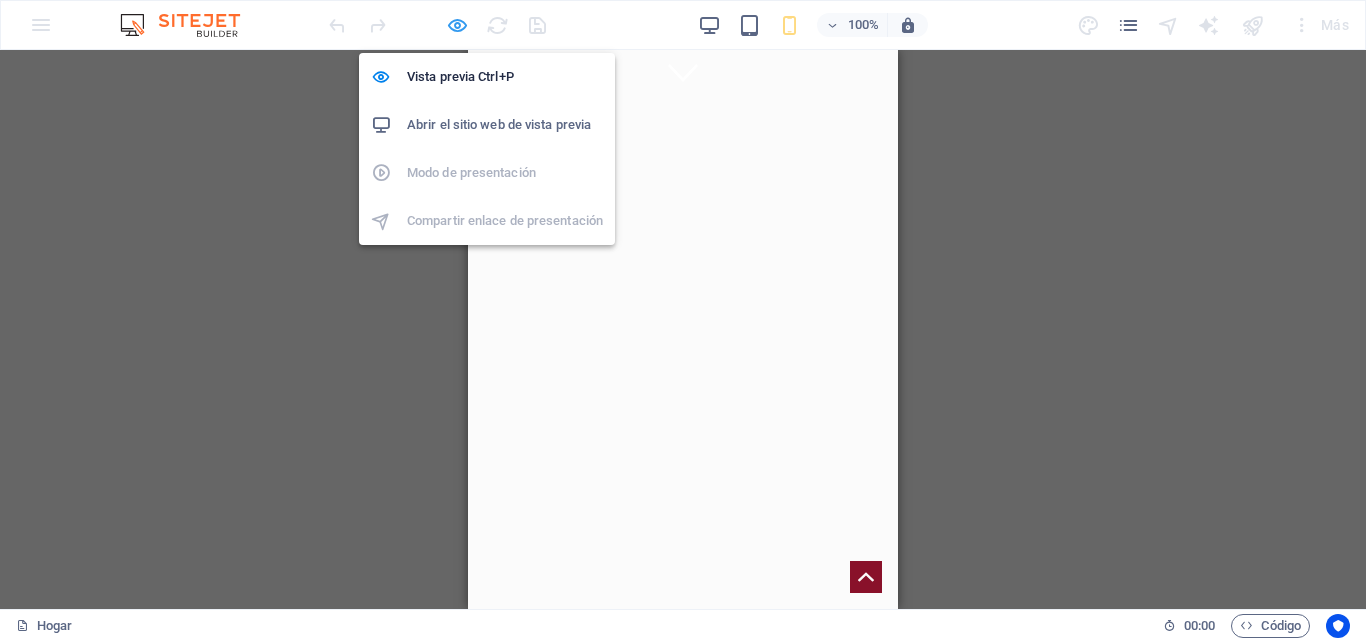 click at bounding box center [457, 25] 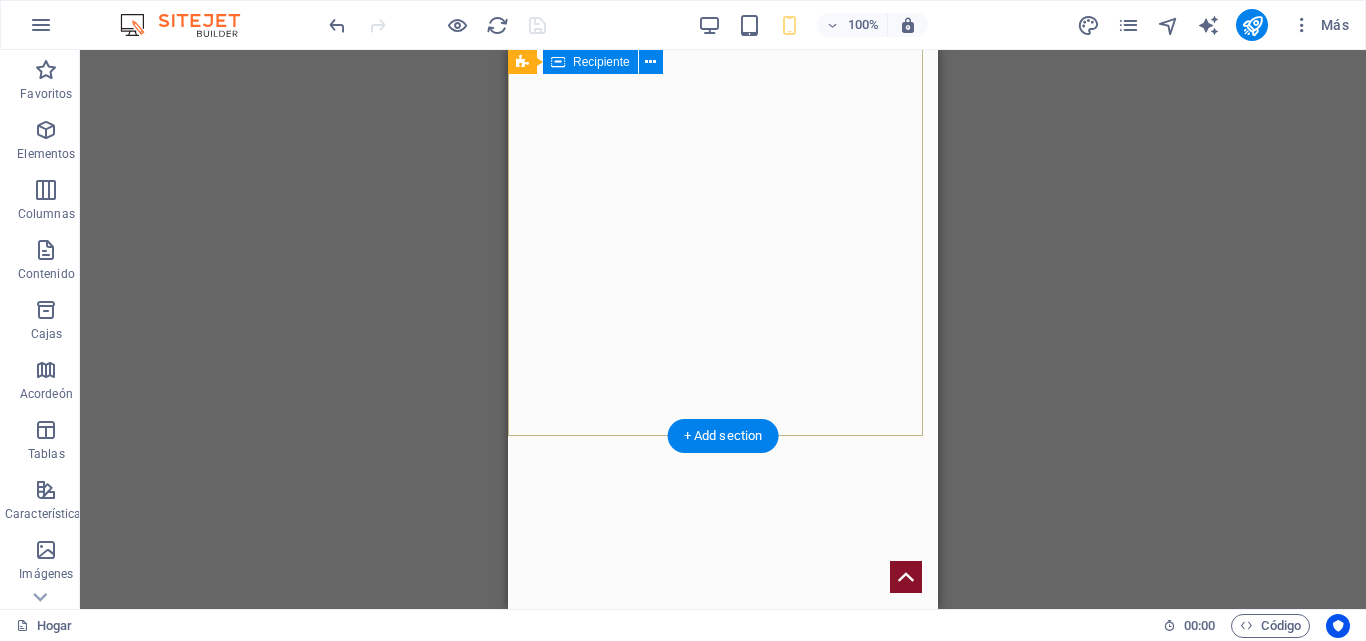 scroll, scrollTop: 811, scrollLeft: 0, axis: vertical 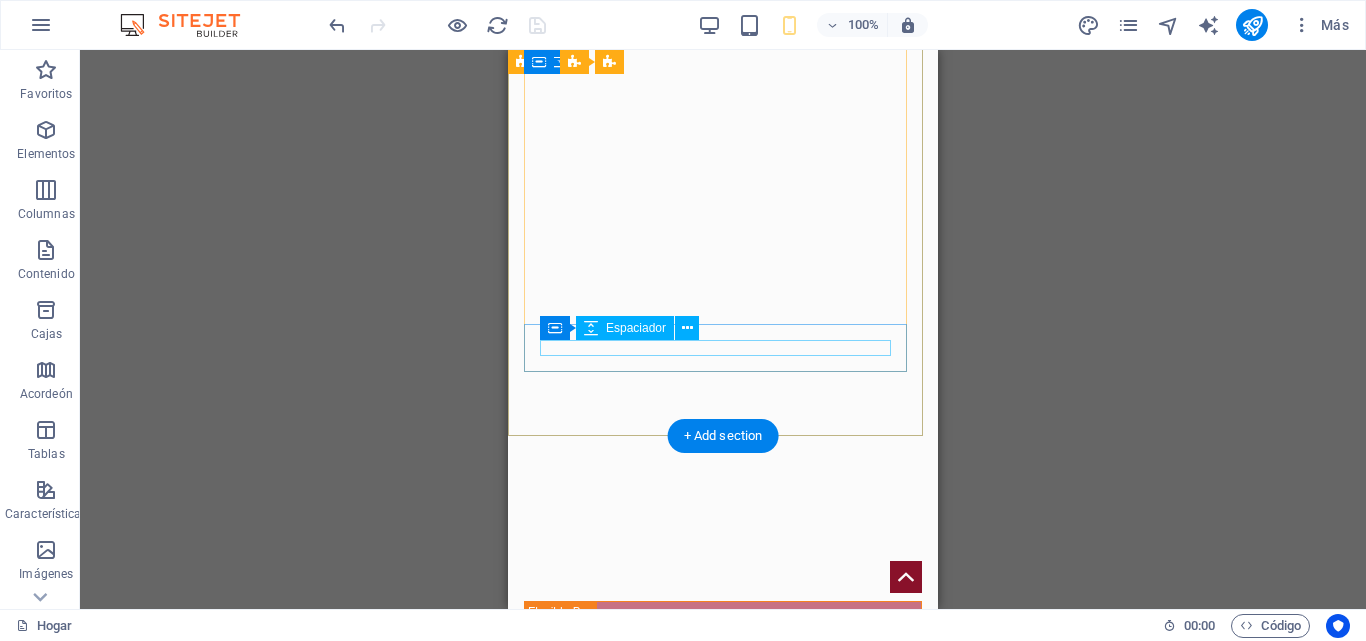 click at bounding box center [723, 1370] 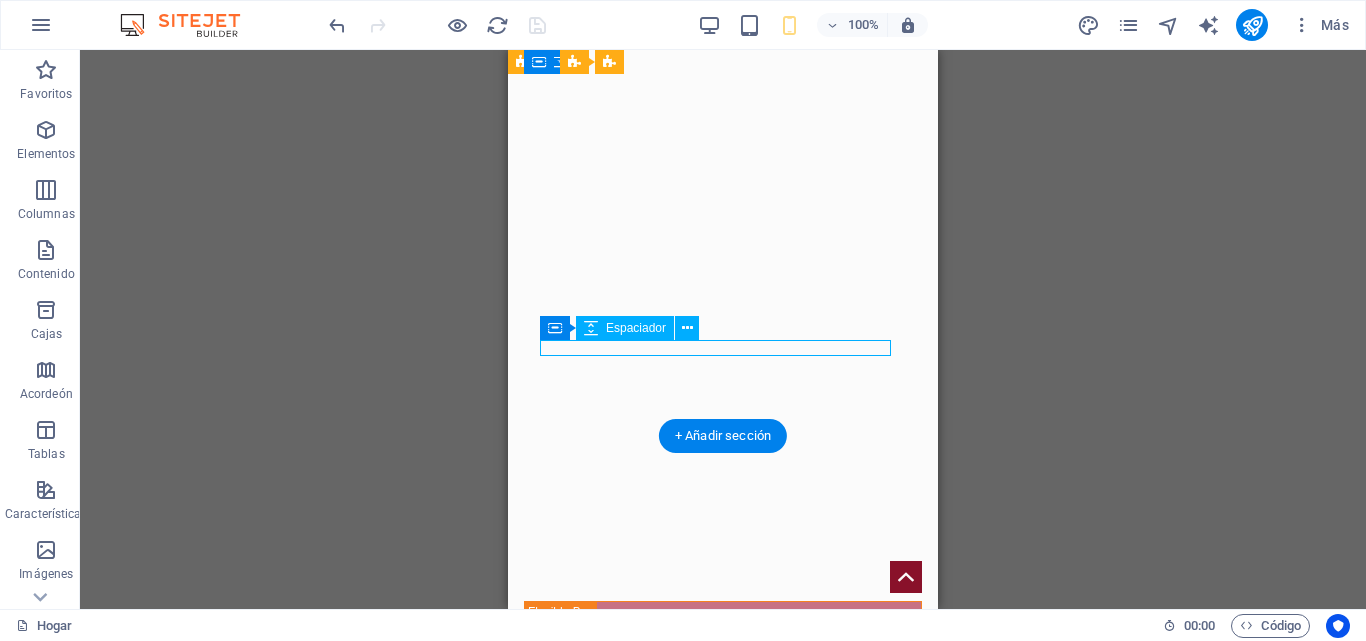 click at bounding box center [723, 1370] 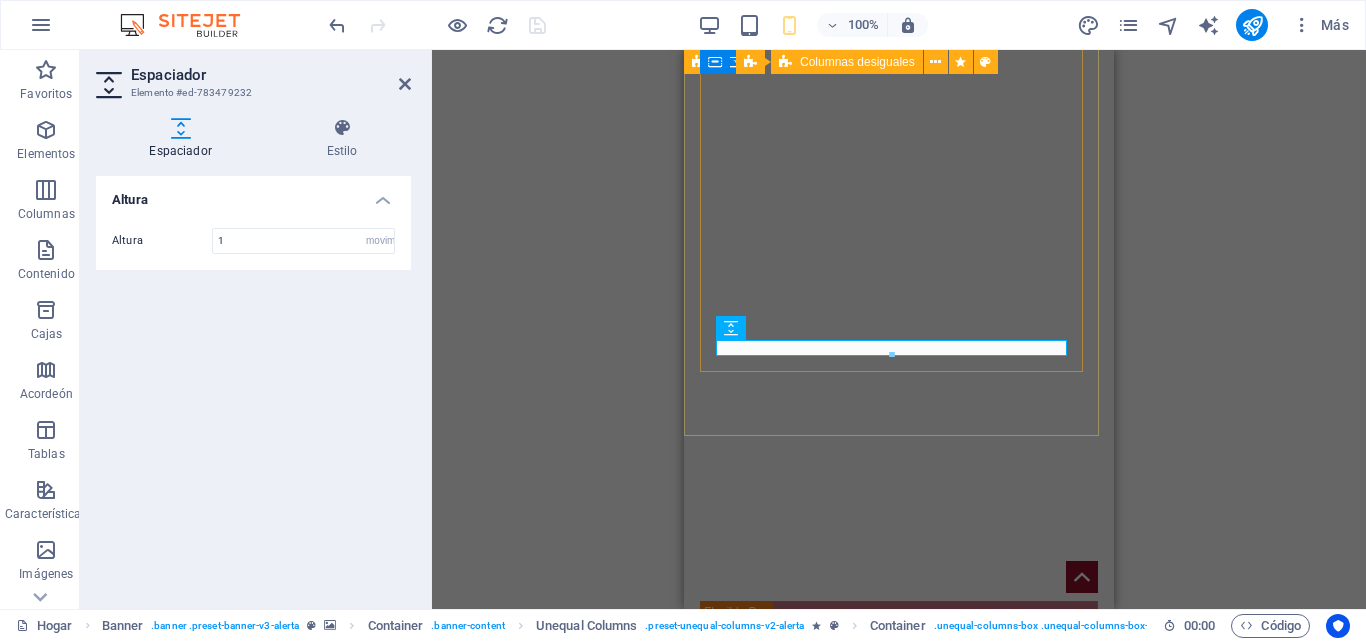 click at bounding box center [899, 1322] 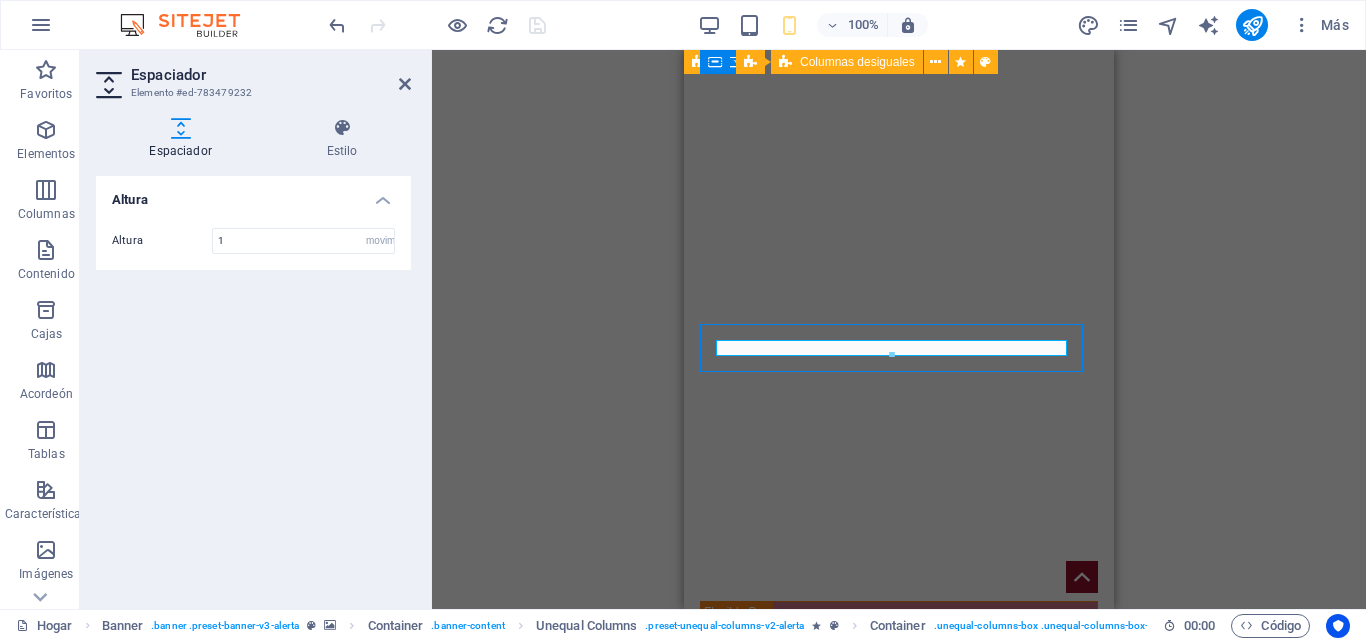 click at bounding box center [899, 1322] 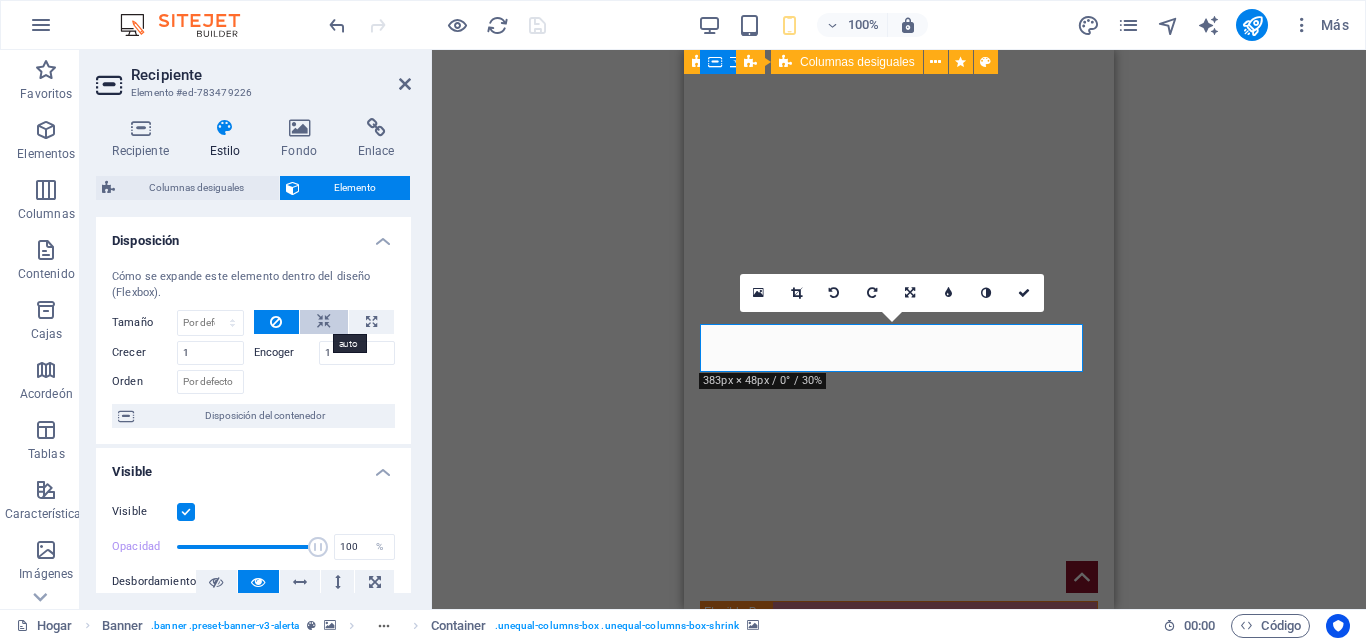 click at bounding box center (324, 322) 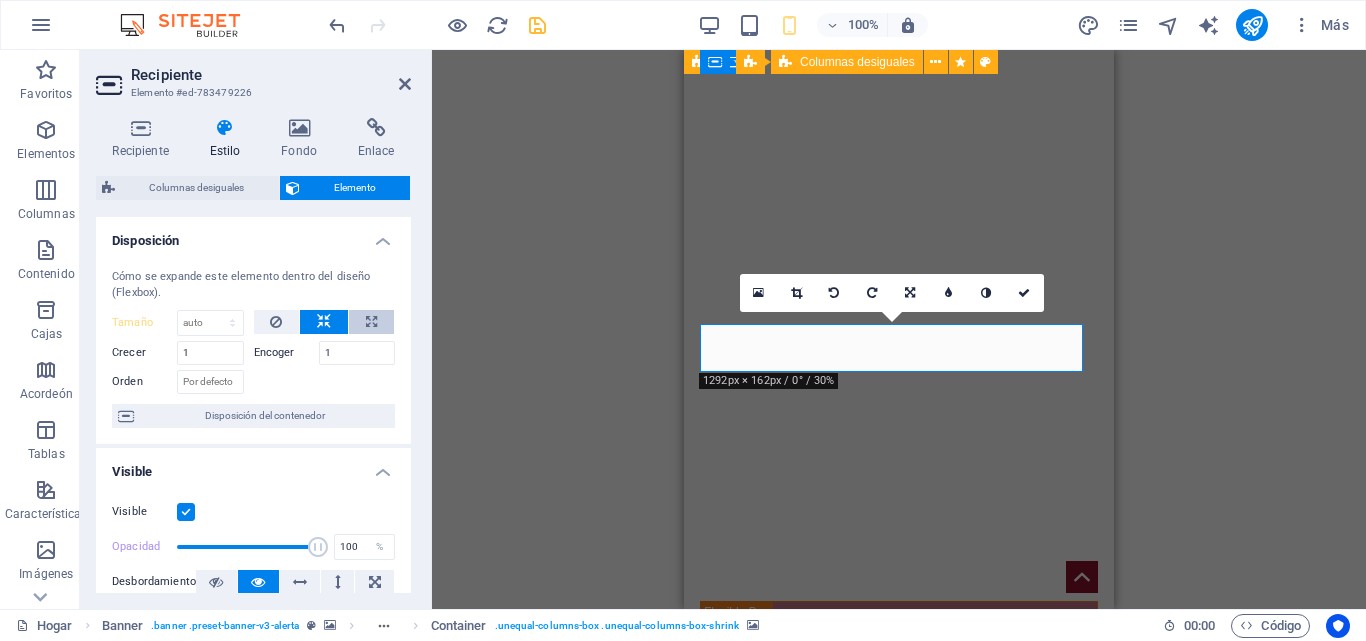 click at bounding box center (371, 322) 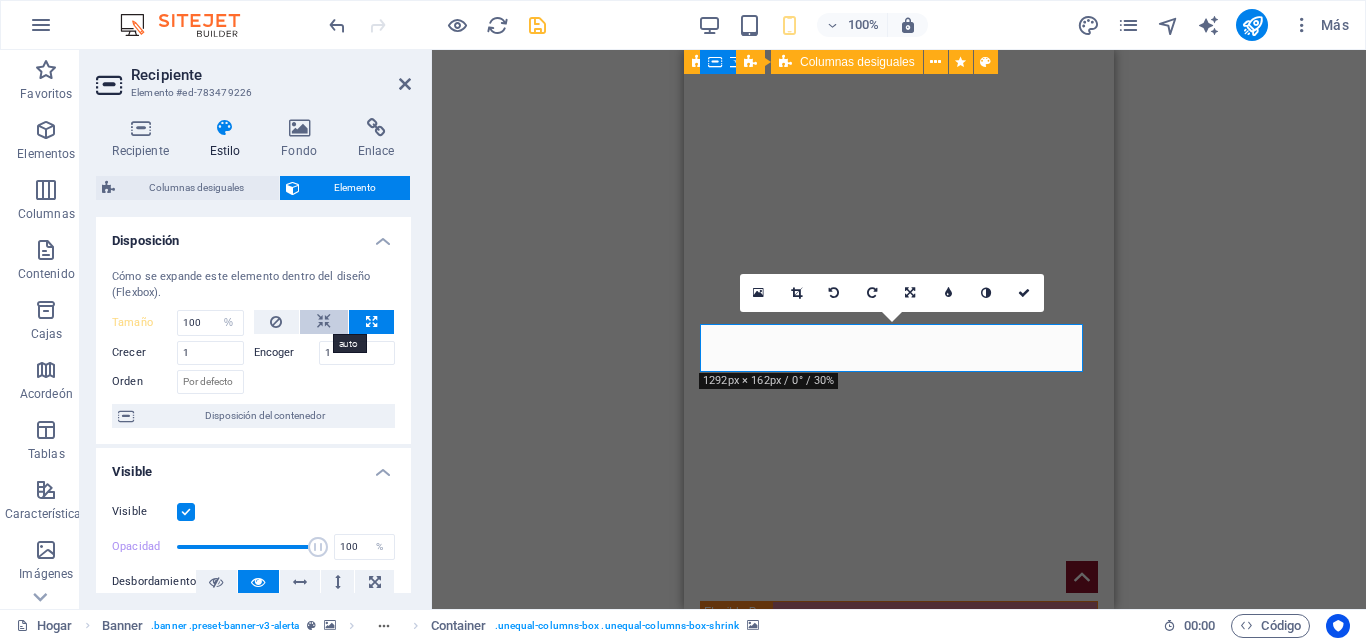 click at bounding box center (324, 322) 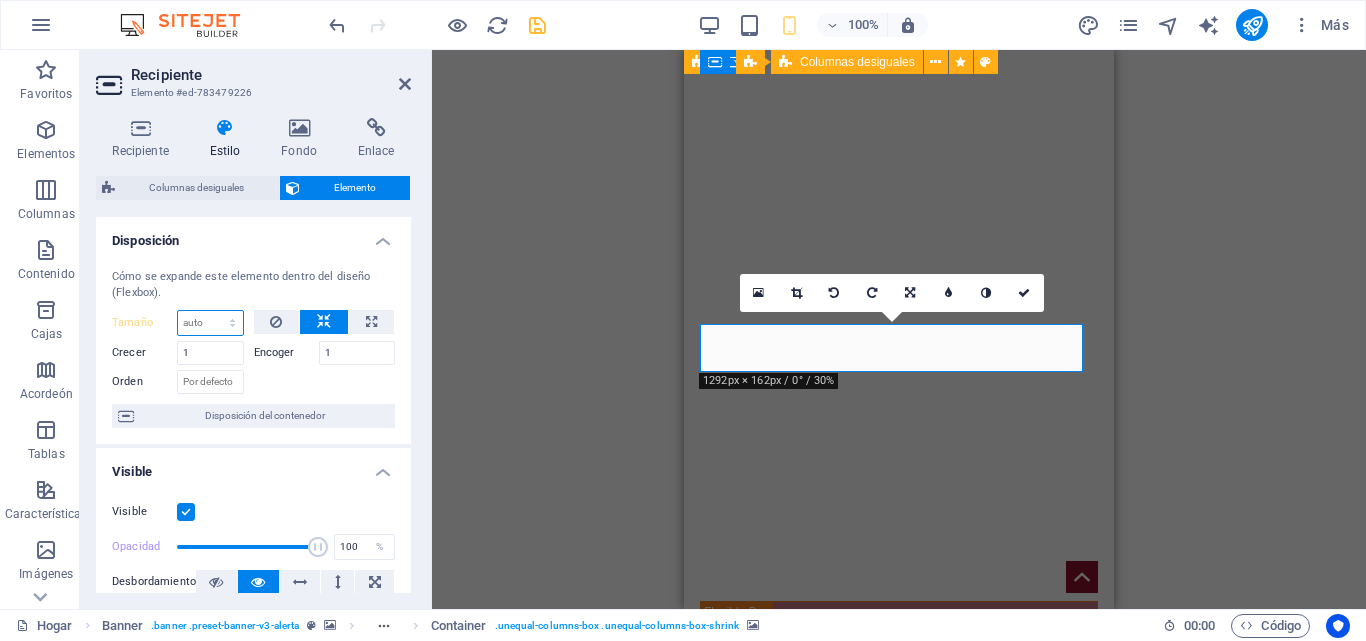 click on "Por defecto auto píxeles % 1/1 1/2 1/3 1/4 1/5 1/6 1/7 1/8 1/9 1/10" at bounding box center [210, 323] 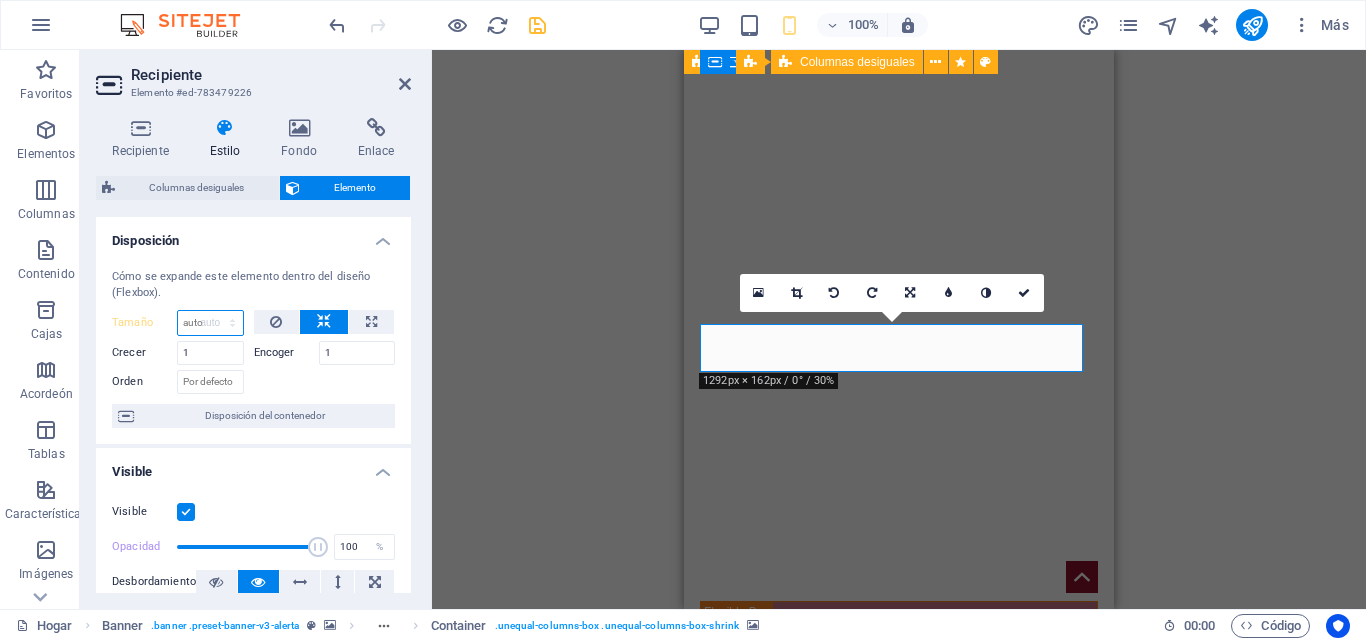 click on "Por defecto auto píxeles % 1/1 1/2 1/3 1/4 1/5 1/6 1/7 1/8 1/9 1/10" at bounding box center (210, 323) 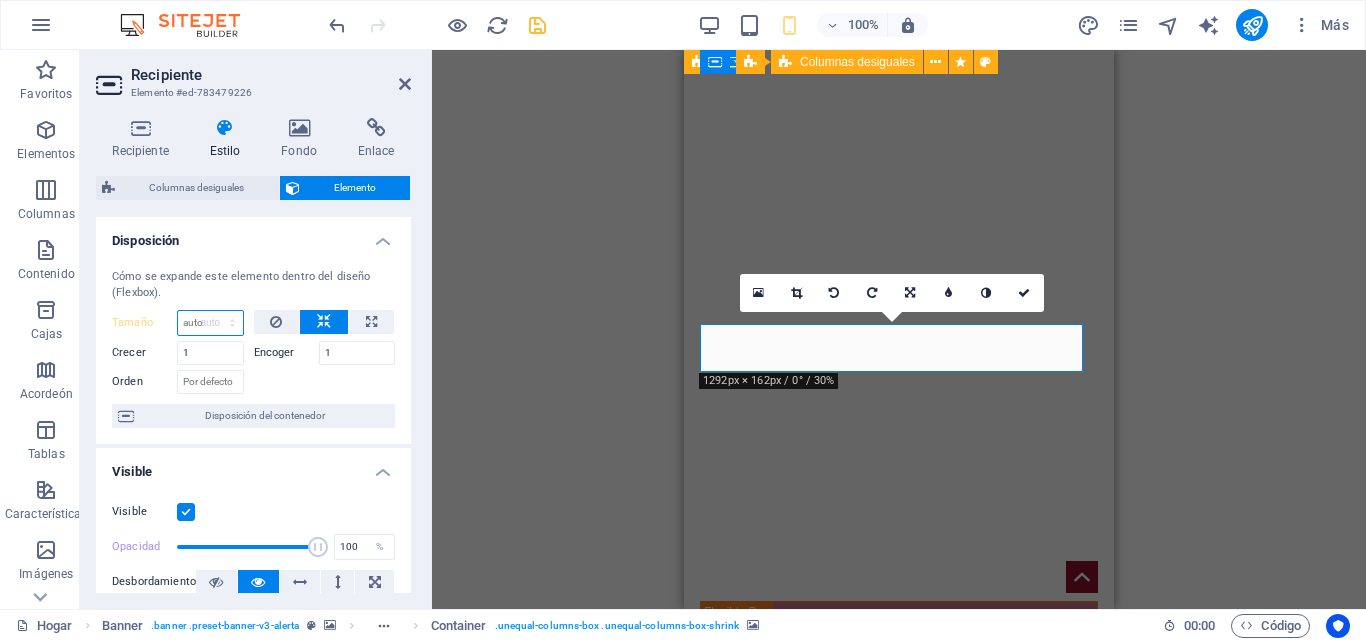 select on "DISABLED_OPTION_VALUE" 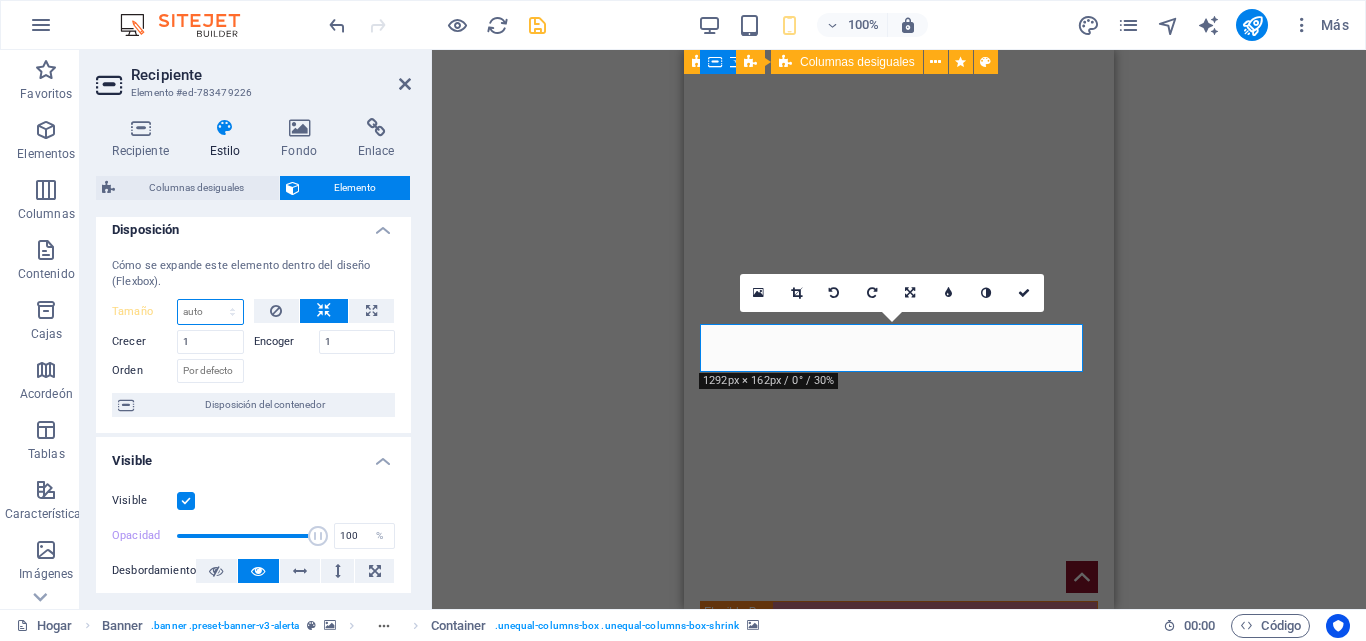scroll, scrollTop: 0, scrollLeft: 0, axis: both 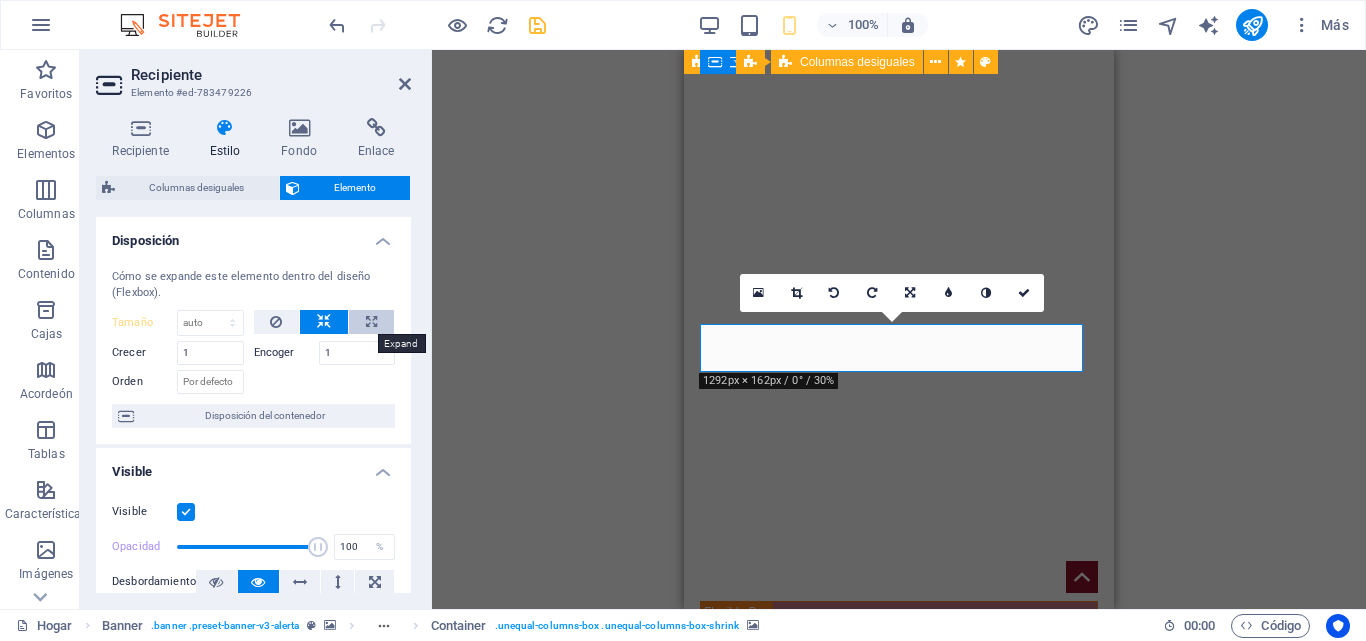 click at bounding box center (371, 322) 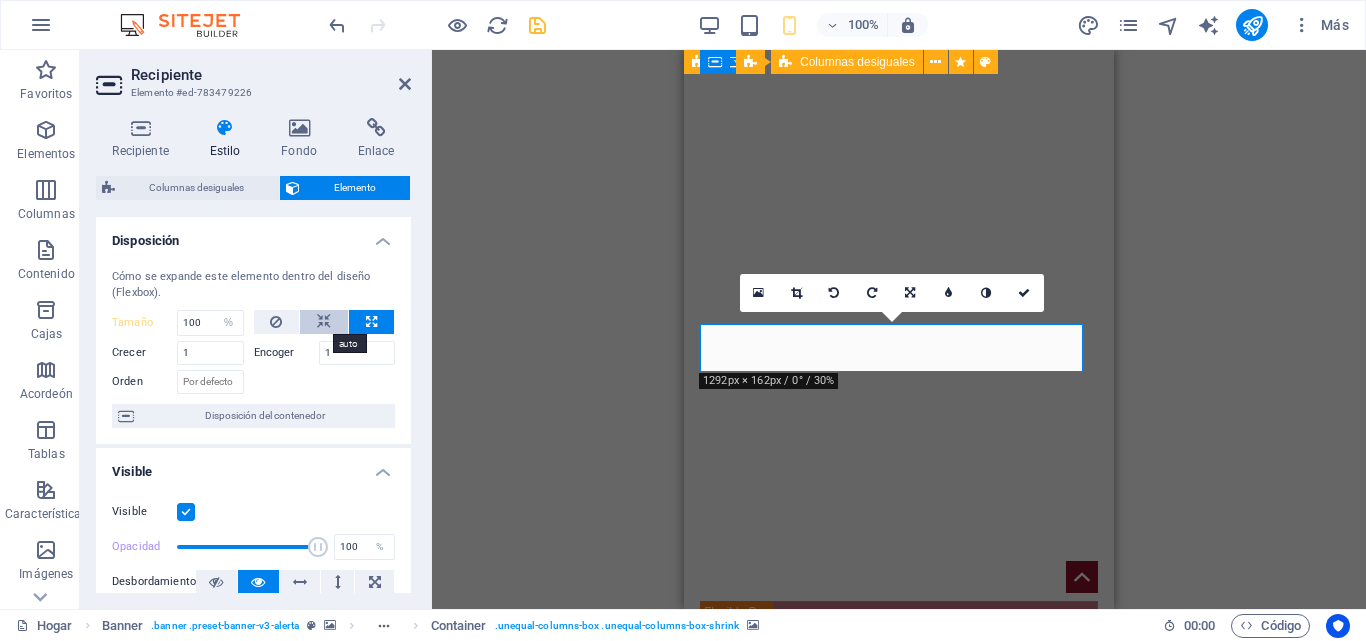 click at bounding box center (324, 322) 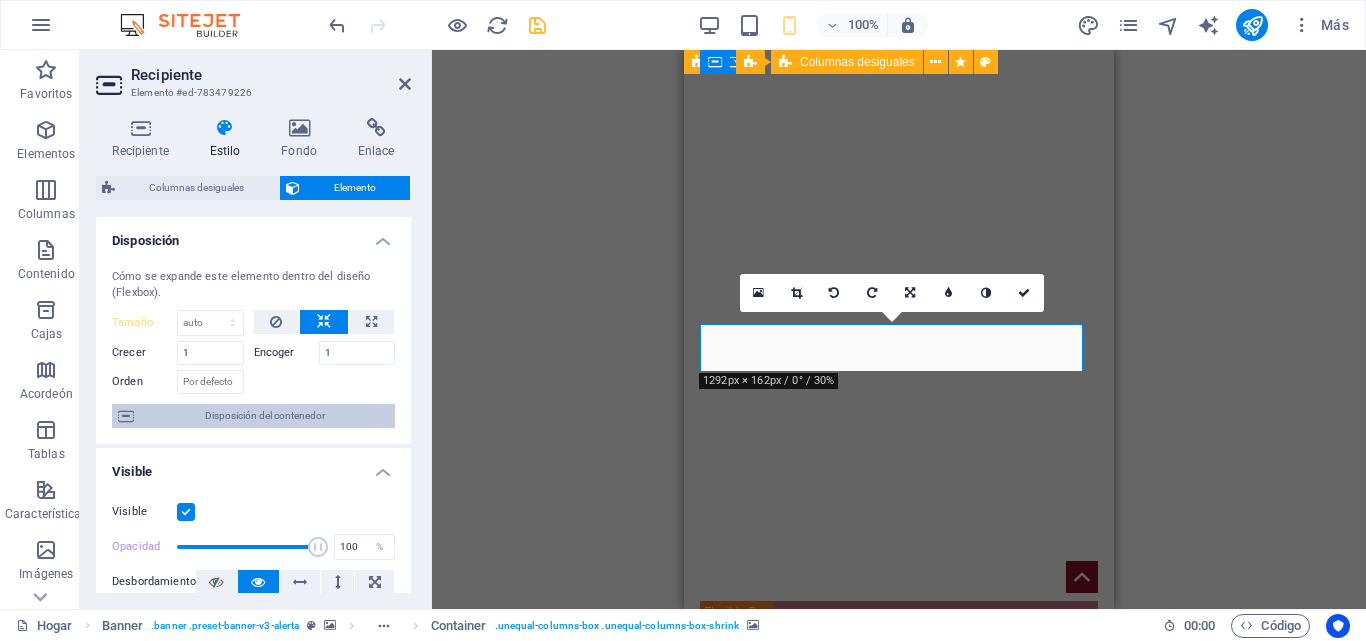 click on "Disposición del contenedor" at bounding box center [265, 415] 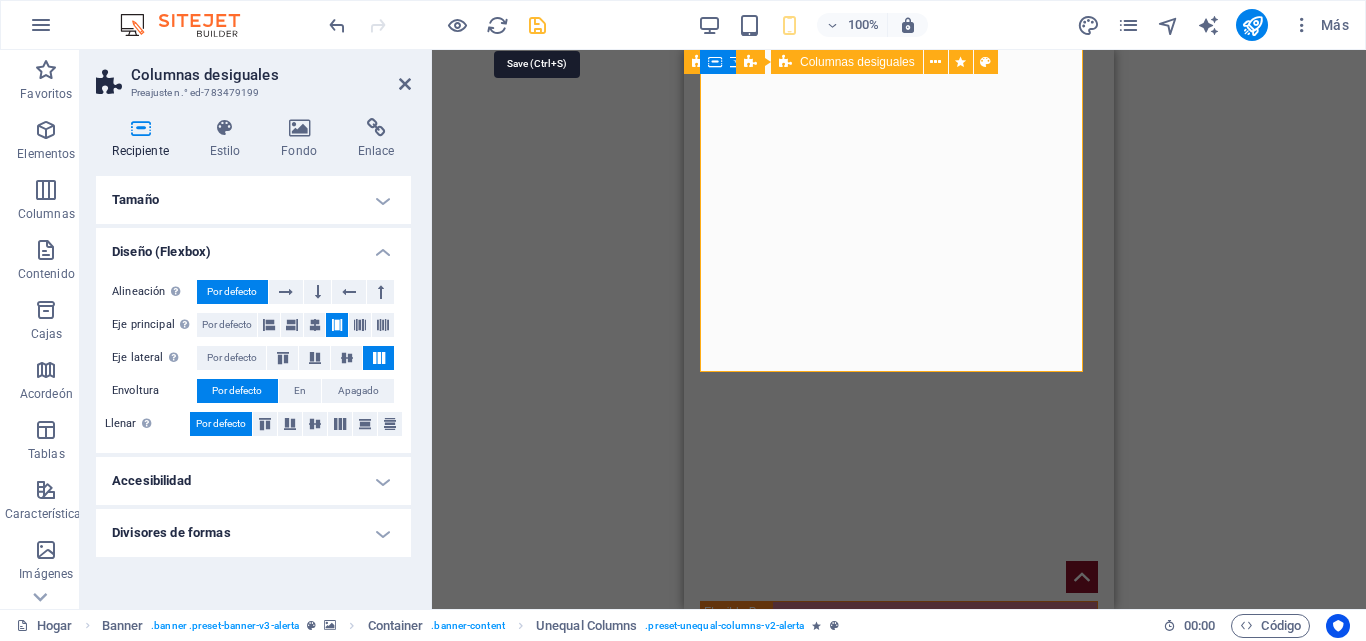 click at bounding box center [537, 25] 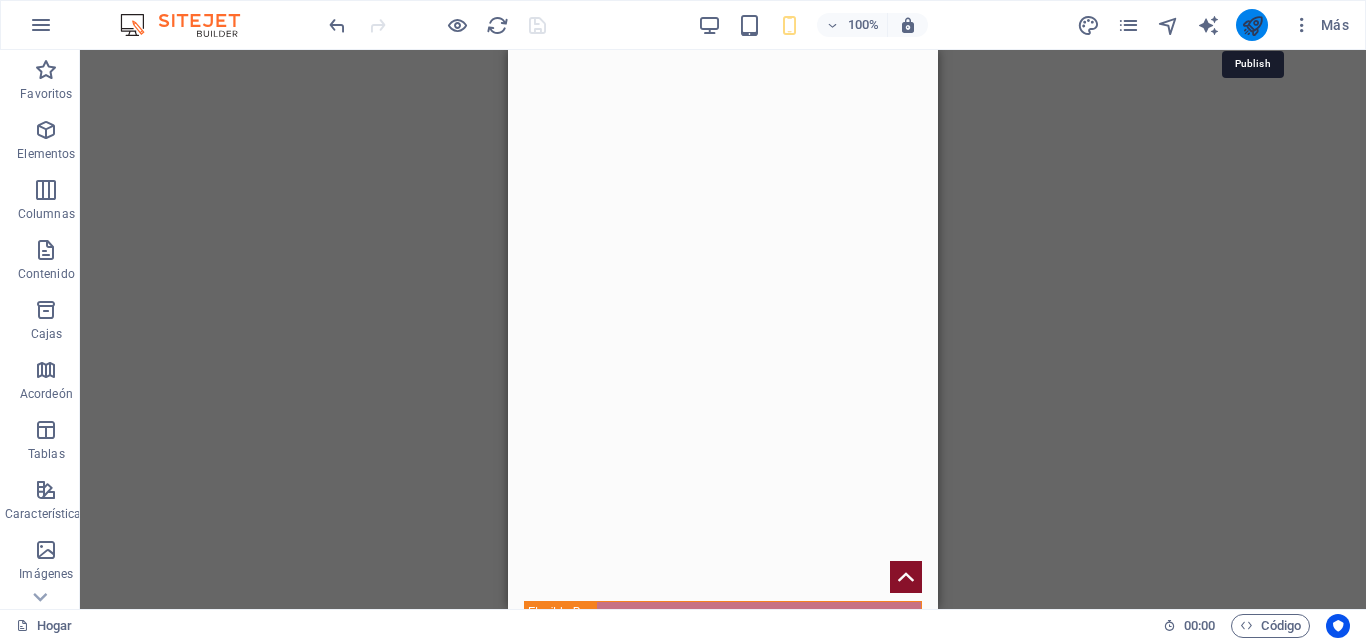 click at bounding box center (1252, 25) 